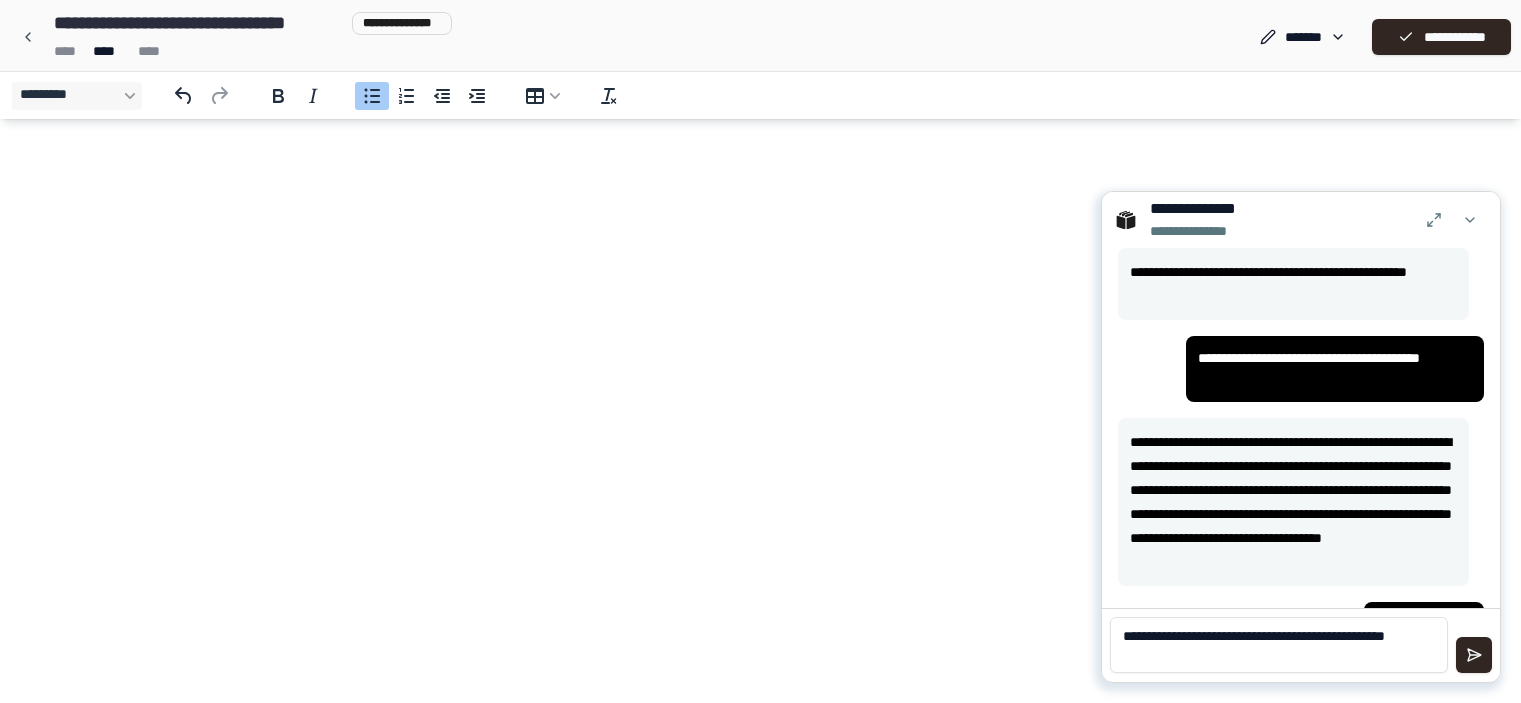 scroll, scrollTop: 1504, scrollLeft: 0, axis: vertical 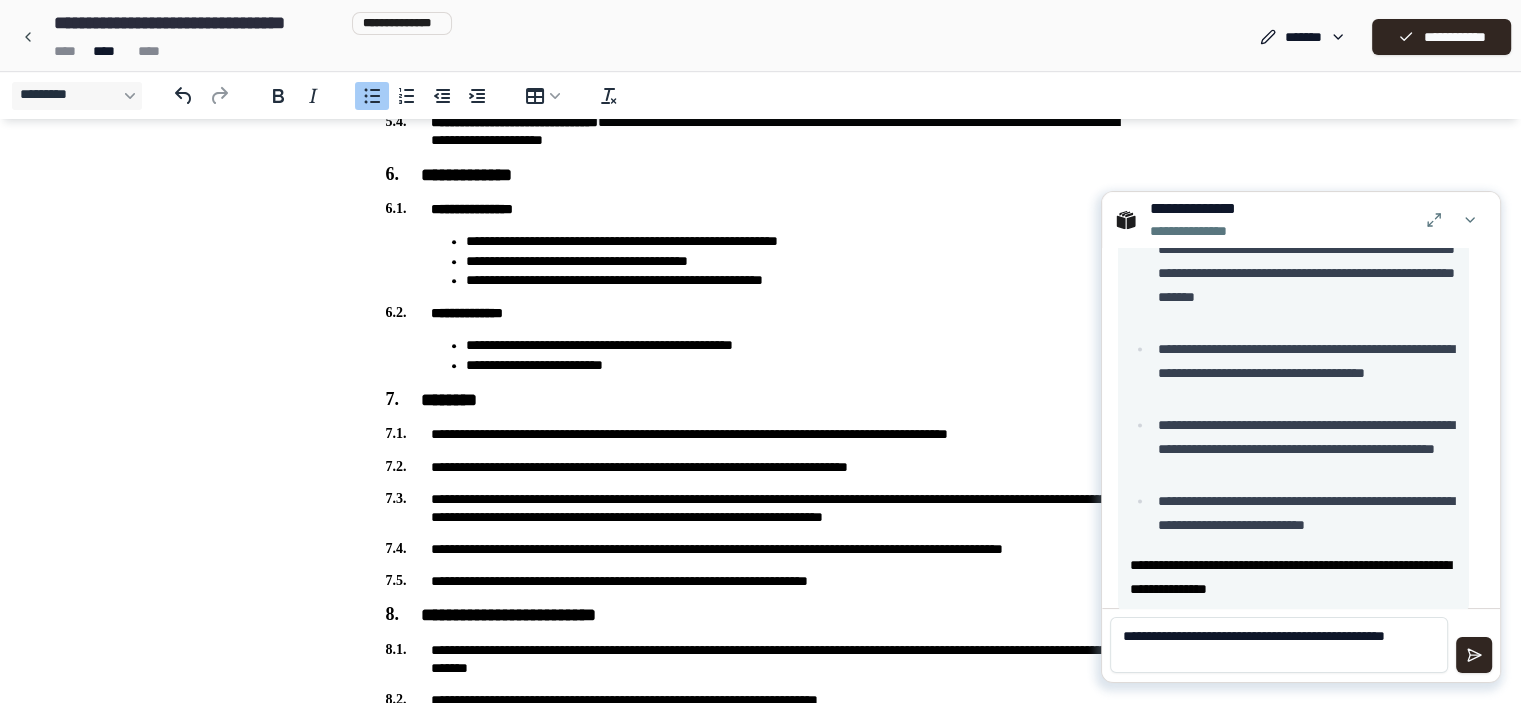 click on "**********" at bounding box center [1279, 645] 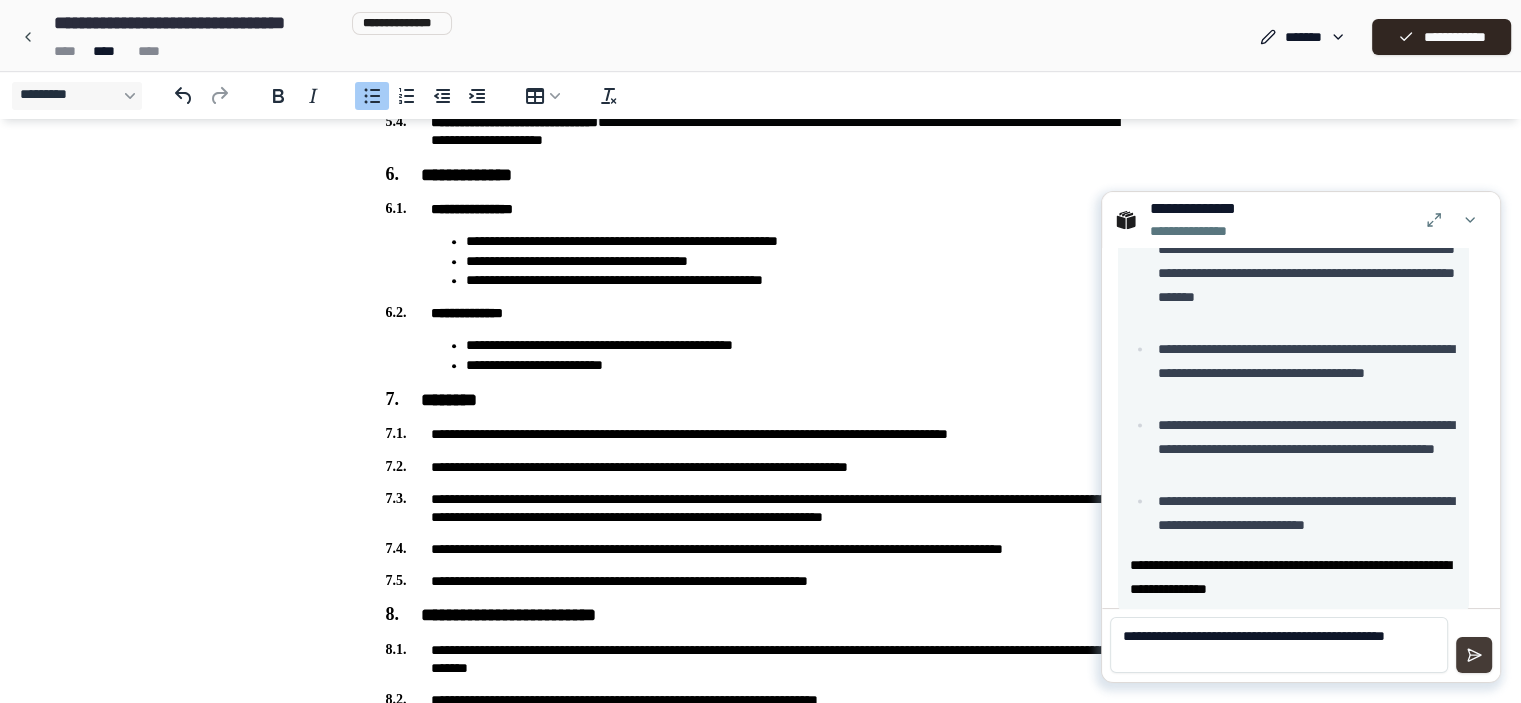 click at bounding box center (1474, 655) 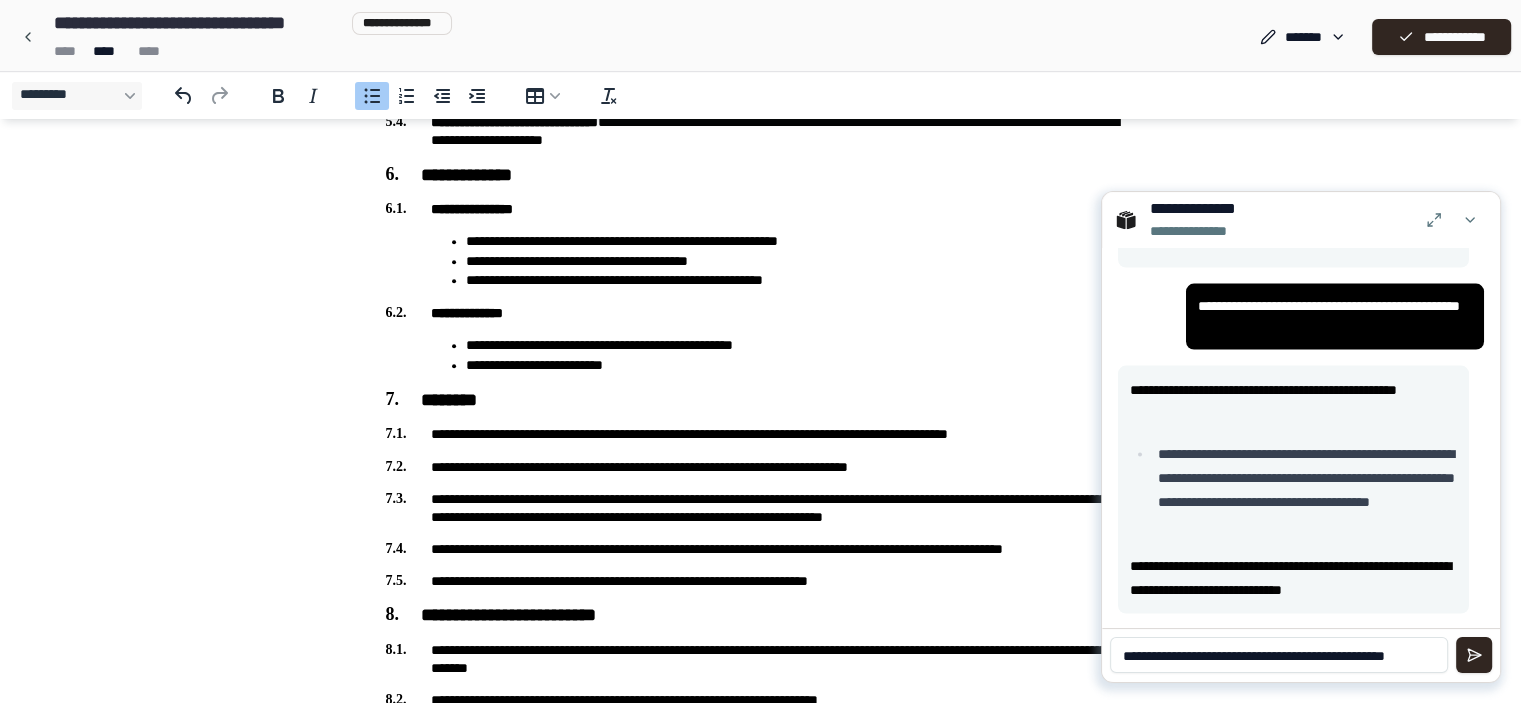 scroll, scrollTop: 4377, scrollLeft: 0, axis: vertical 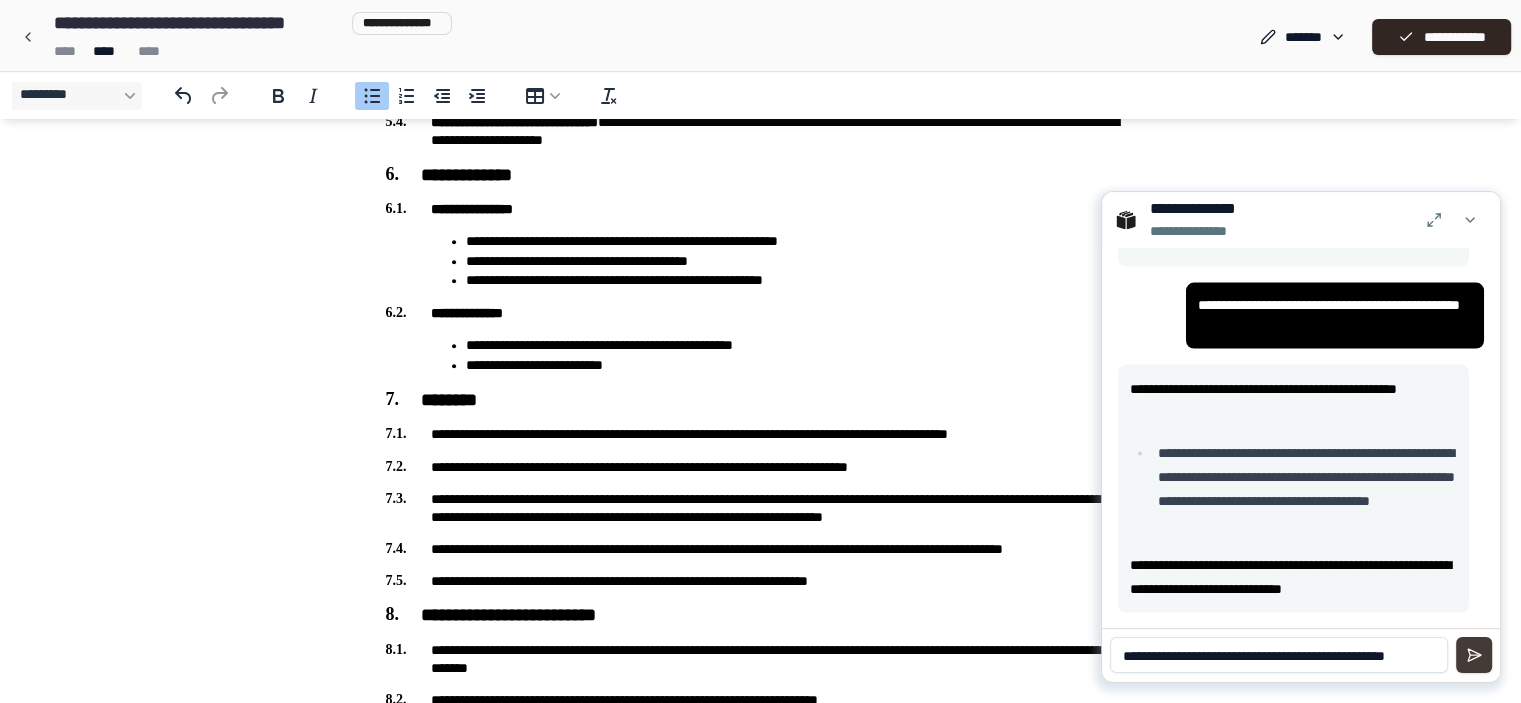click at bounding box center [1474, 655] 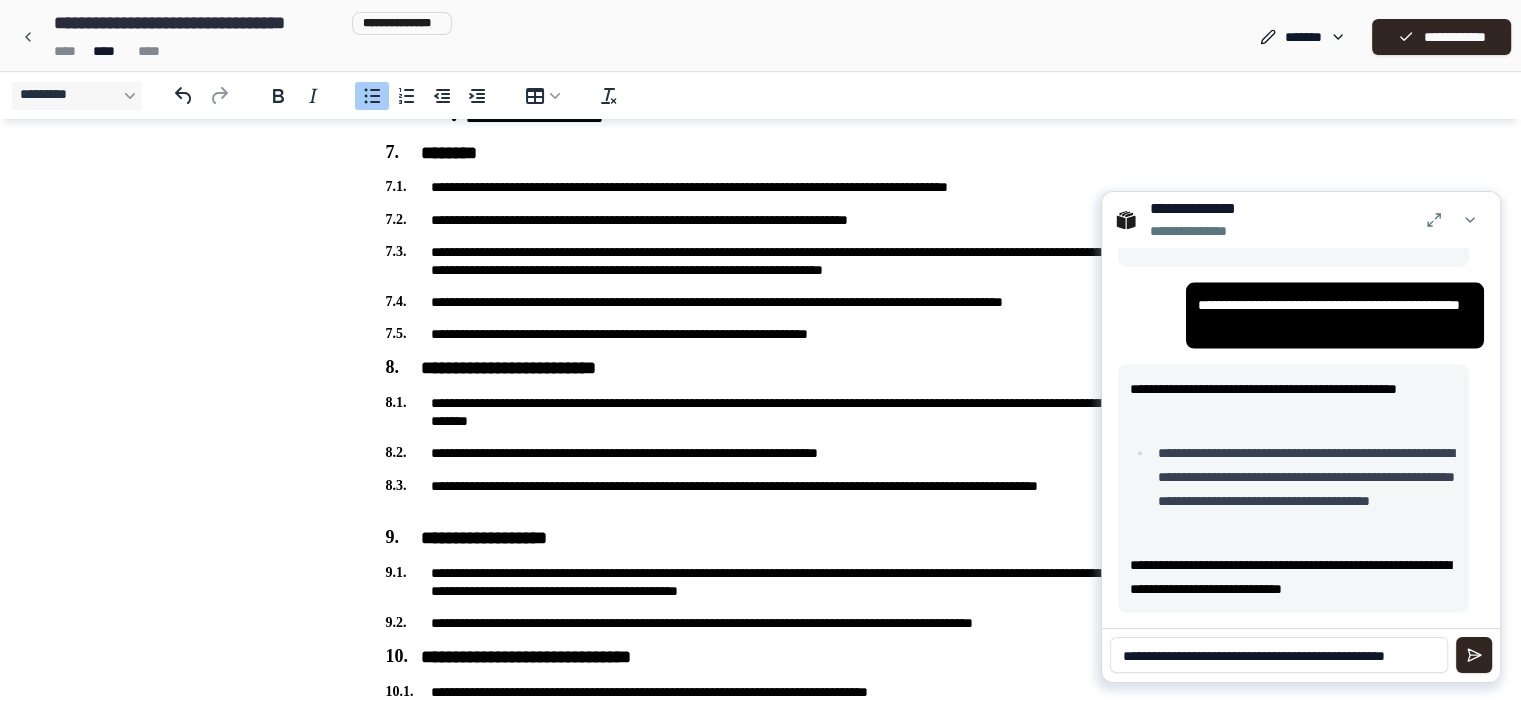 scroll, scrollTop: 1899, scrollLeft: 0, axis: vertical 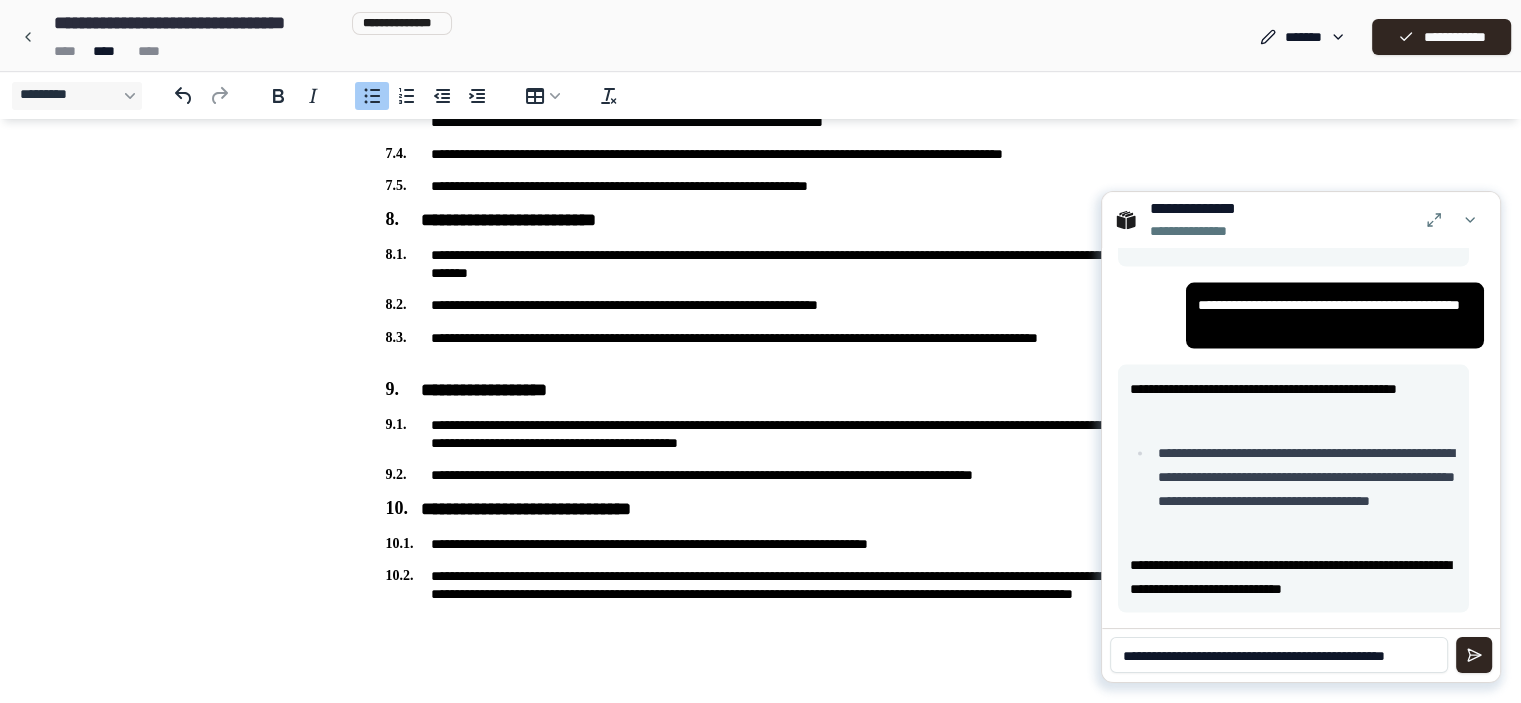 click on "**********" at bounding box center [1279, 655] 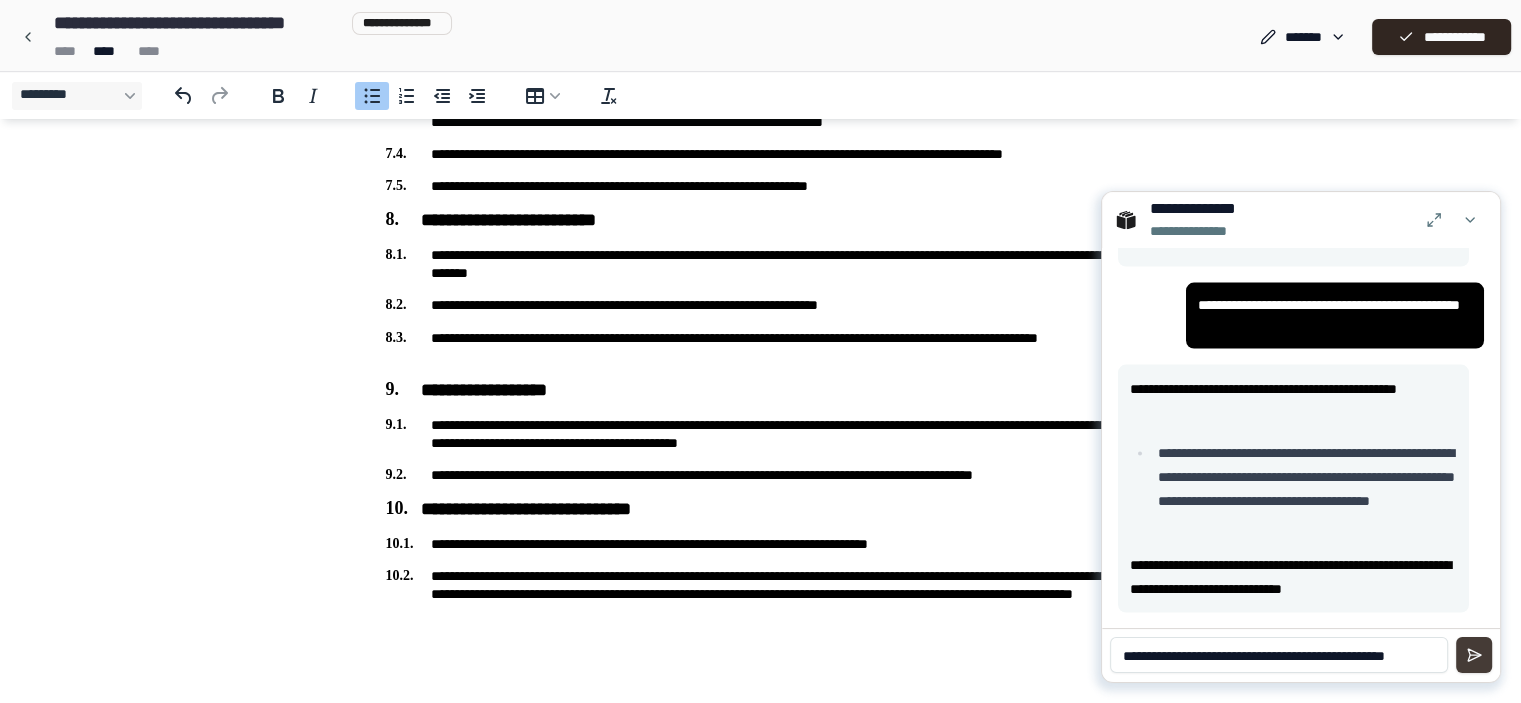 click at bounding box center [1474, 655] 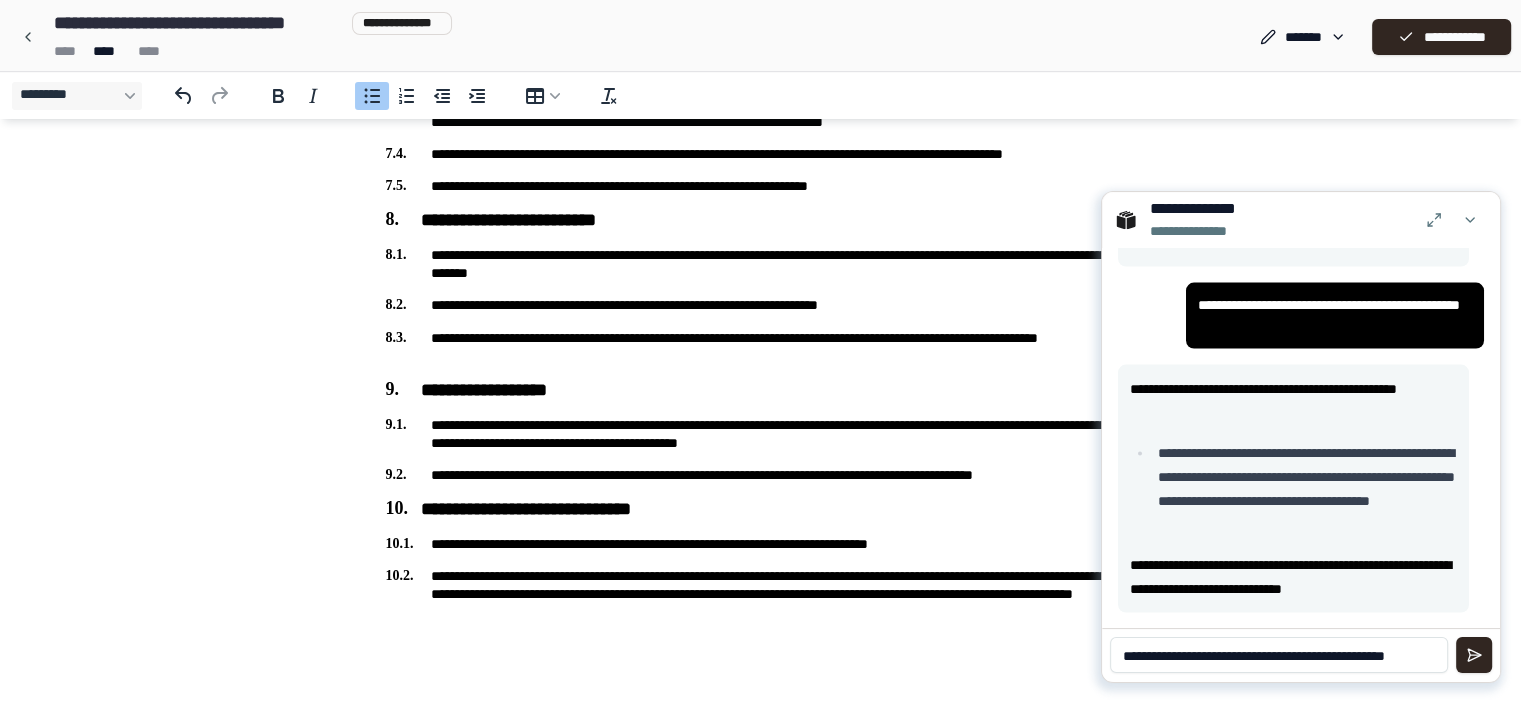 click on "**********" at bounding box center [1279, 655] 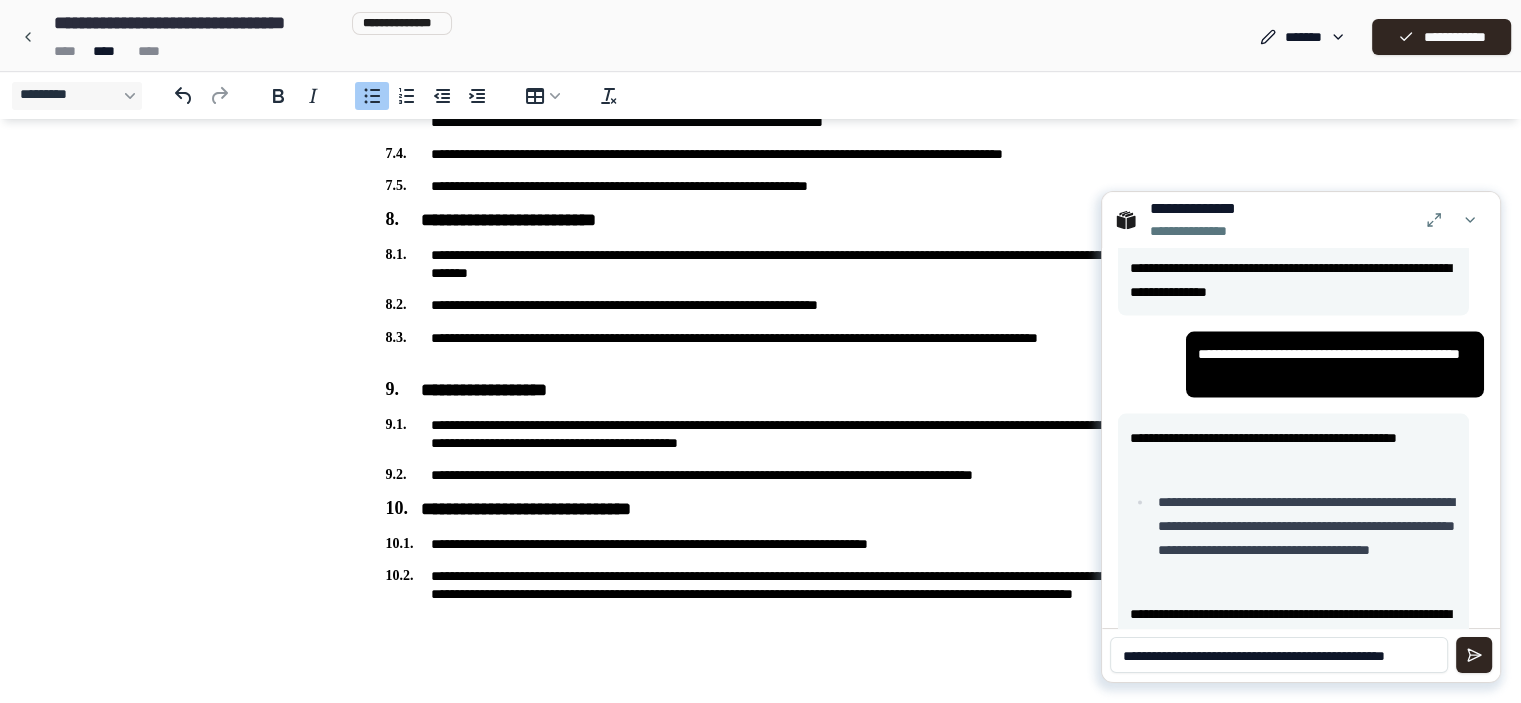 scroll, scrollTop: 4377, scrollLeft: 0, axis: vertical 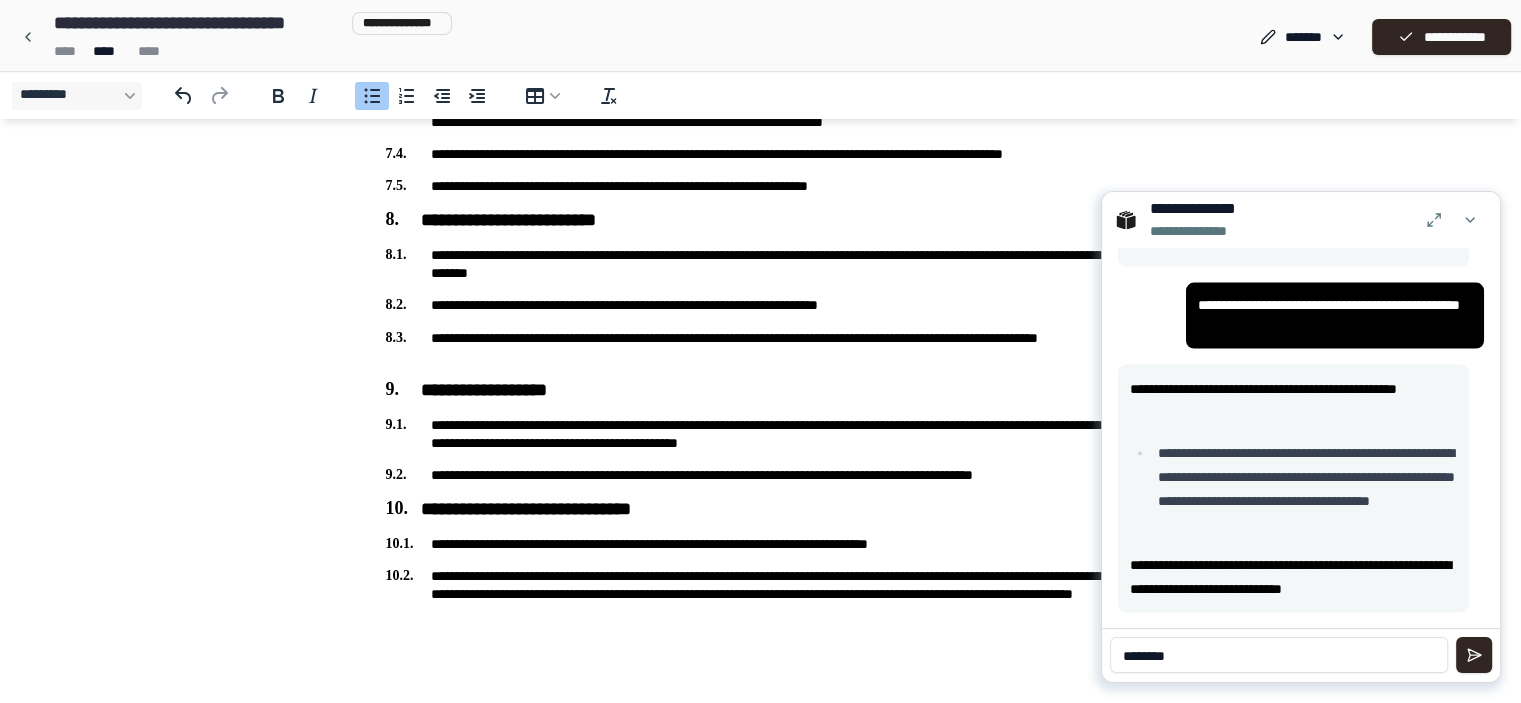 type on "********" 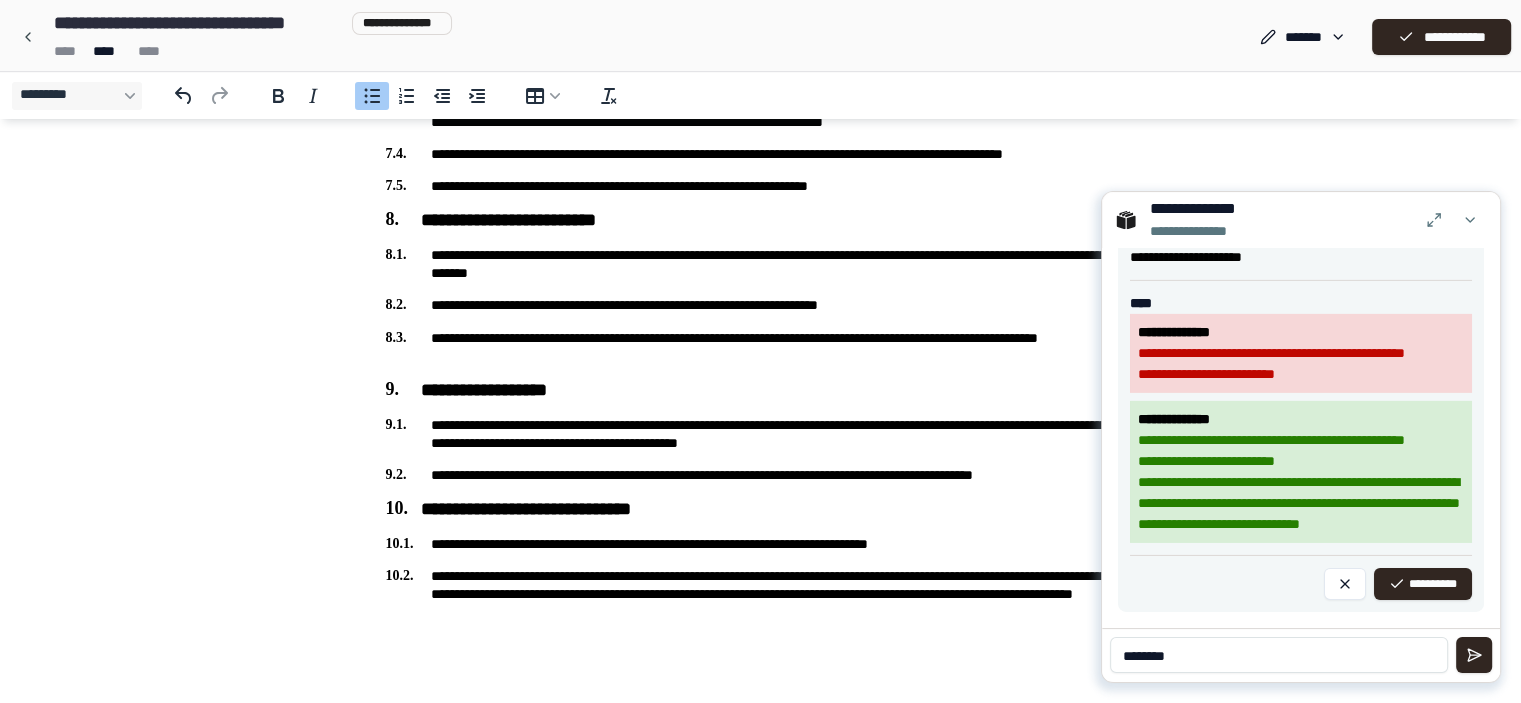 scroll, scrollTop: 6904, scrollLeft: 0, axis: vertical 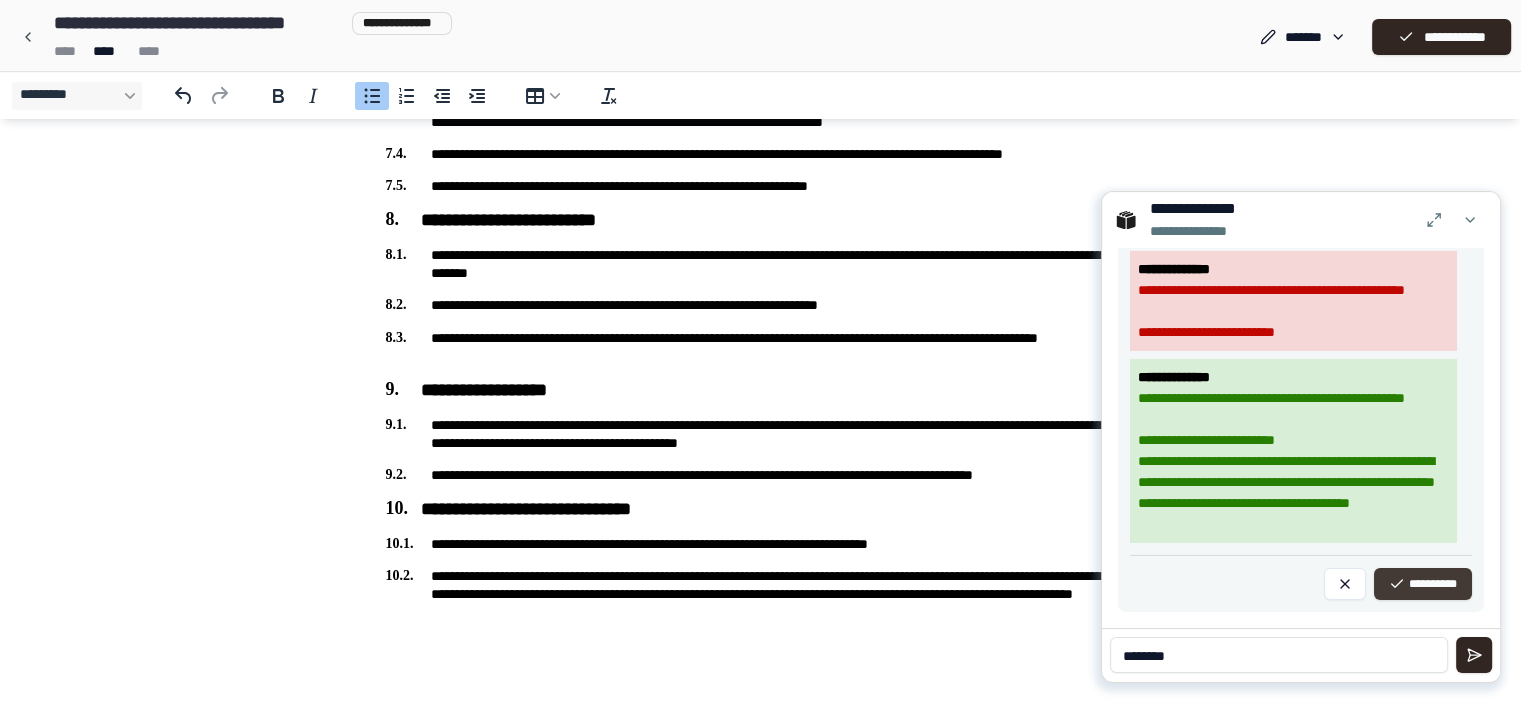 click on "**********" at bounding box center [1423, 584] 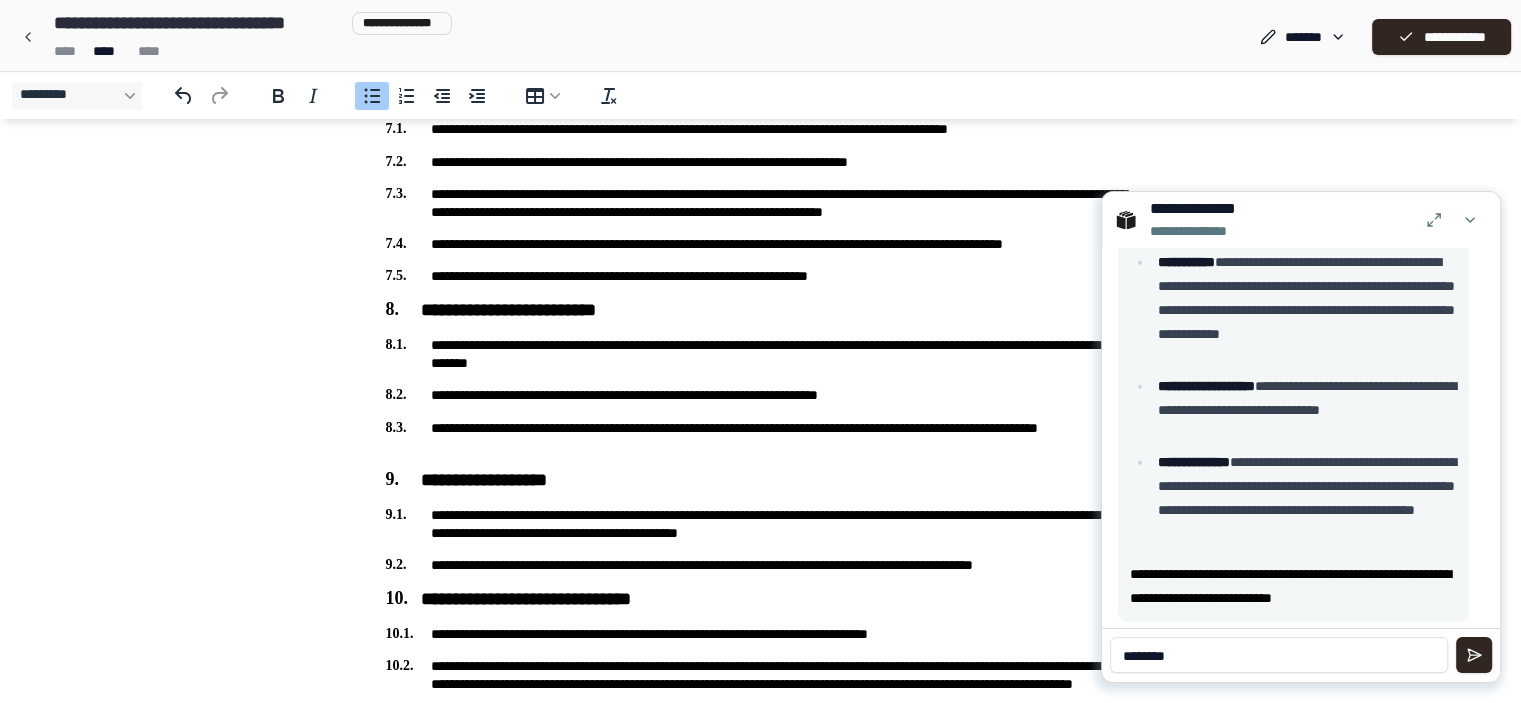 scroll, scrollTop: 5027, scrollLeft: 0, axis: vertical 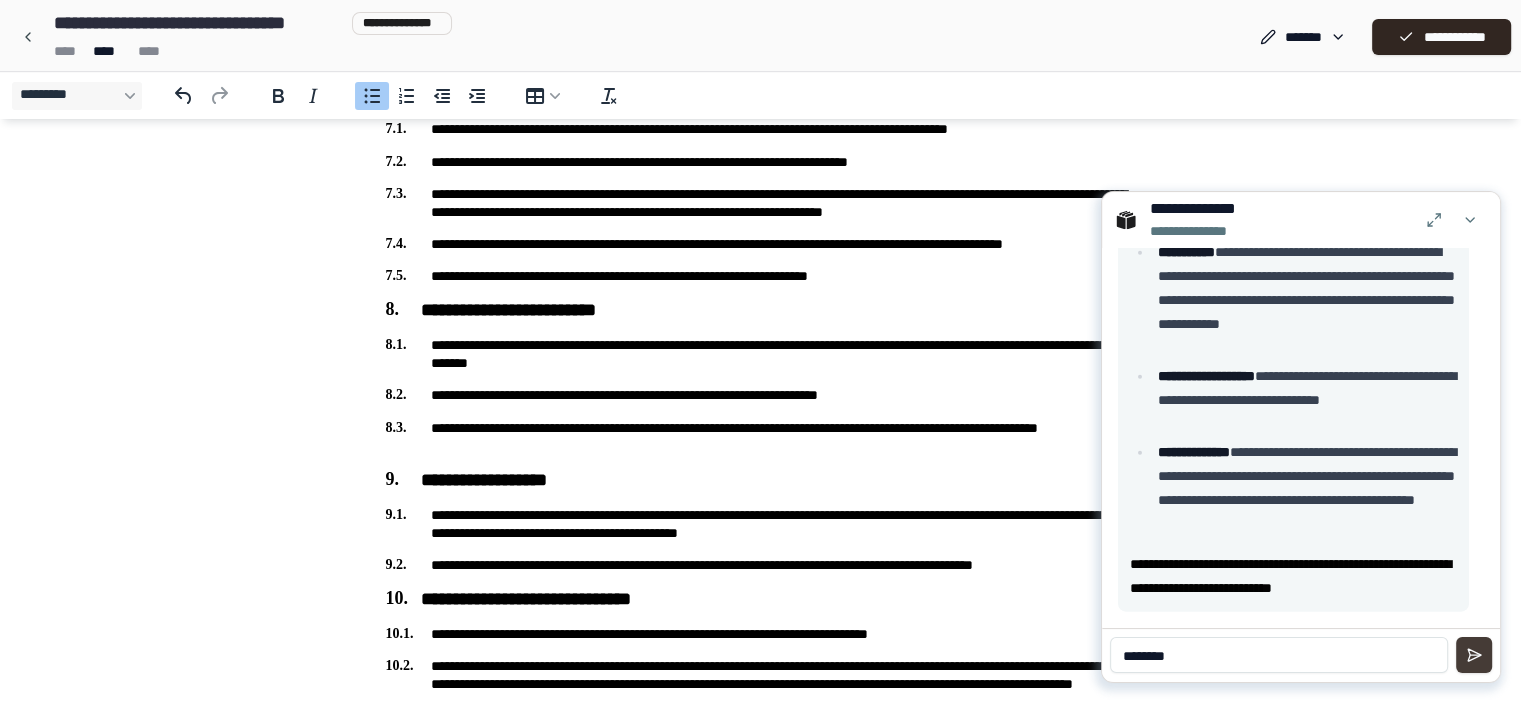 click at bounding box center (1474, 655) 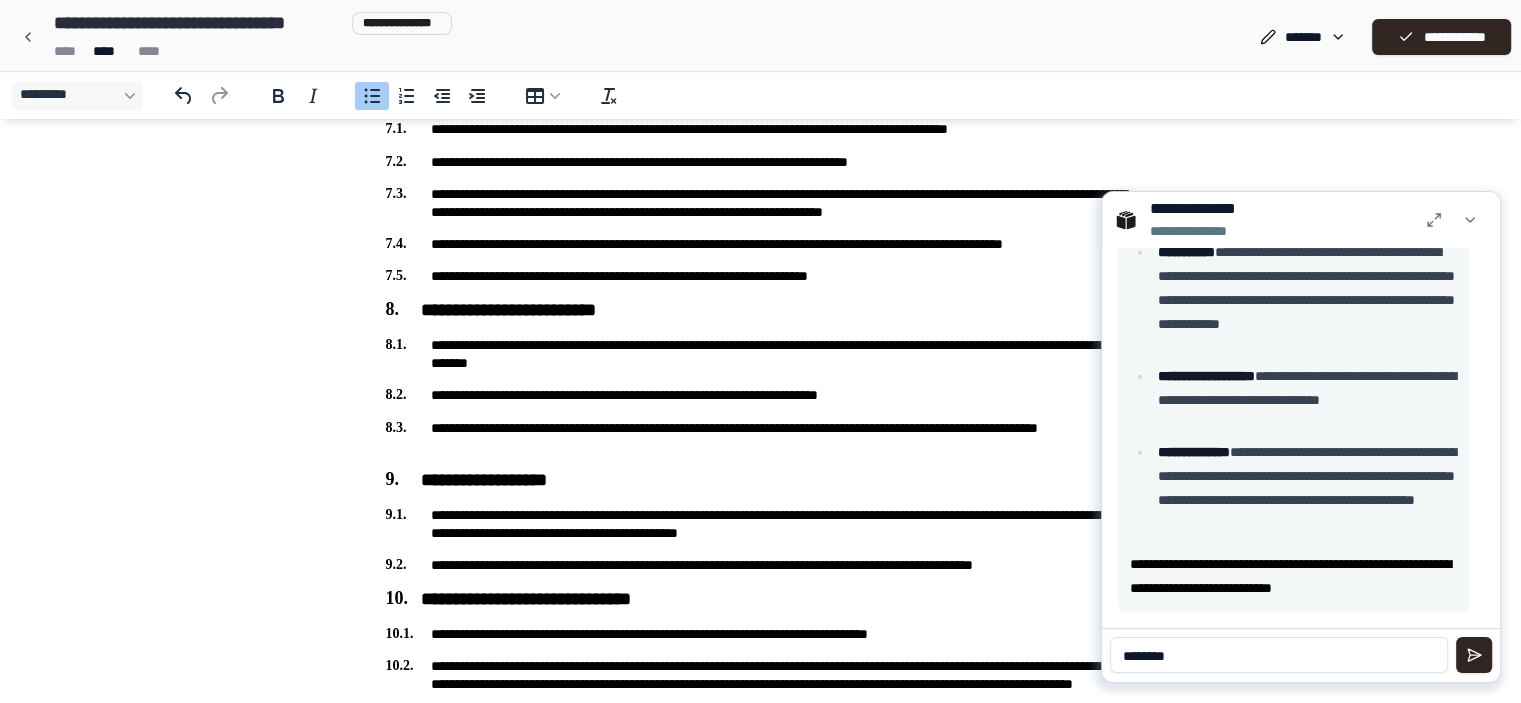click on "********" at bounding box center (1279, 655) 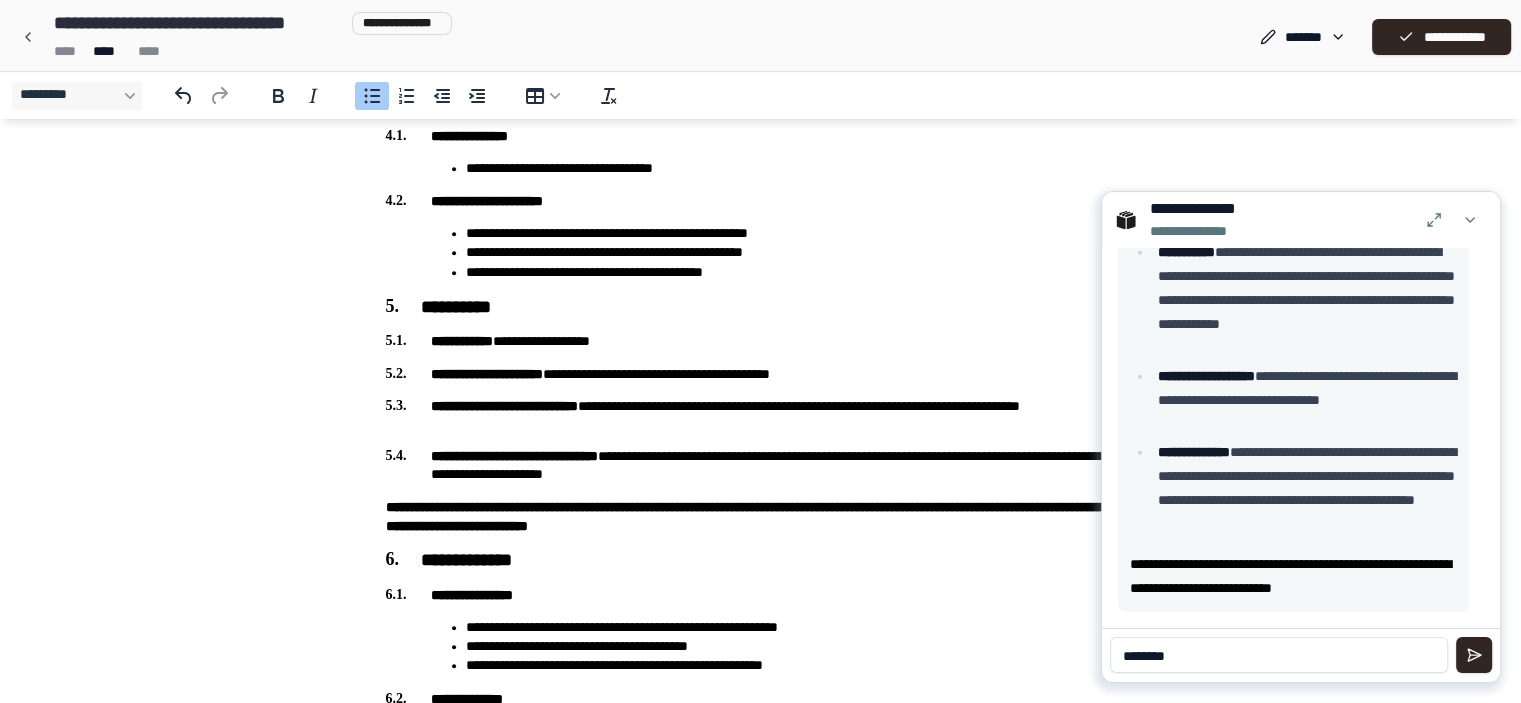 scroll, scrollTop: 1093, scrollLeft: 0, axis: vertical 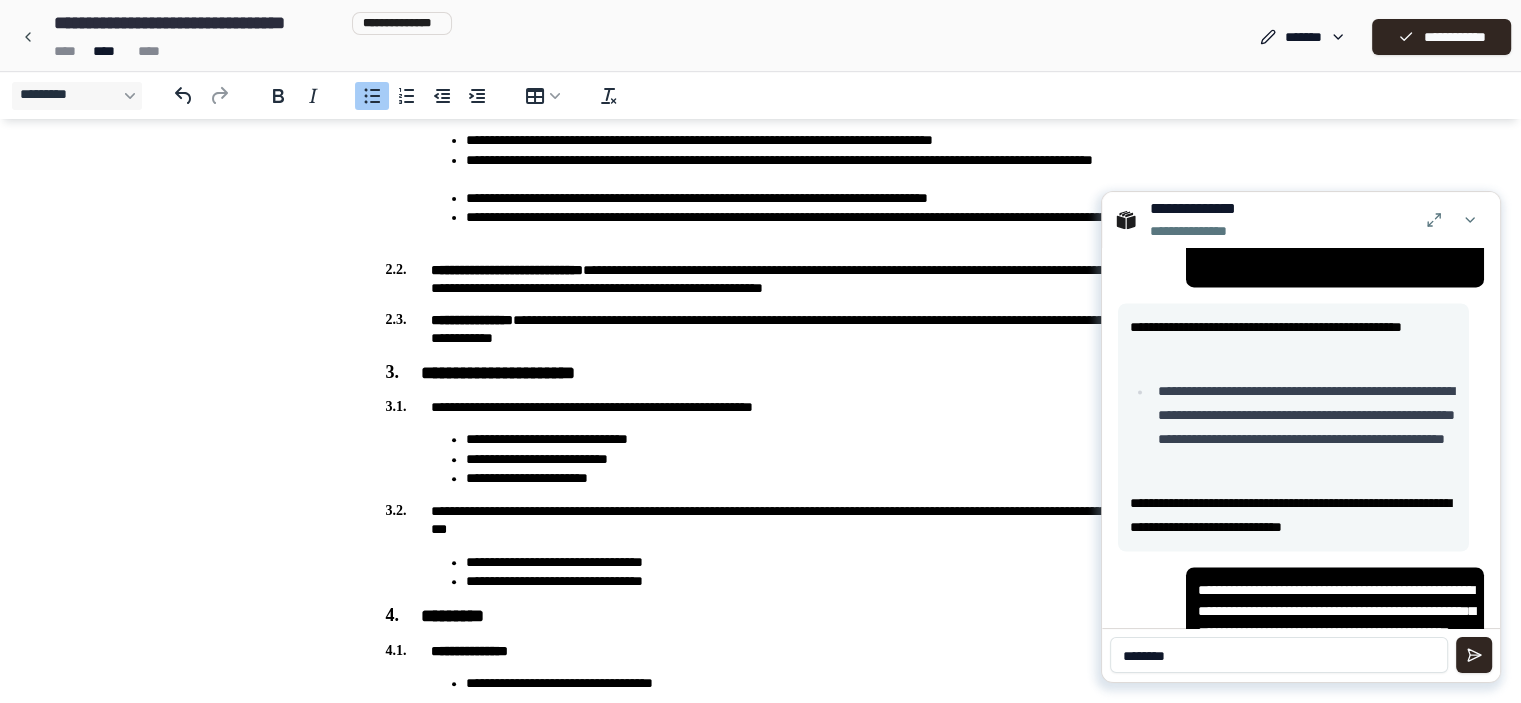 click on "********" at bounding box center (1279, 655) 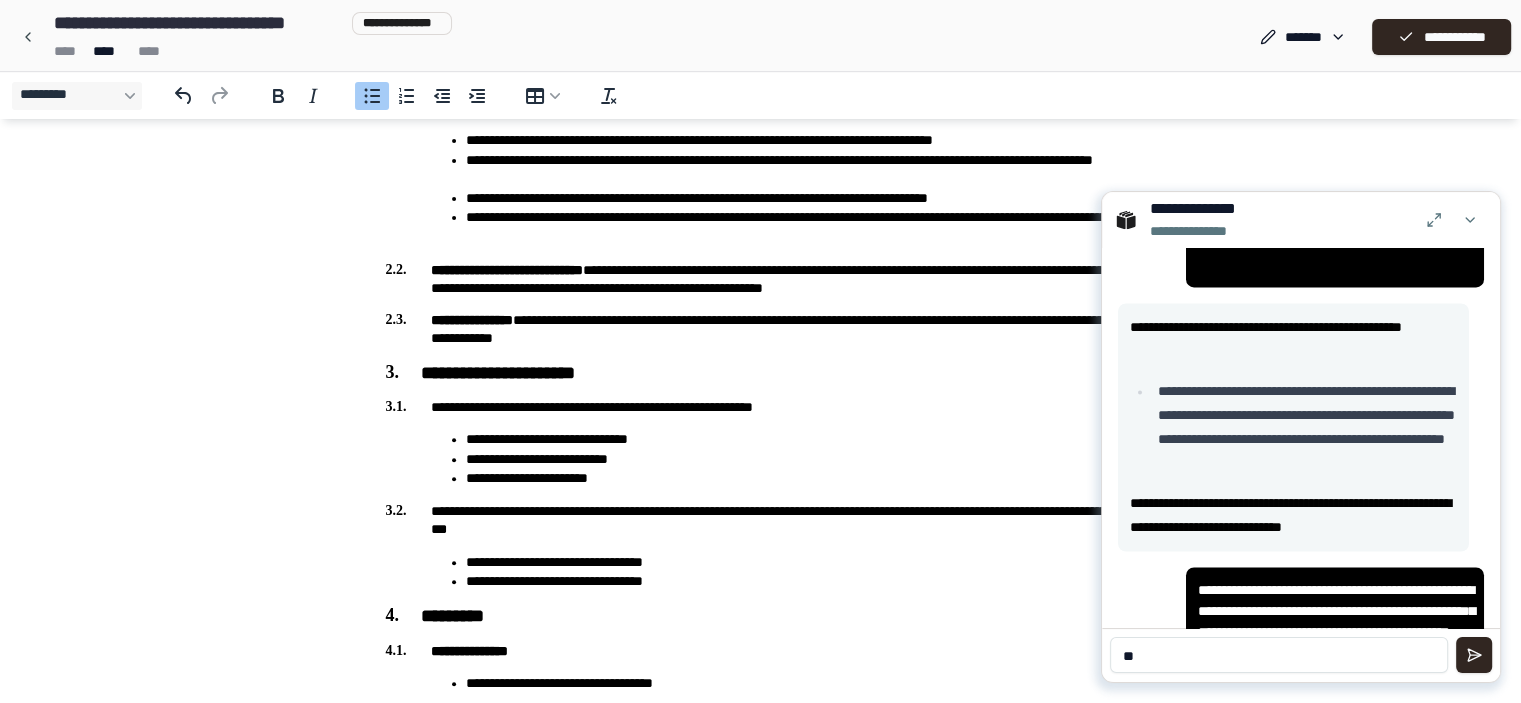 type on "*" 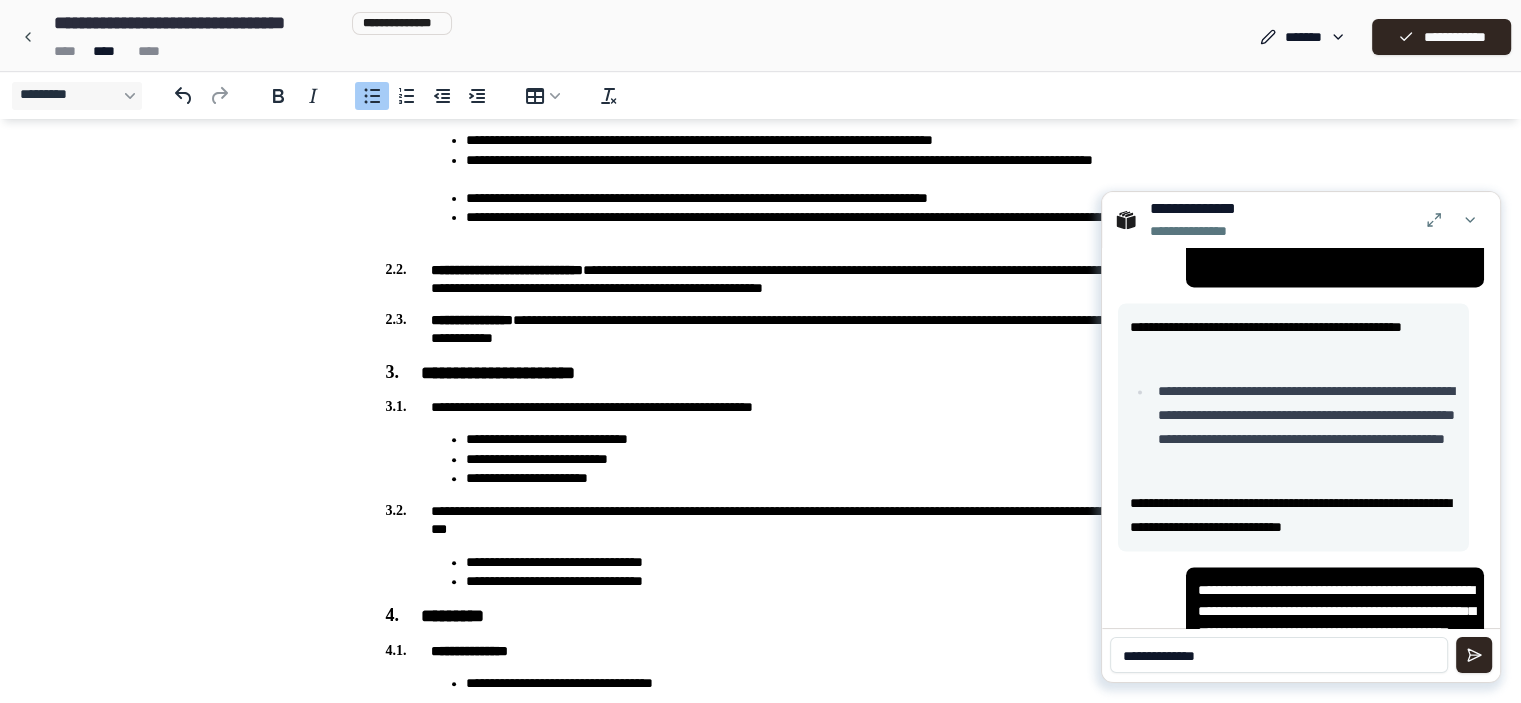 click on "**********" at bounding box center (1279, 655) 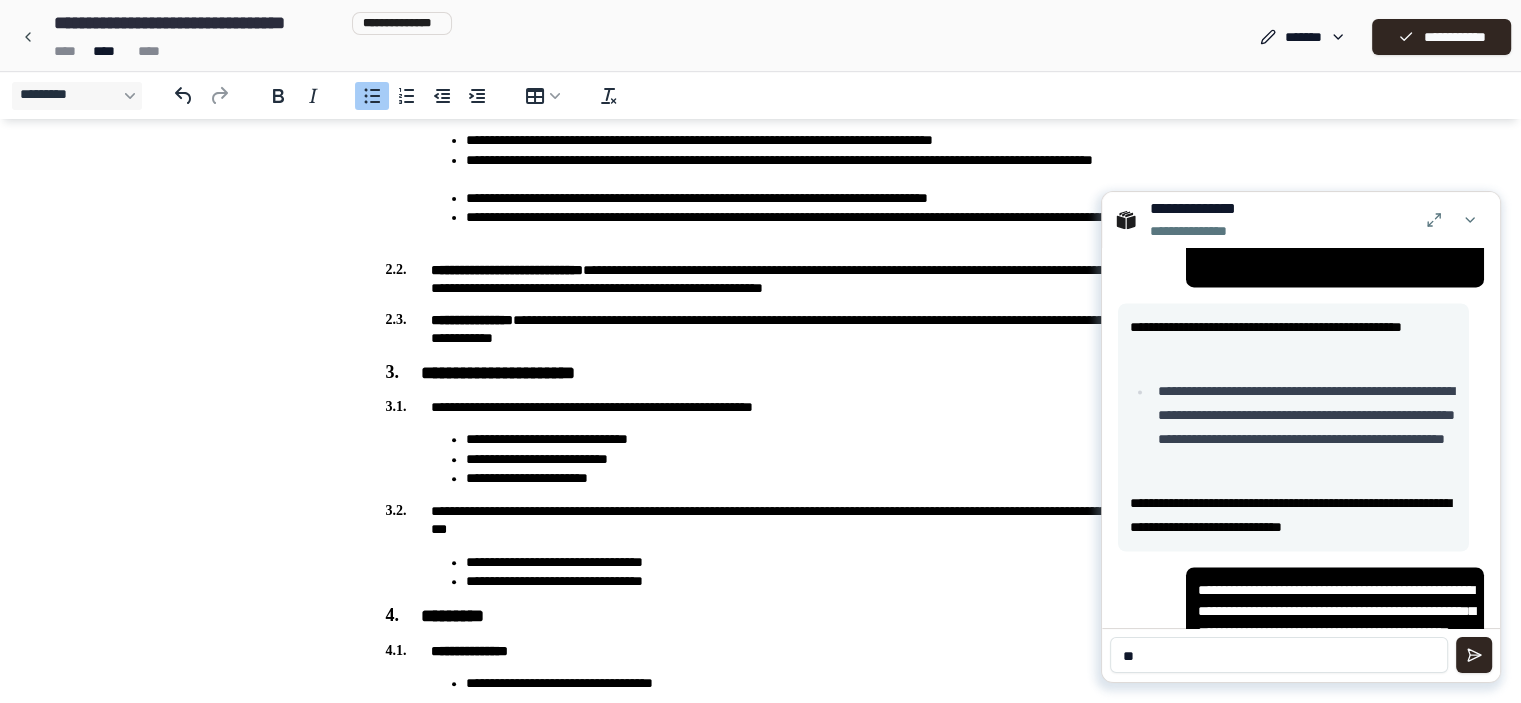 type on "*" 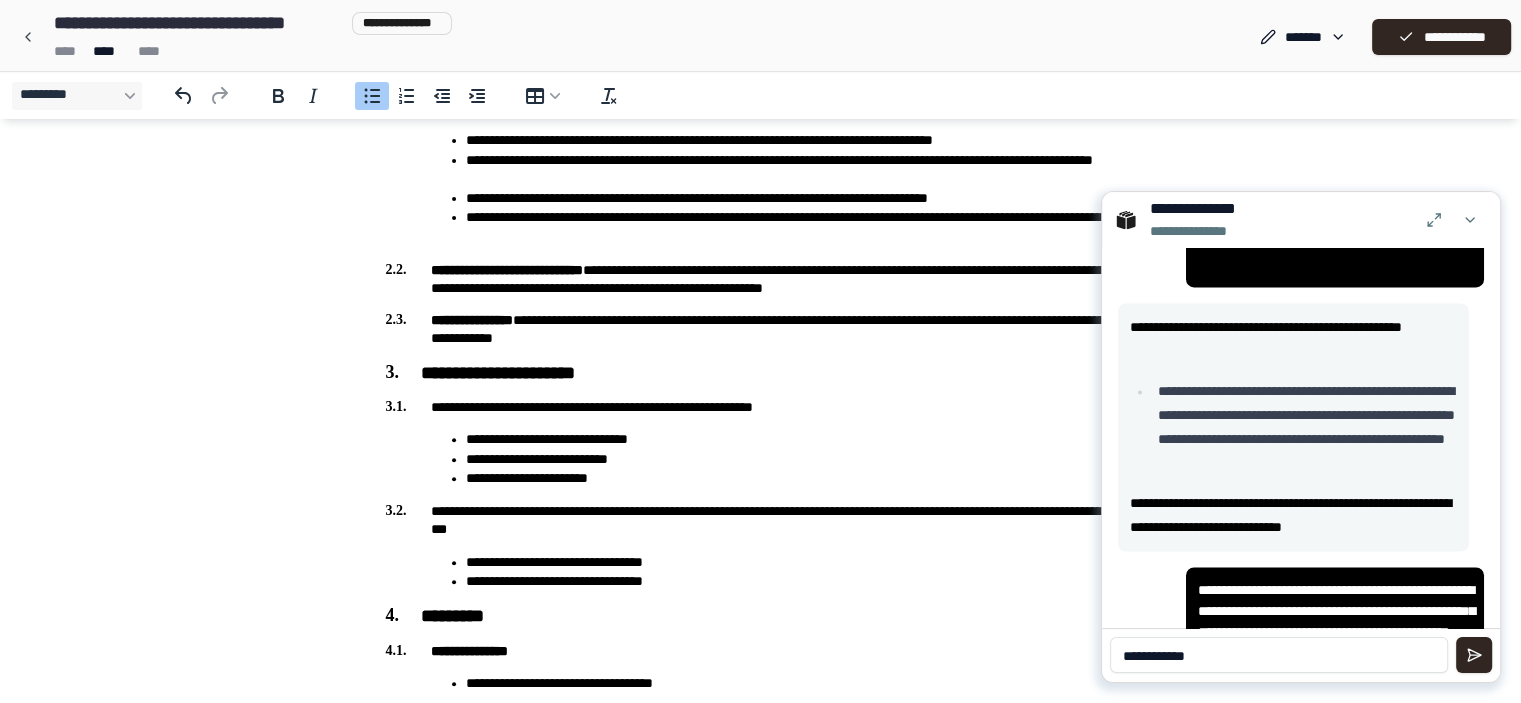 click on "**********" at bounding box center (1279, 655) 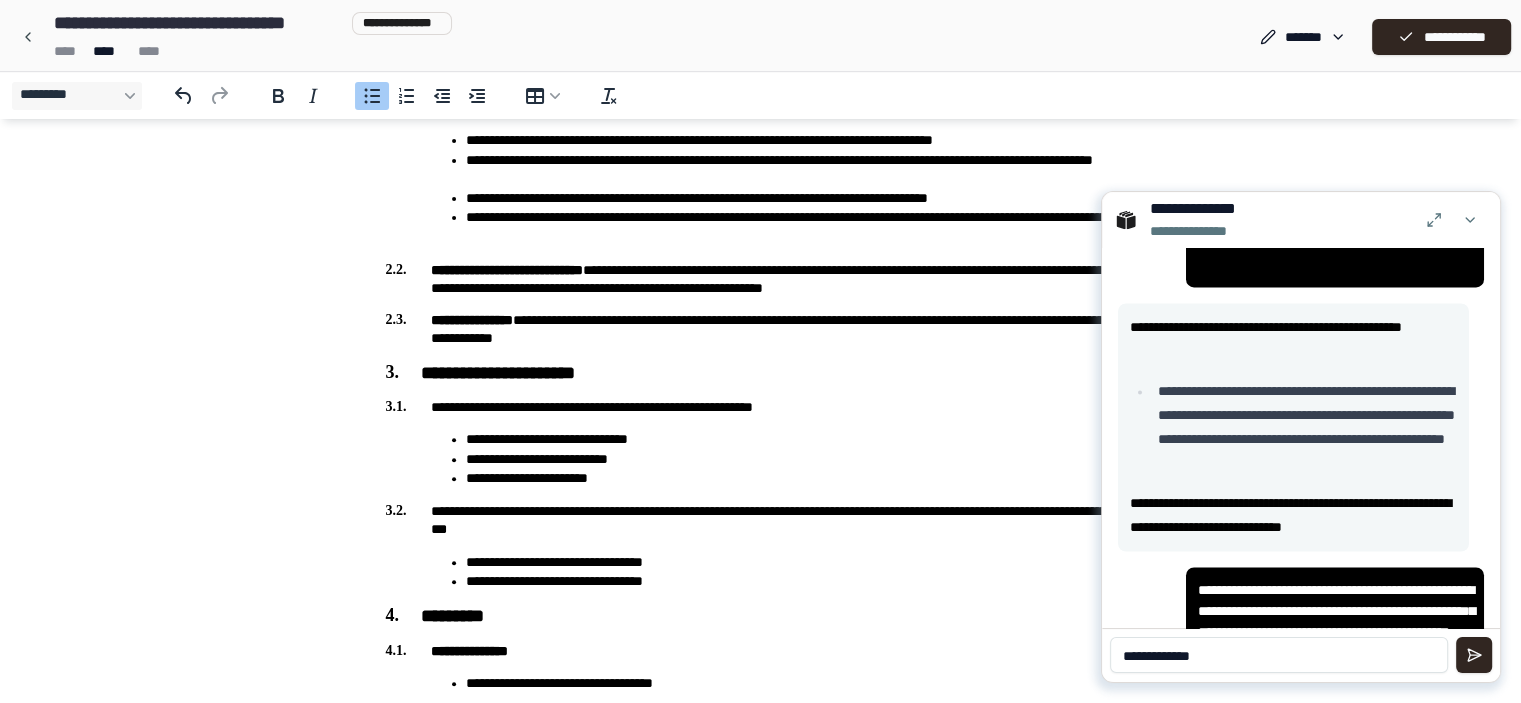 click on "**********" at bounding box center (1279, 655) 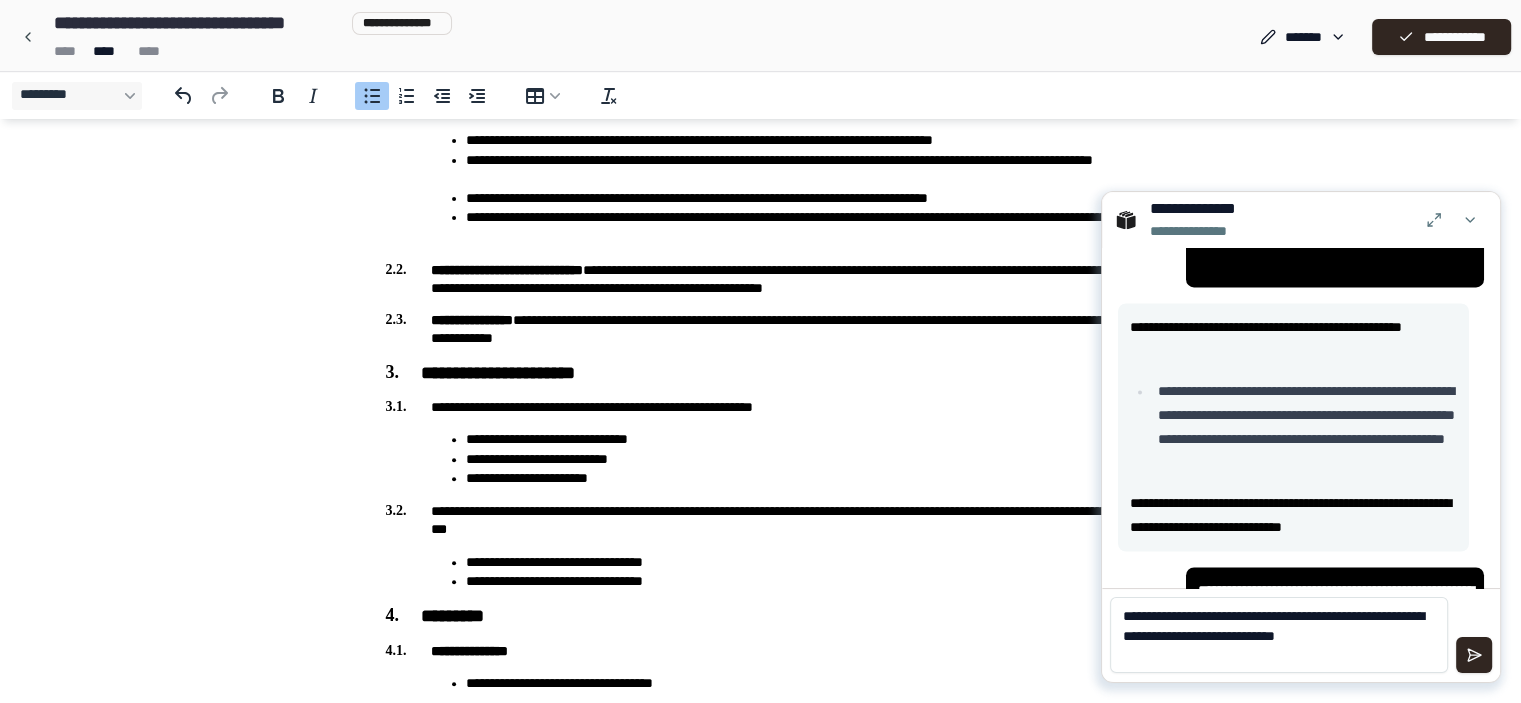 scroll, scrollTop: 0, scrollLeft: 0, axis: both 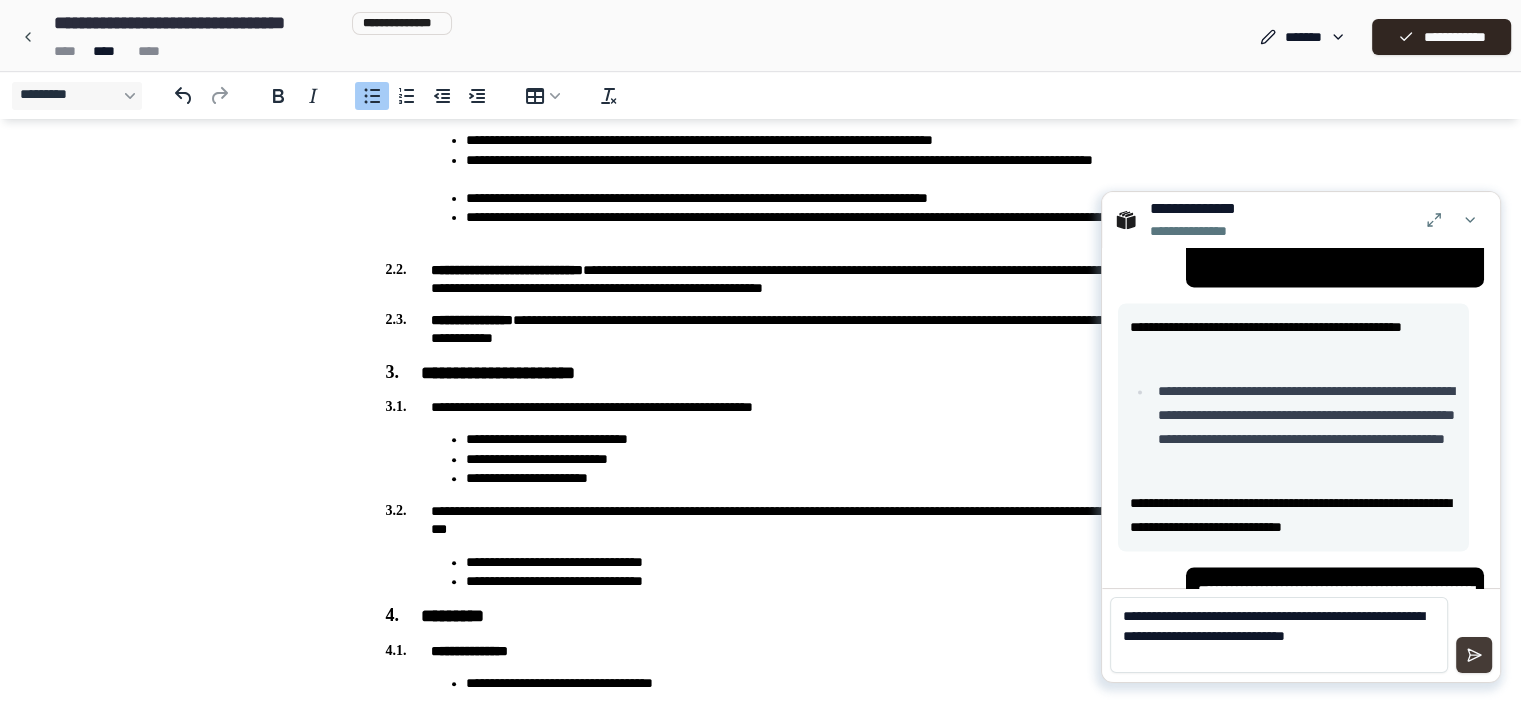 type on "**********" 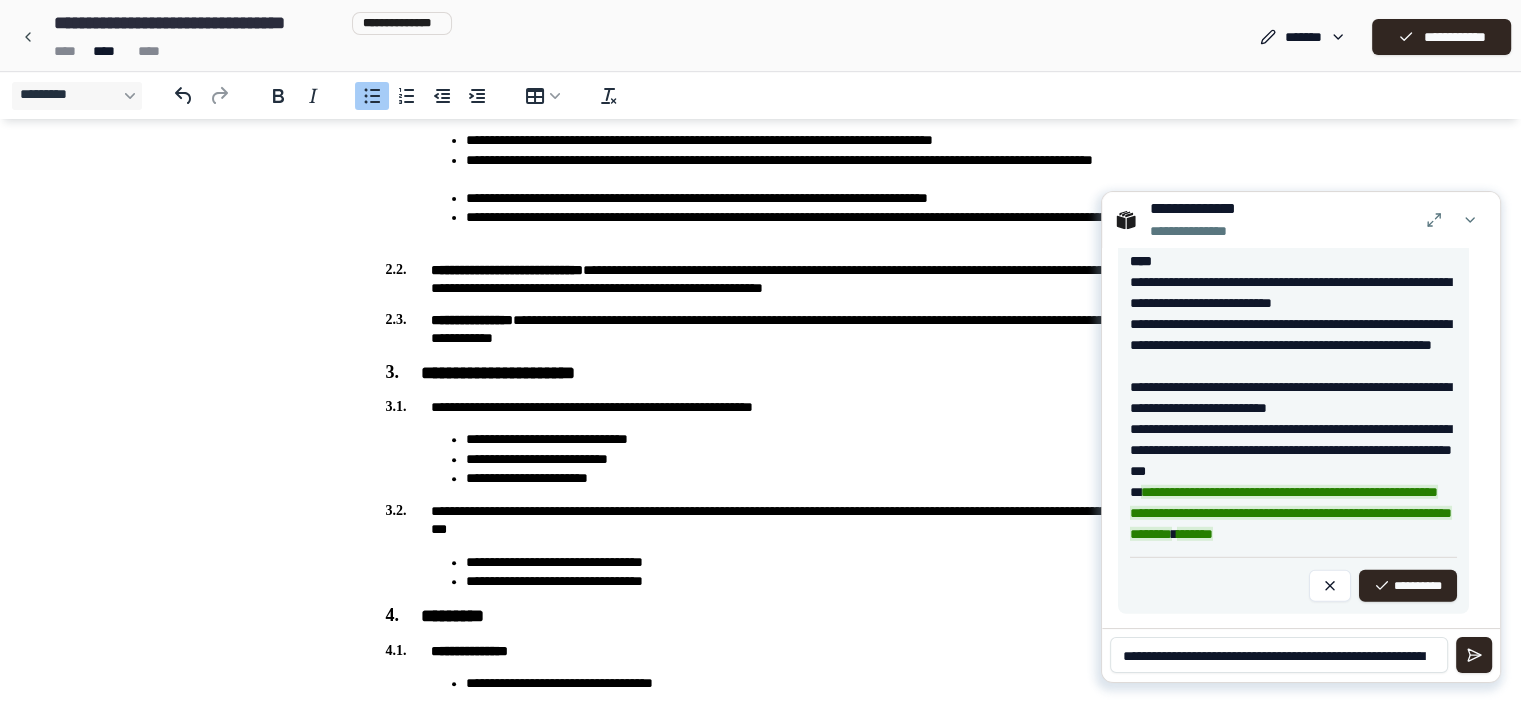 scroll, scrollTop: 5729, scrollLeft: 0, axis: vertical 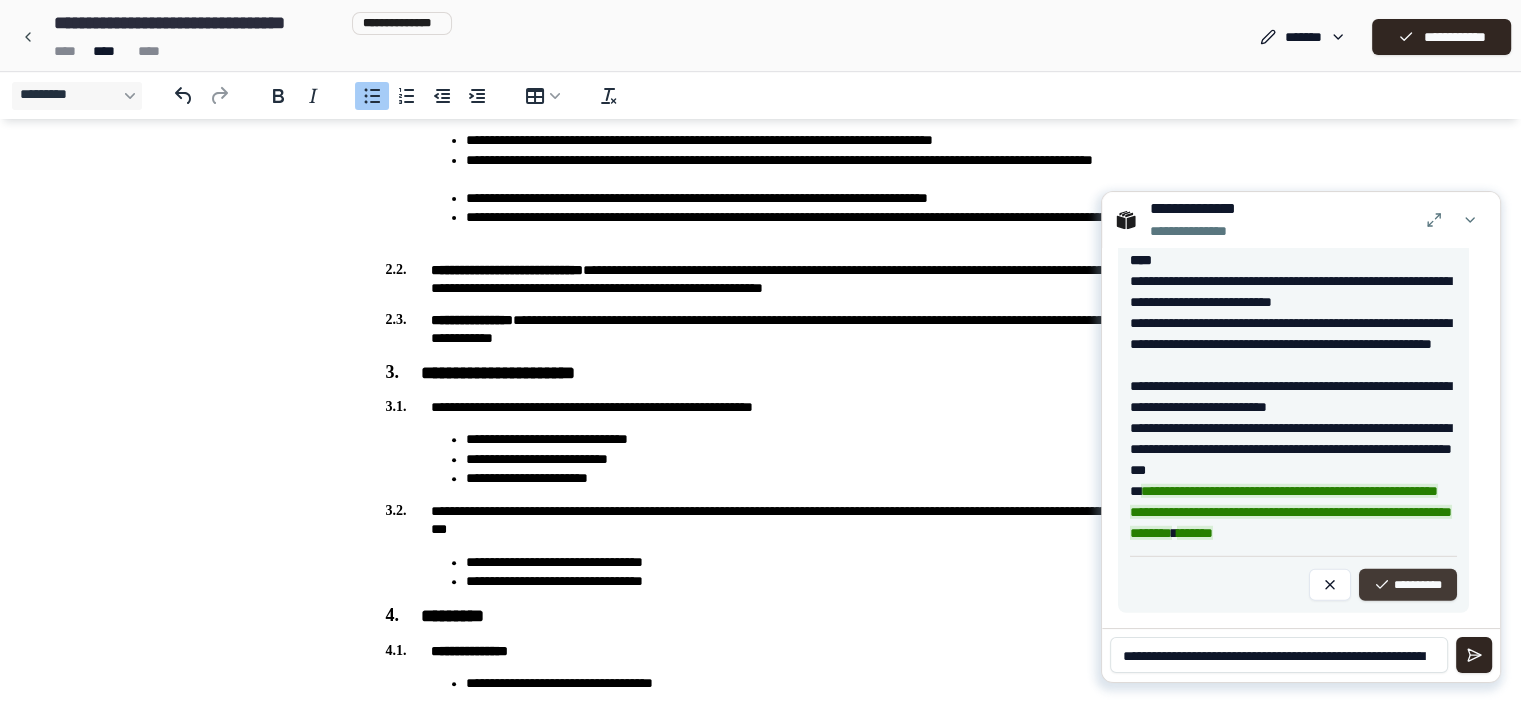 click on "**********" at bounding box center (1408, 585) 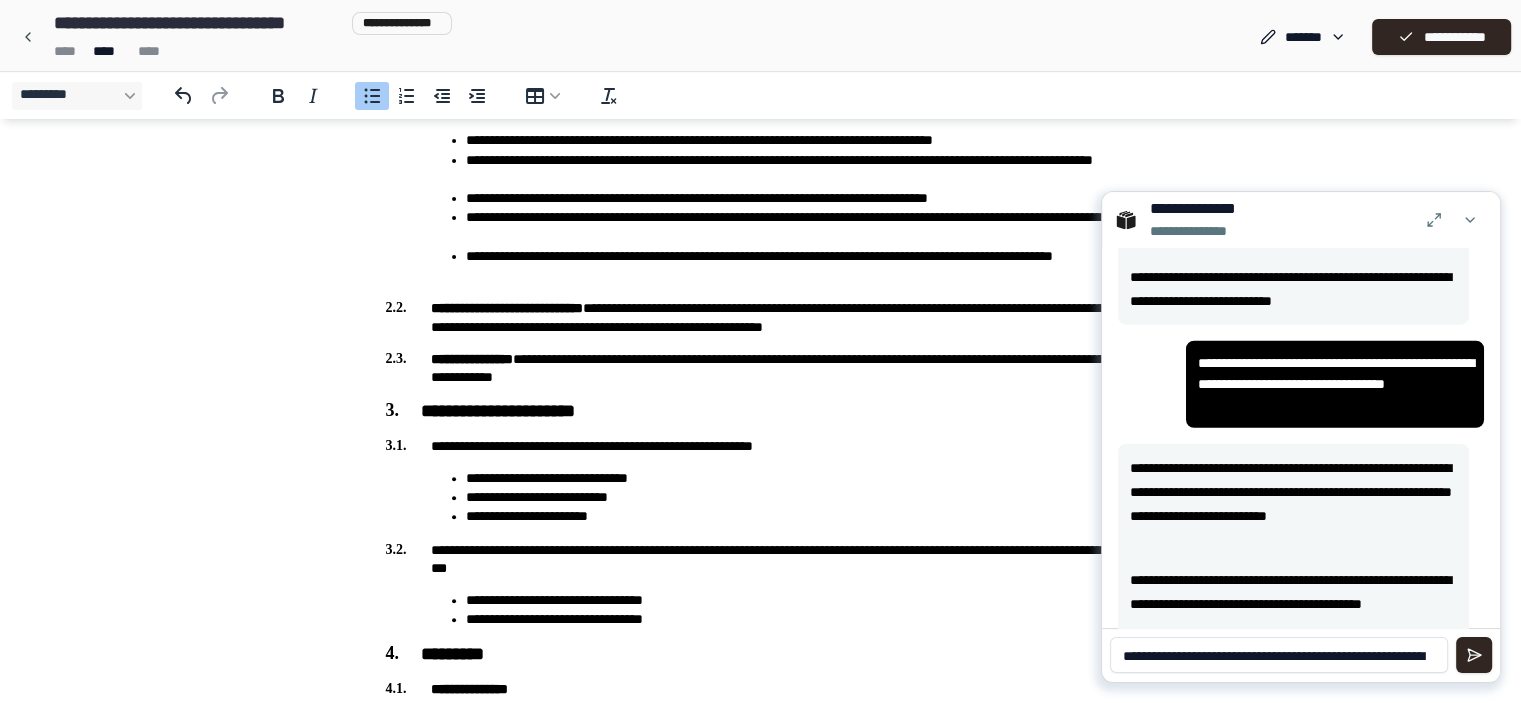 scroll, scrollTop: 5353, scrollLeft: 0, axis: vertical 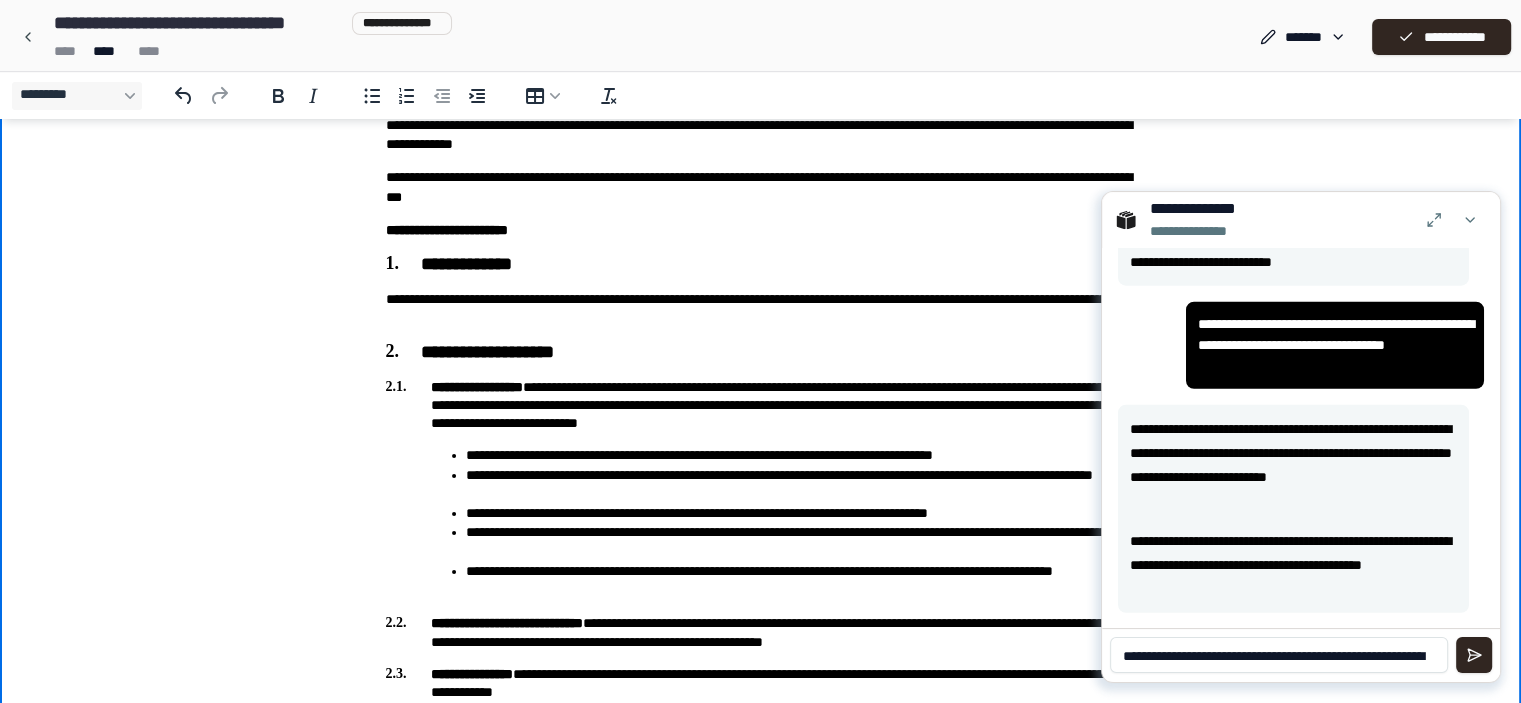 click on "**********" at bounding box center [761, 405] 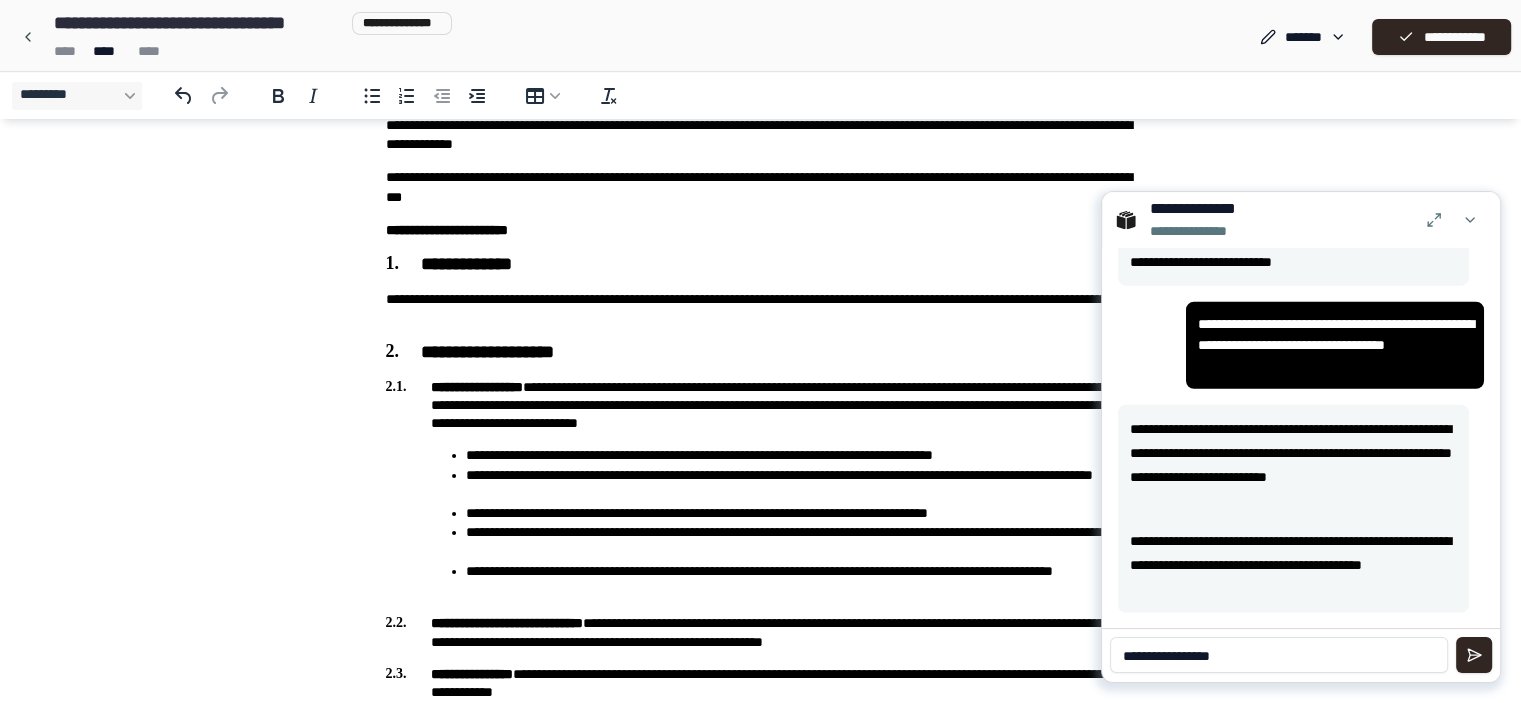 type on "**********" 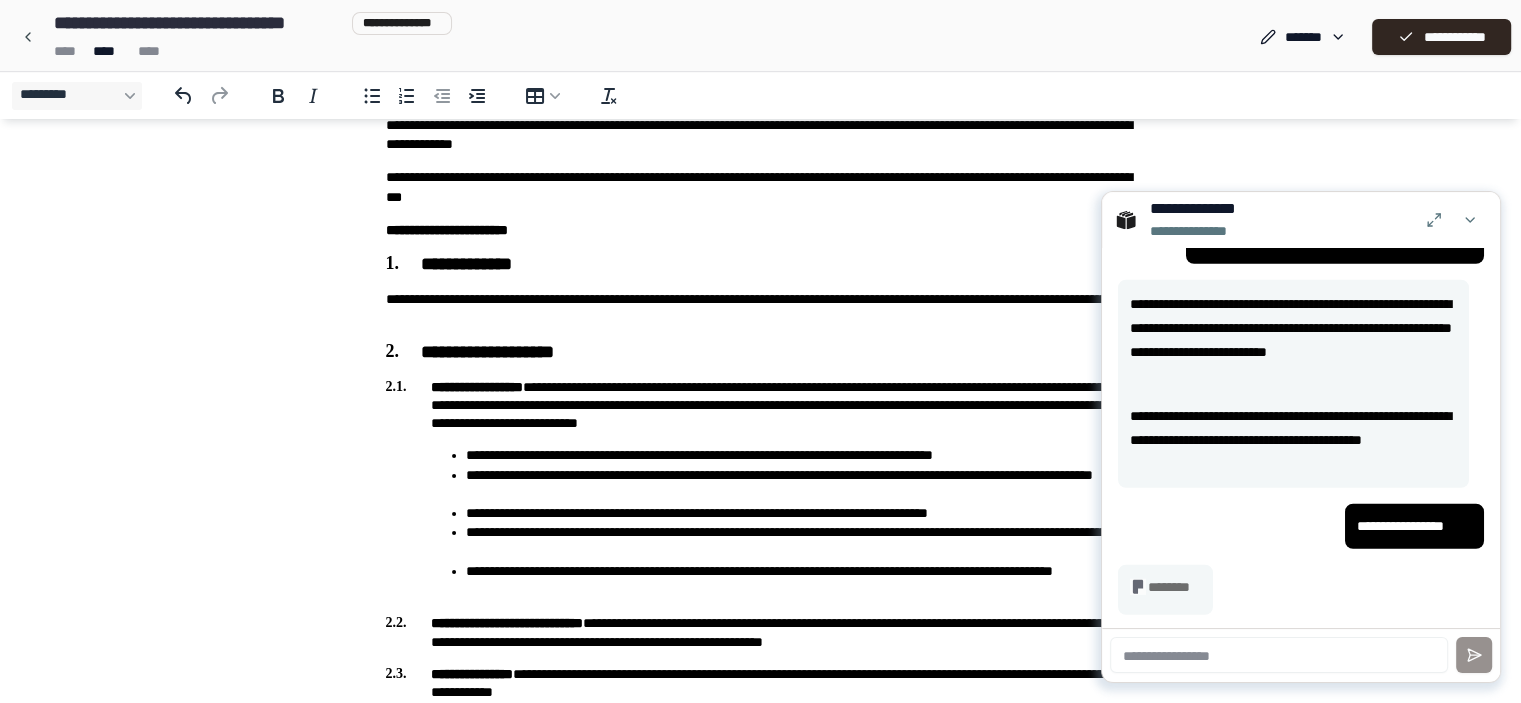 scroll, scrollTop: 5430, scrollLeft: 0, axis: vertical 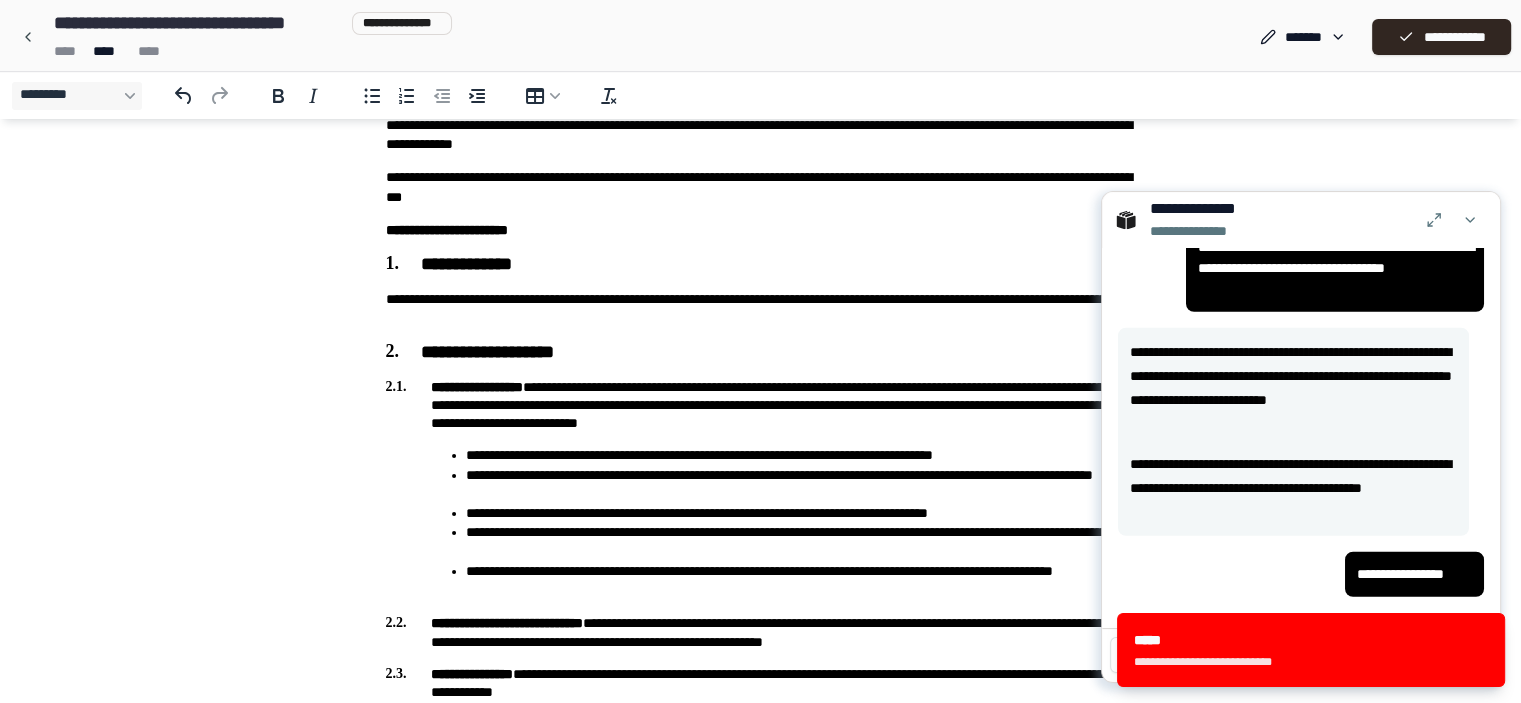 click on "**********" at bounding box center (1301, 574) 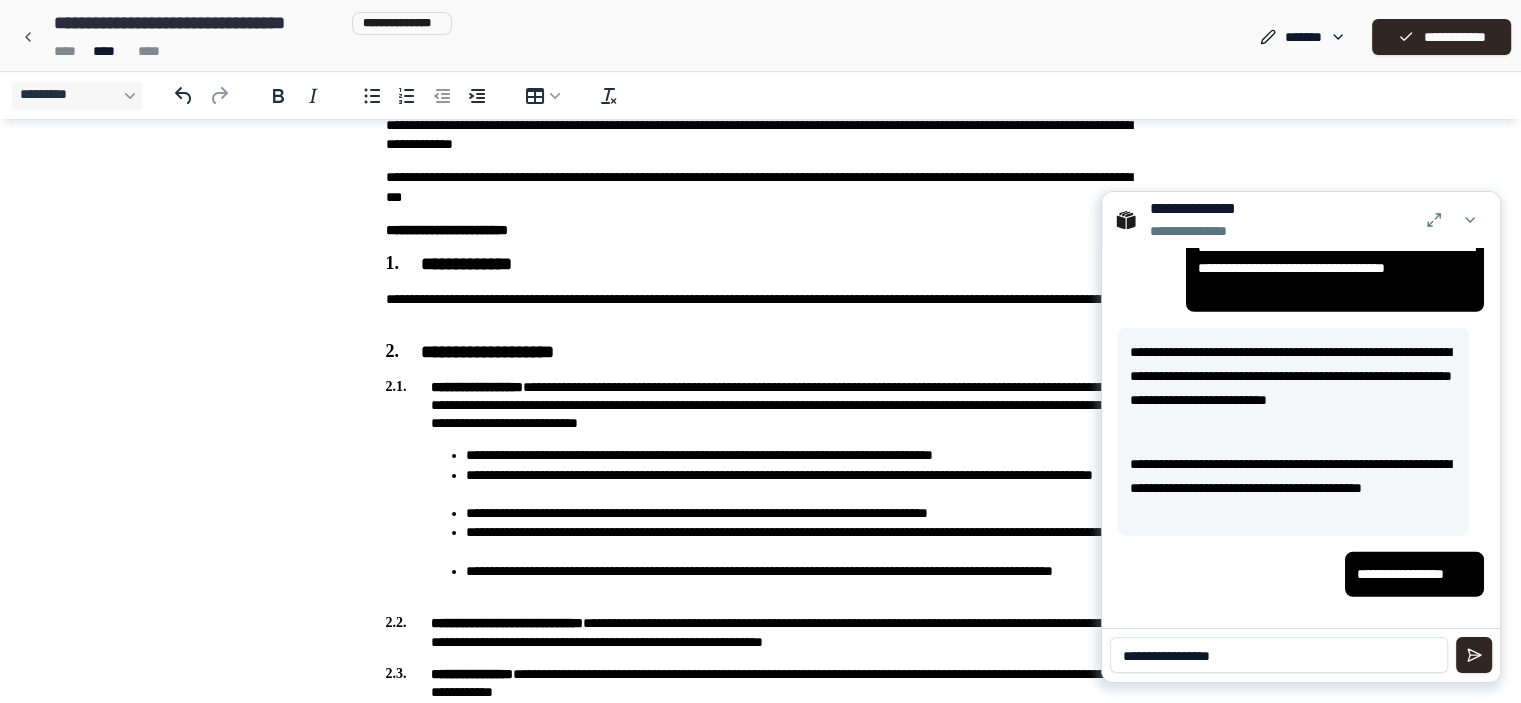 click on "**********" at bounding box center (1279, 655) 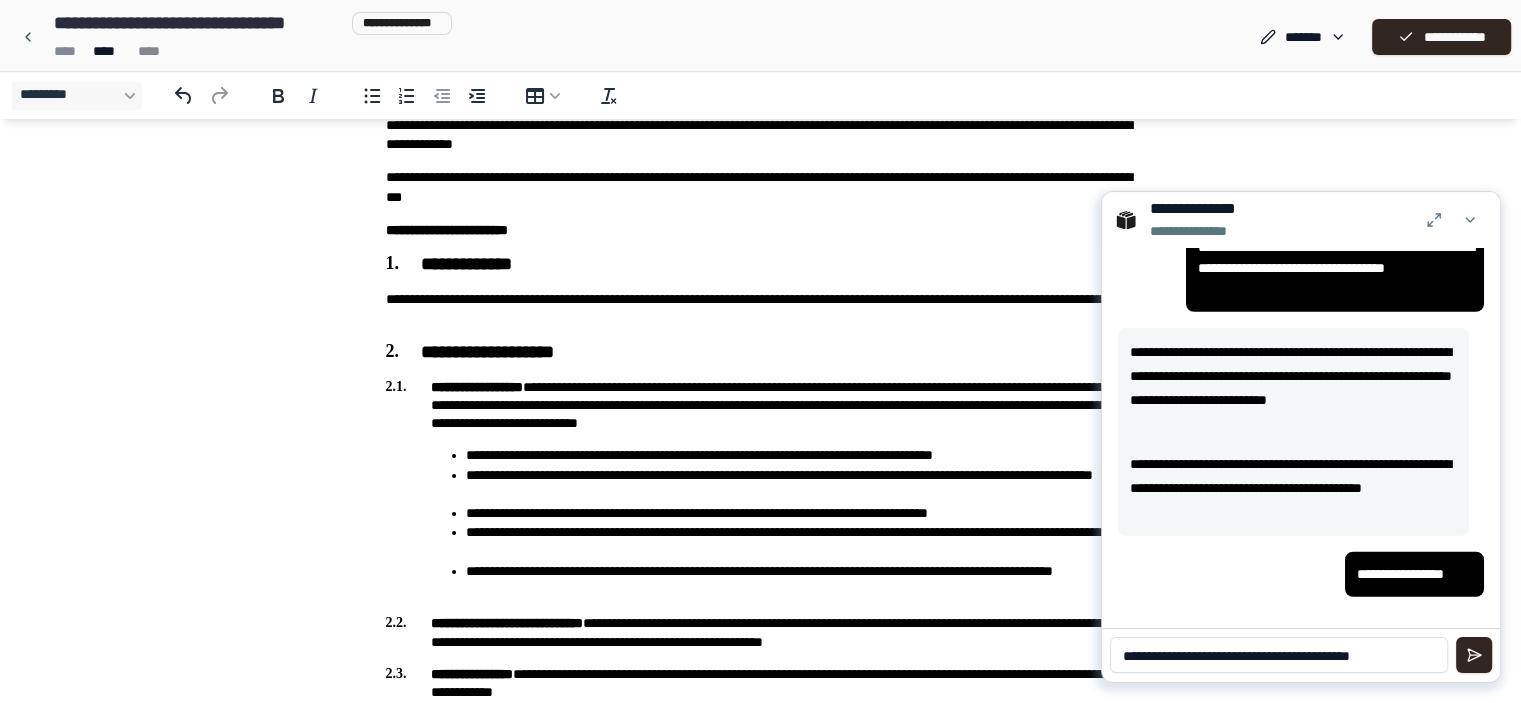 type on "**********" 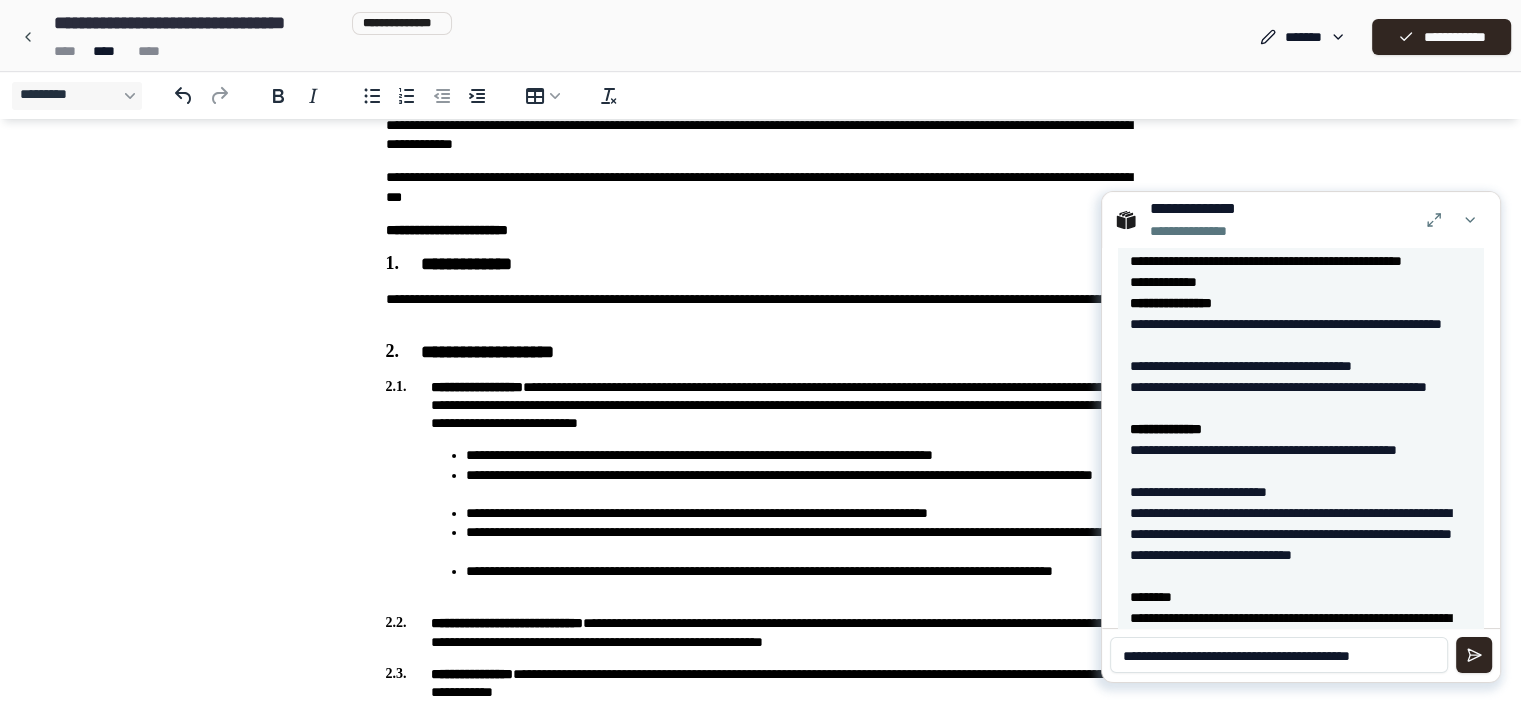 scroll, scrollTop: 9988, scrollLeft: 0, axis: vertical 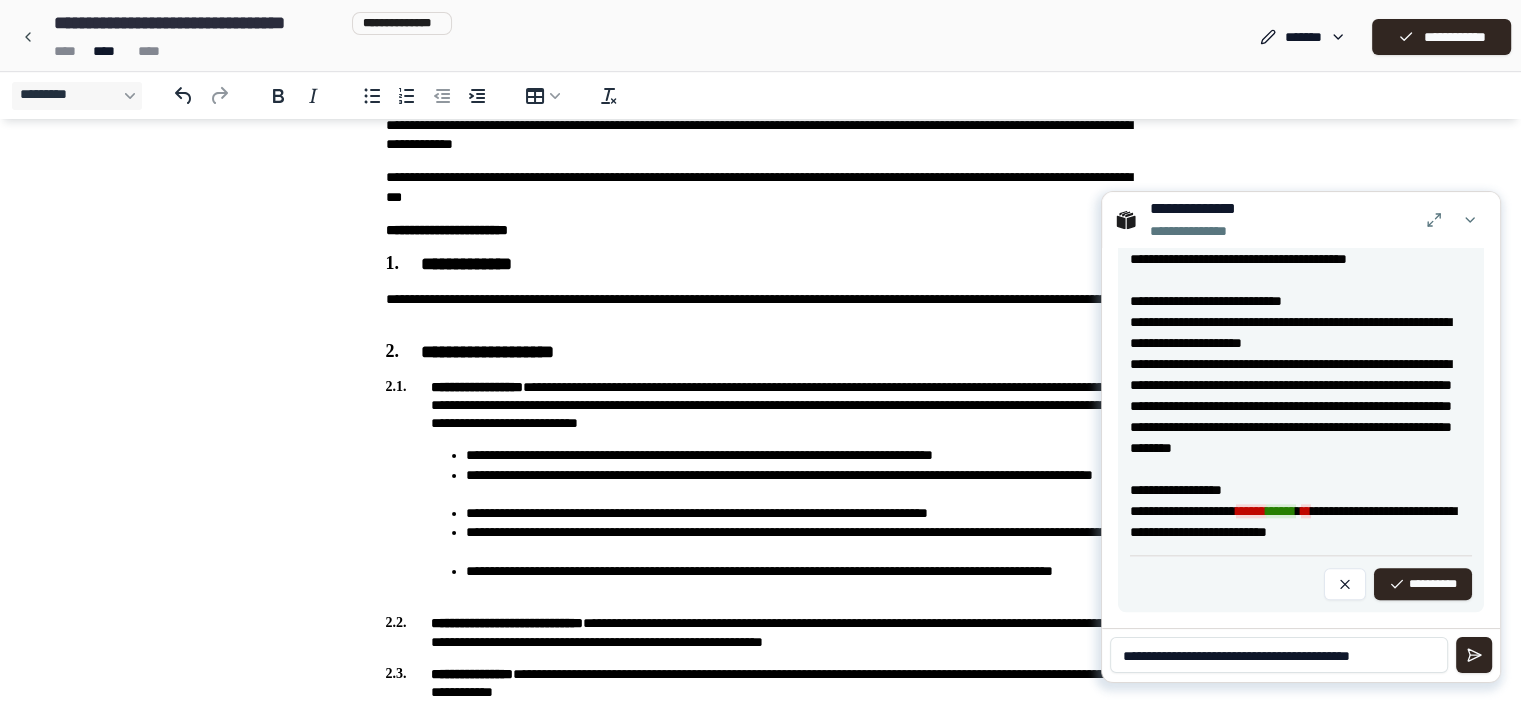 click on "******" at bounding box center [1281, 511] 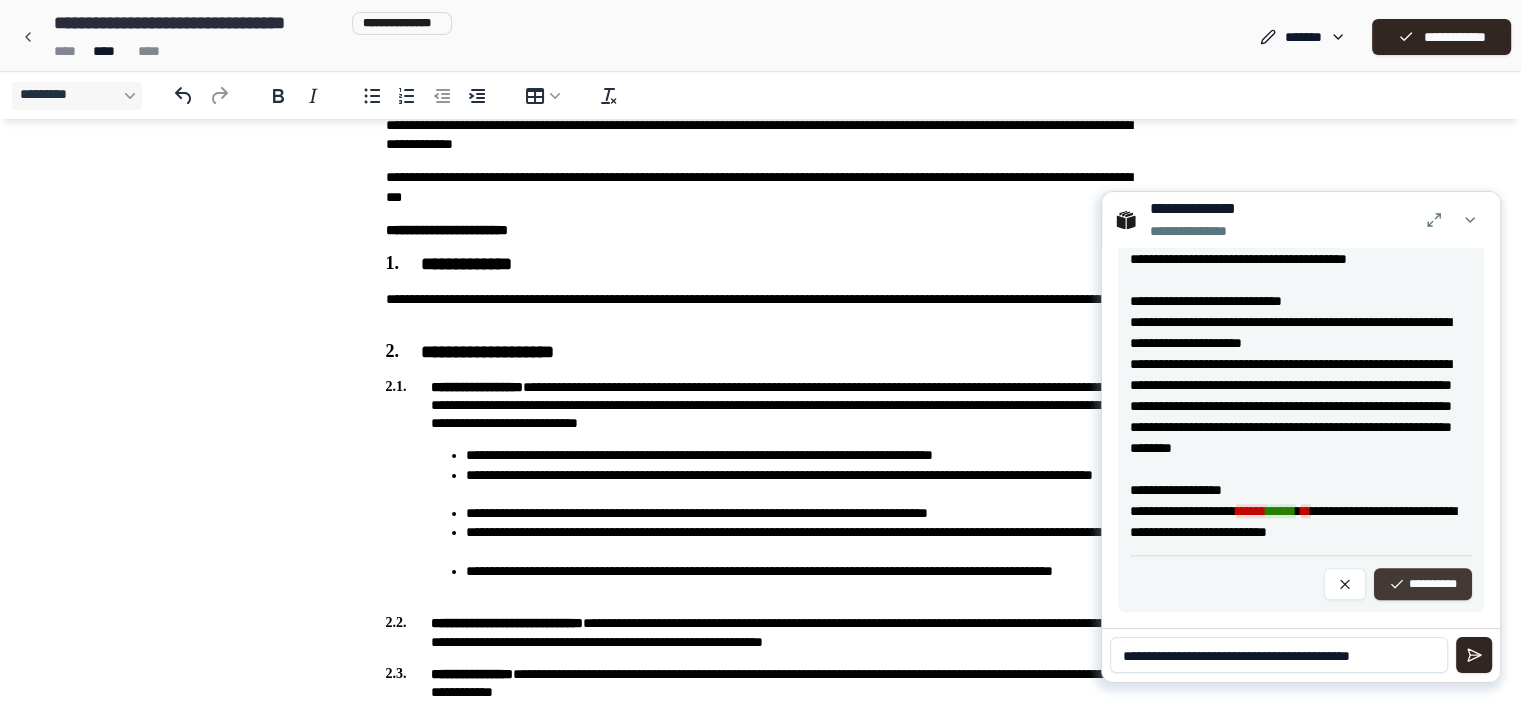 click on "**********" at bounding box center [1423, 584] 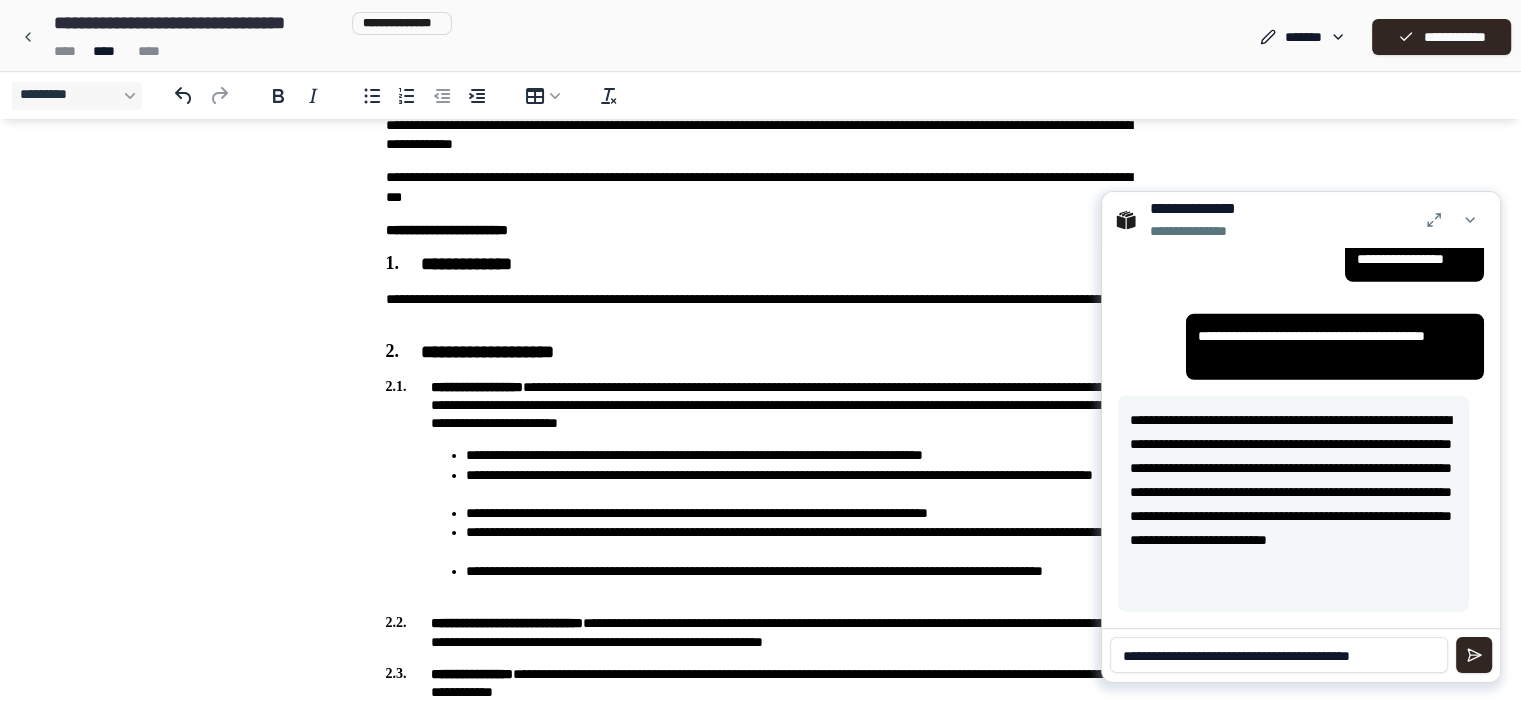 scroll, scrollTop: 5744, scrollLeft: 0, axis: vertical 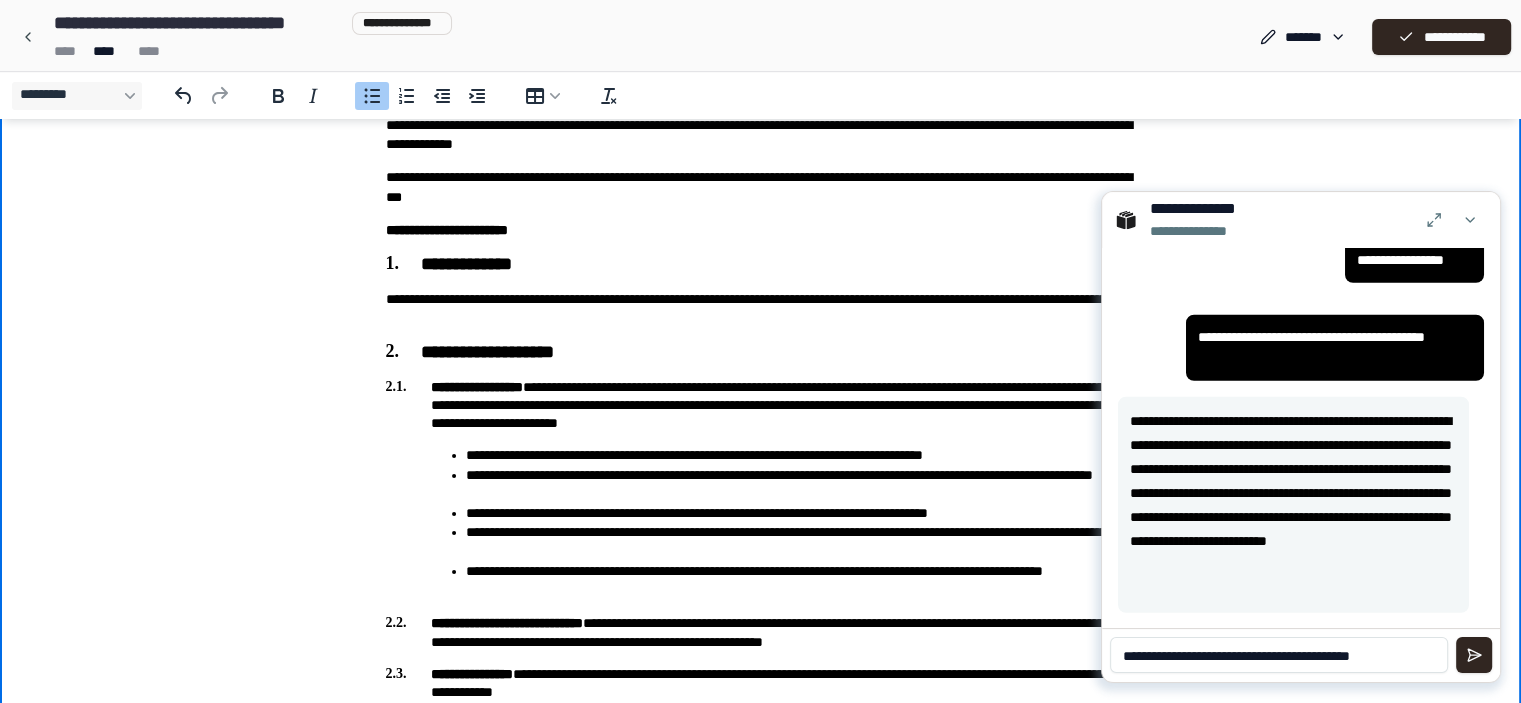 click on "**********" at bounding box center [801, 485] 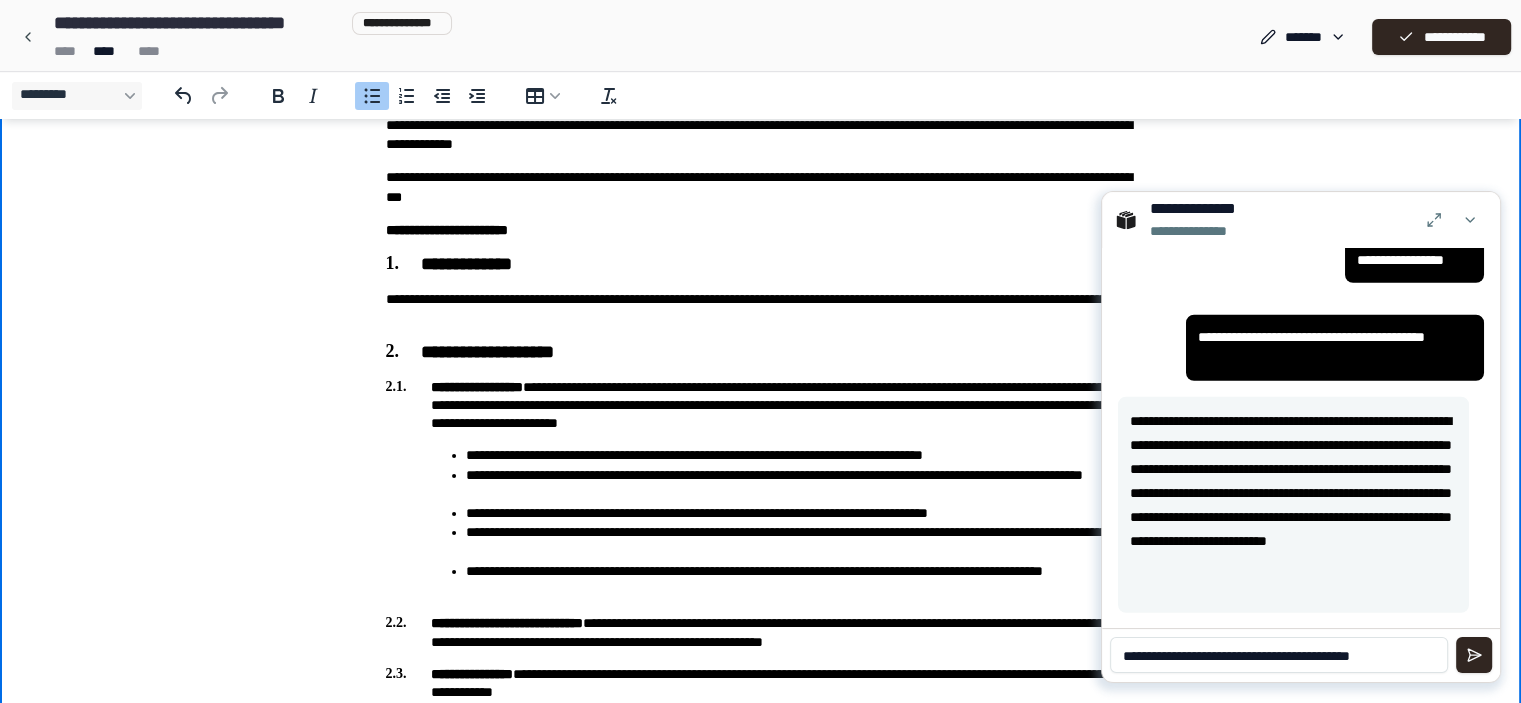 click on "**********" at bounding box center [761, 309] 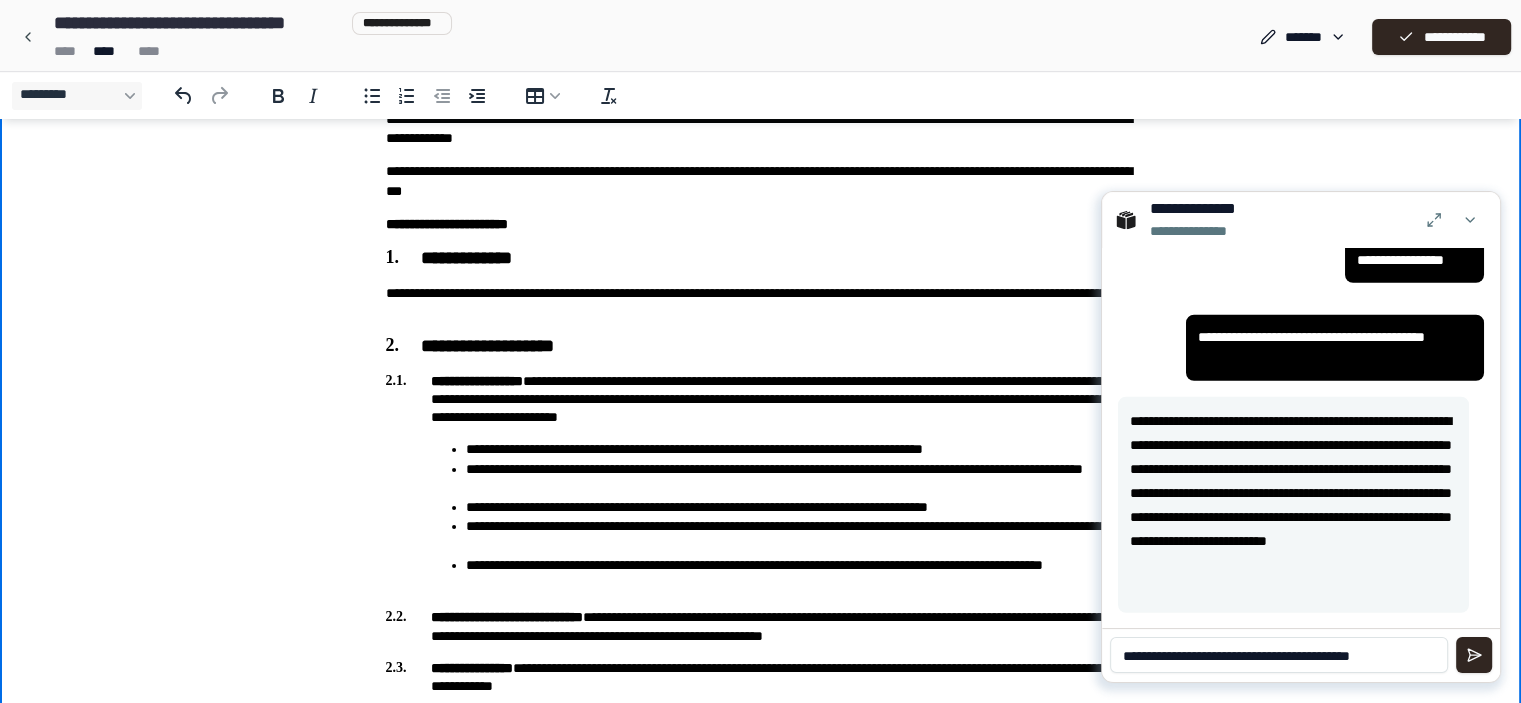 scroll, scrollTop: 344, scrollLeft: 0, axis: vertical 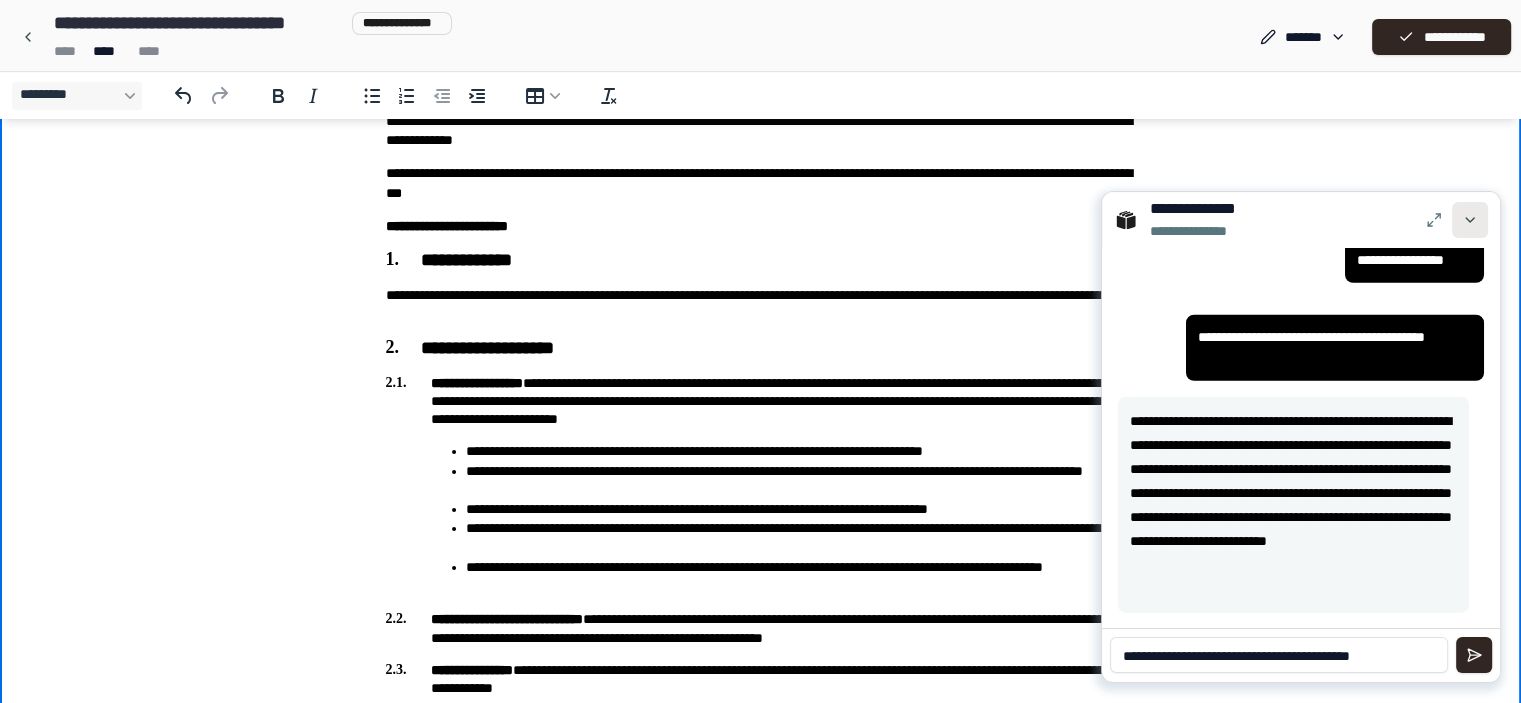 click at bounding box center [1470, 220] 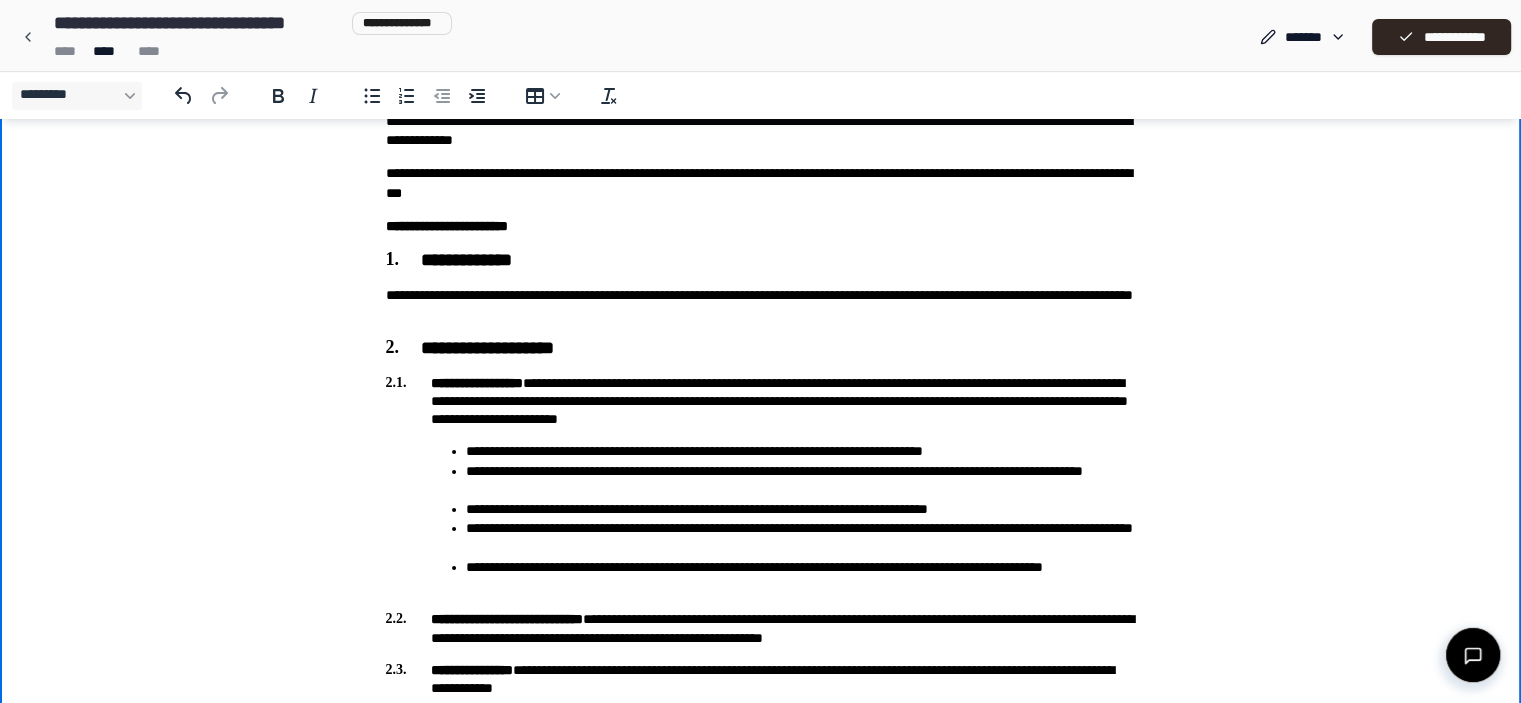 click on "**********" at bounding box center (761, 401) 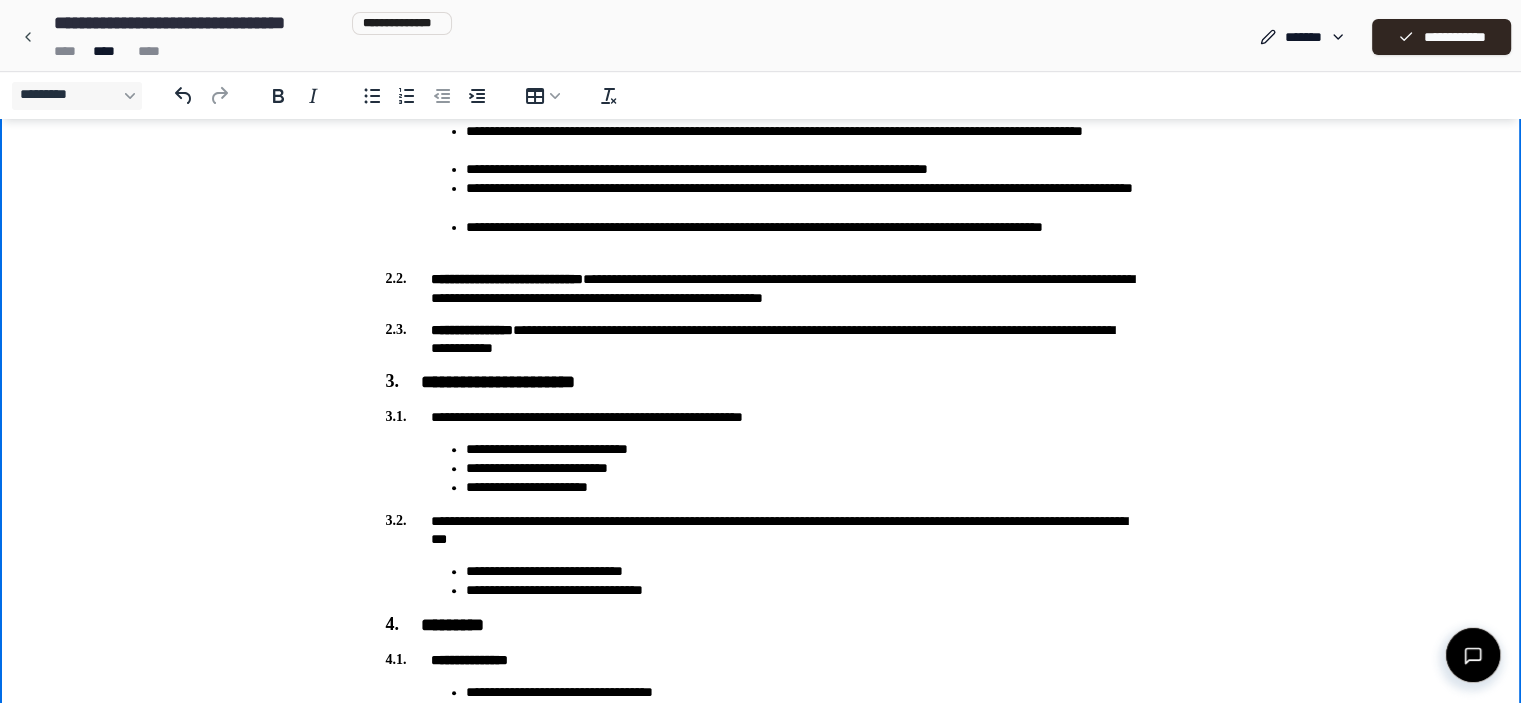 scroll, scrollTop: 716, scrollLeft: 0, axis: vertical 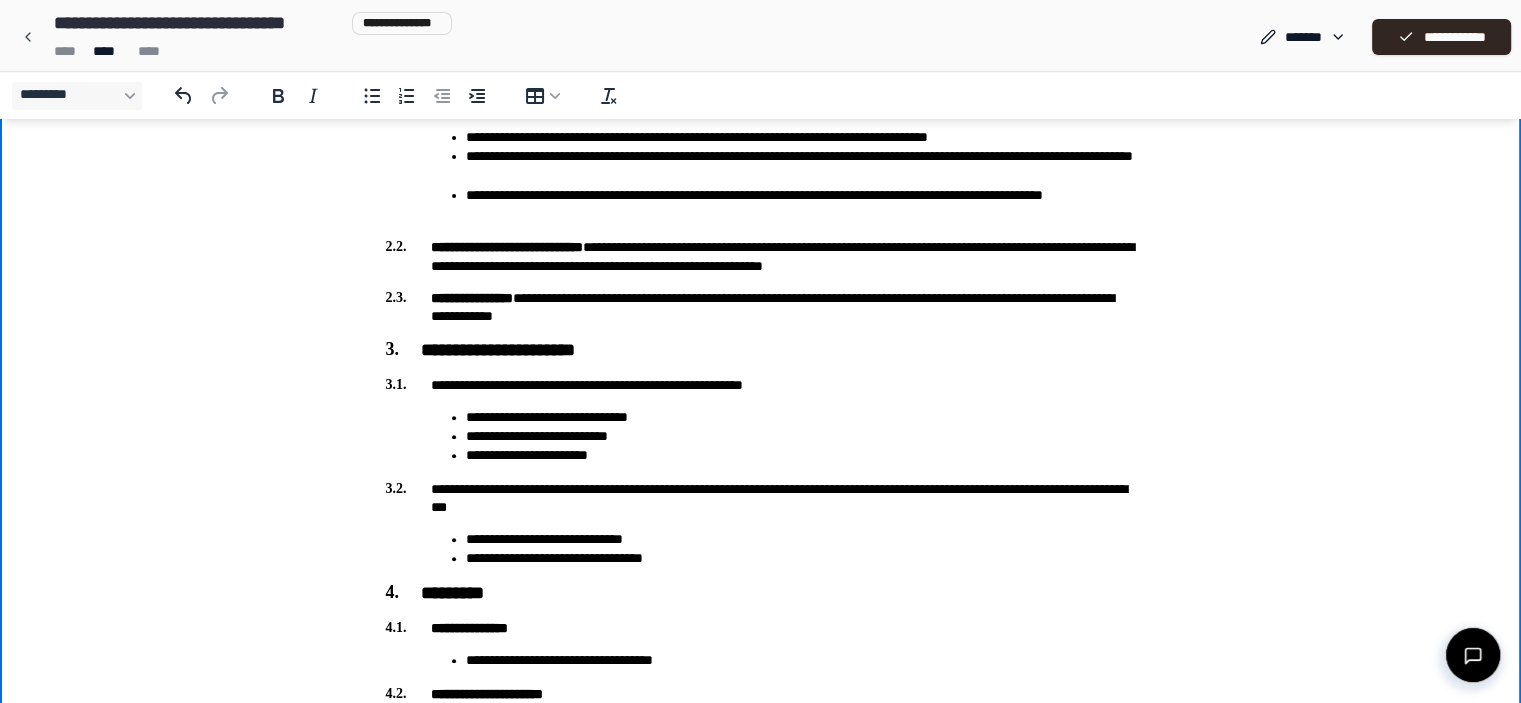 click on "**********" at bounding box center (761, 385) 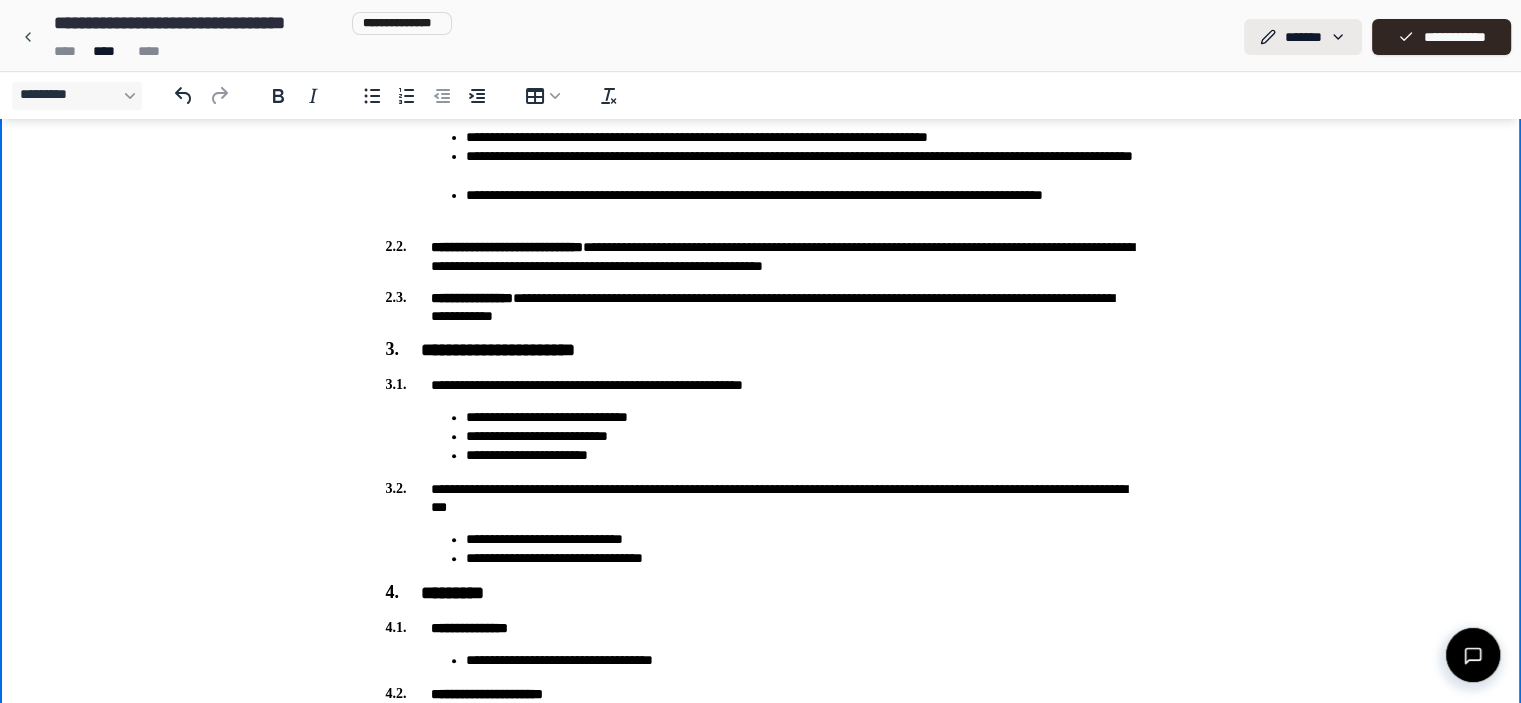 click on "**********" at bounding box center (760, 683) 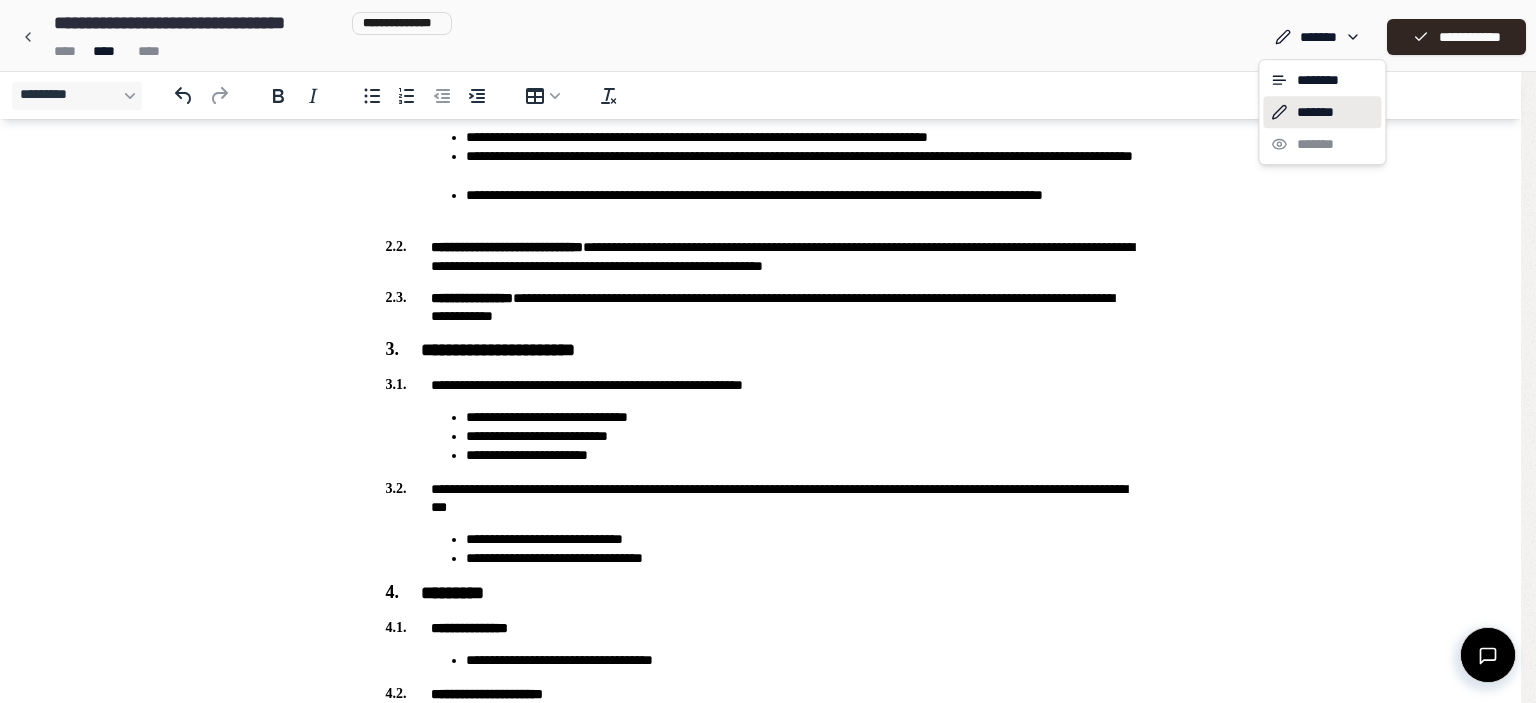 click on "**********" at bounding box center (768, 683) 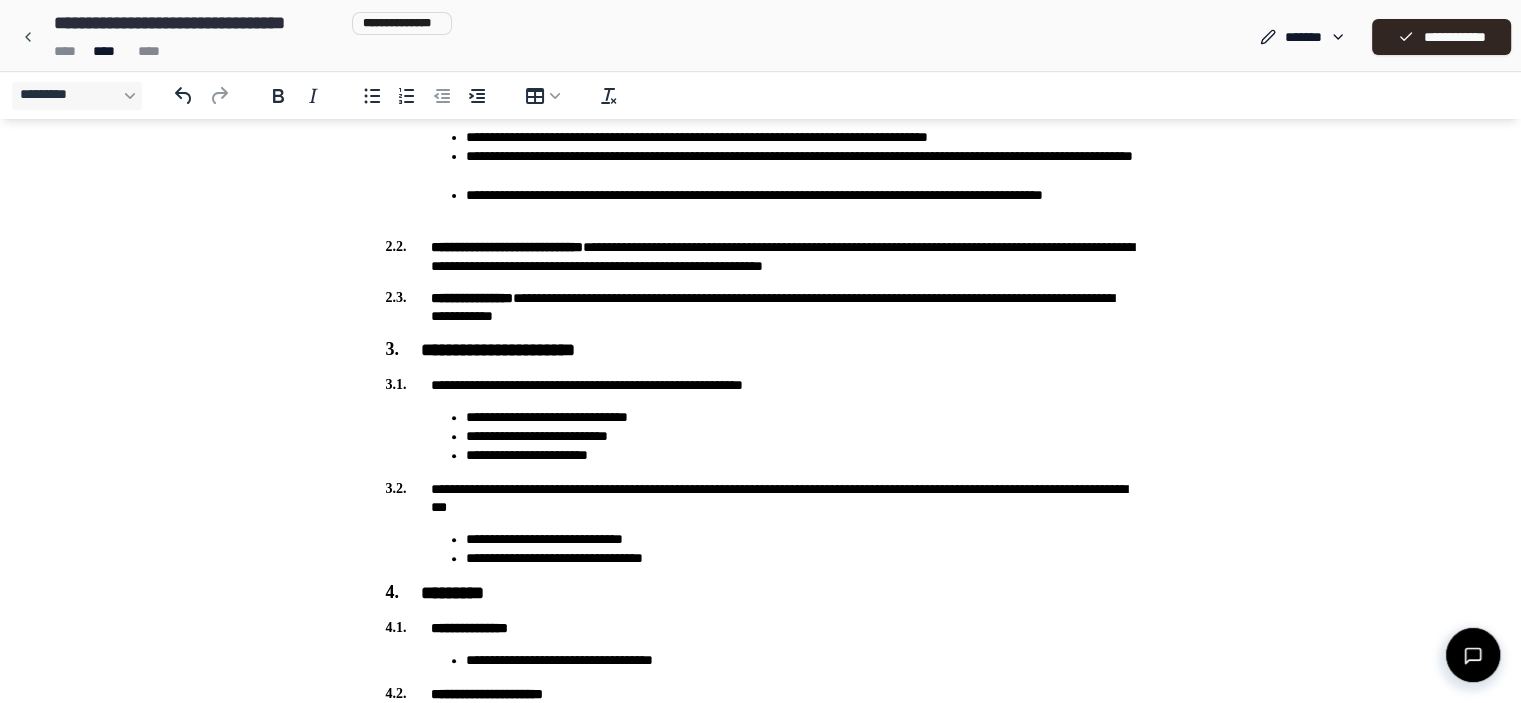 click at bounding box center (1473, 655) 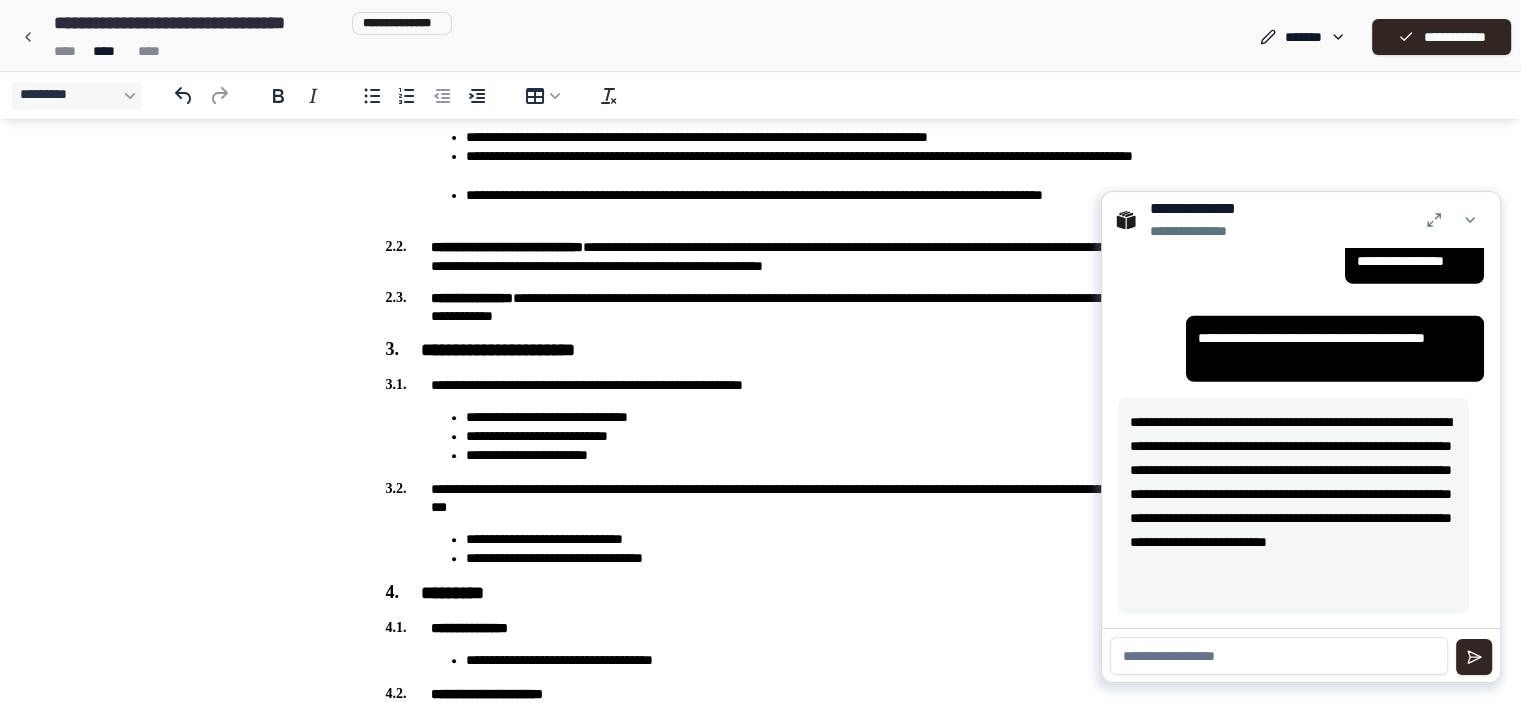 scroll, scrollTop: 5744, scrollLeft: 0, axis: vertical 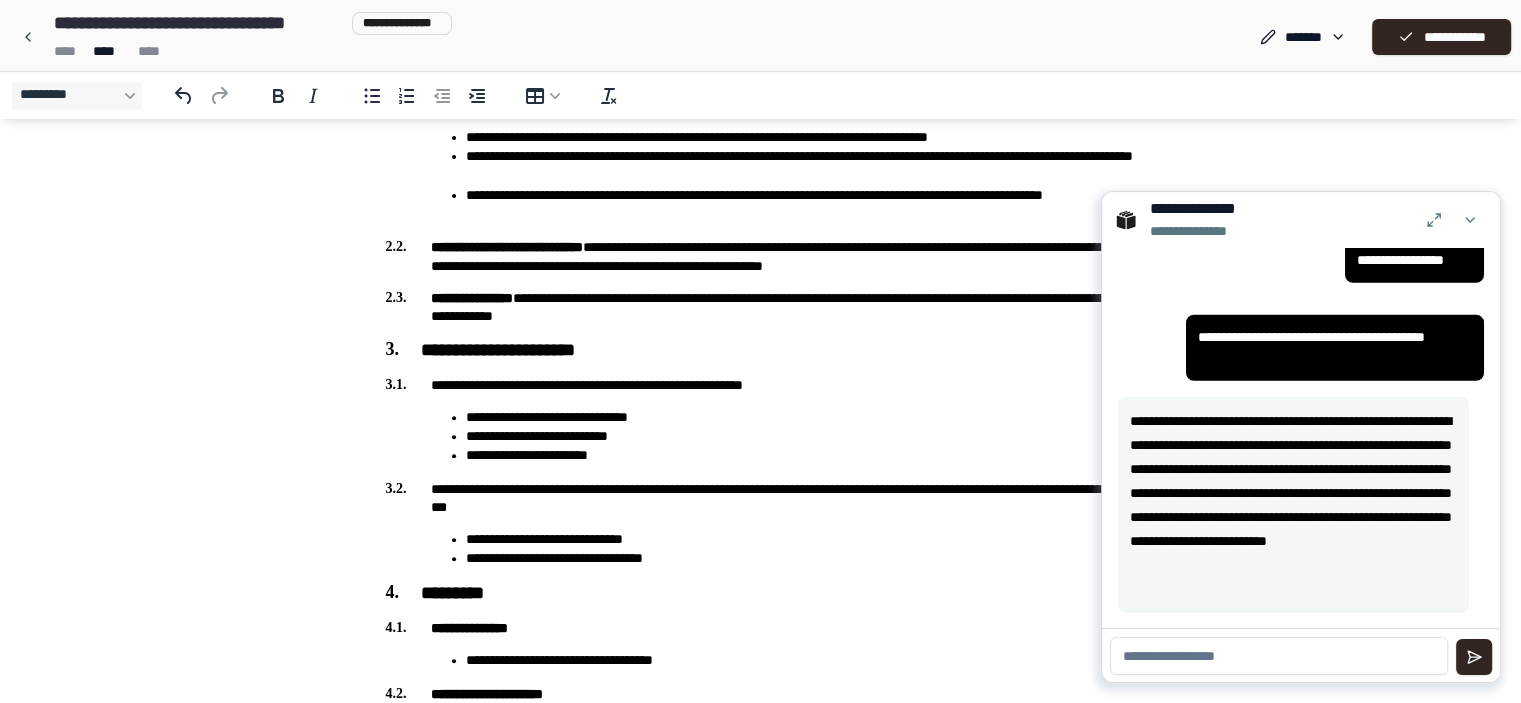 click at bounding box center (1279, 656) 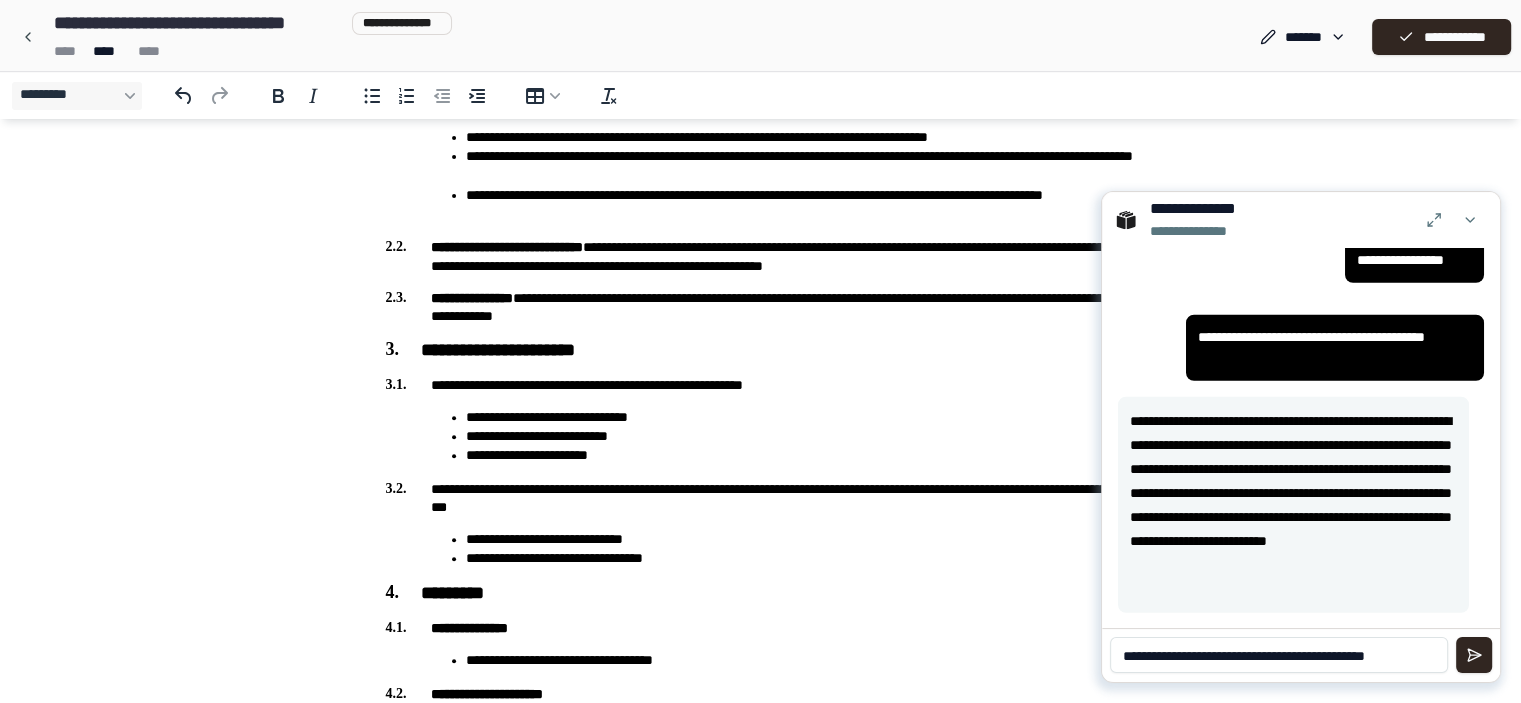 scroll, scrollTop: 0, scrollLeft: 0, axis: both 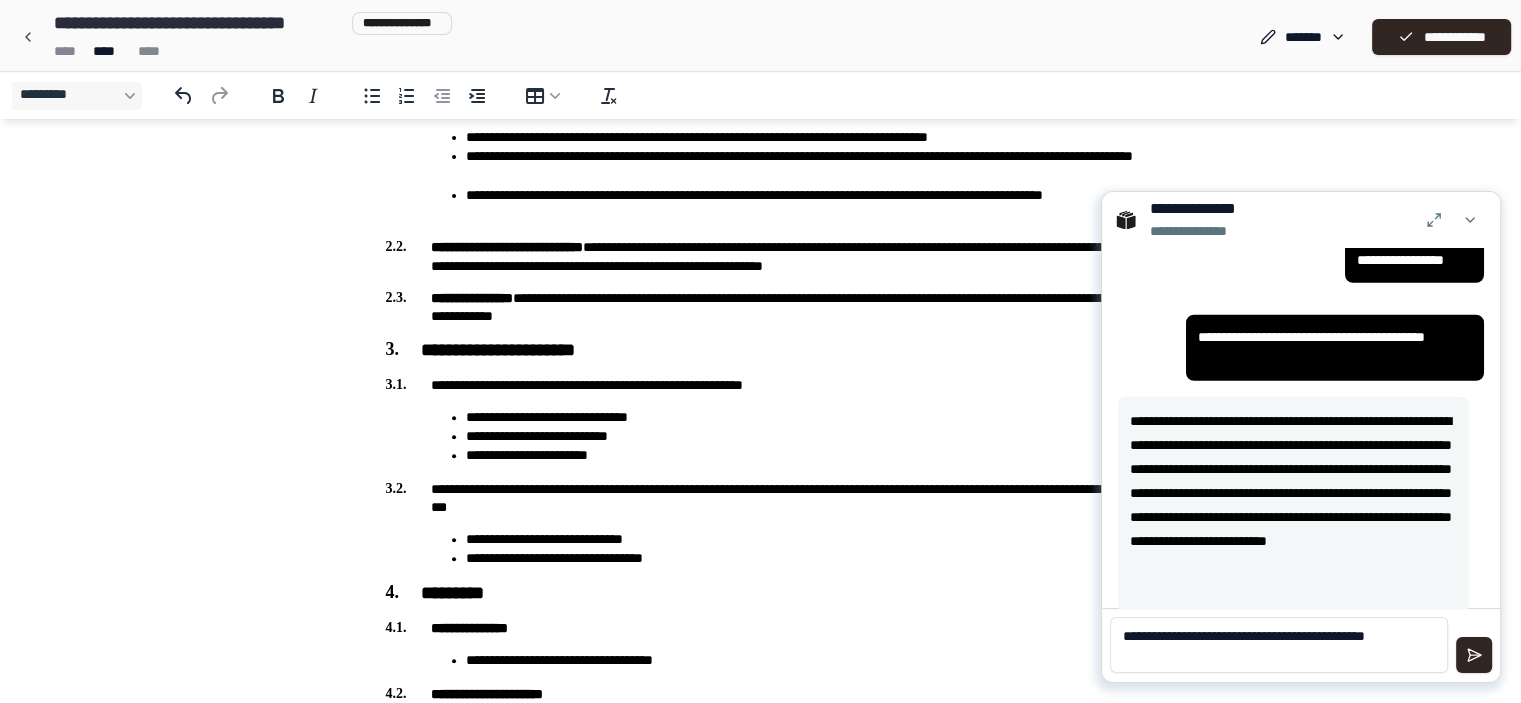 type on "**********" 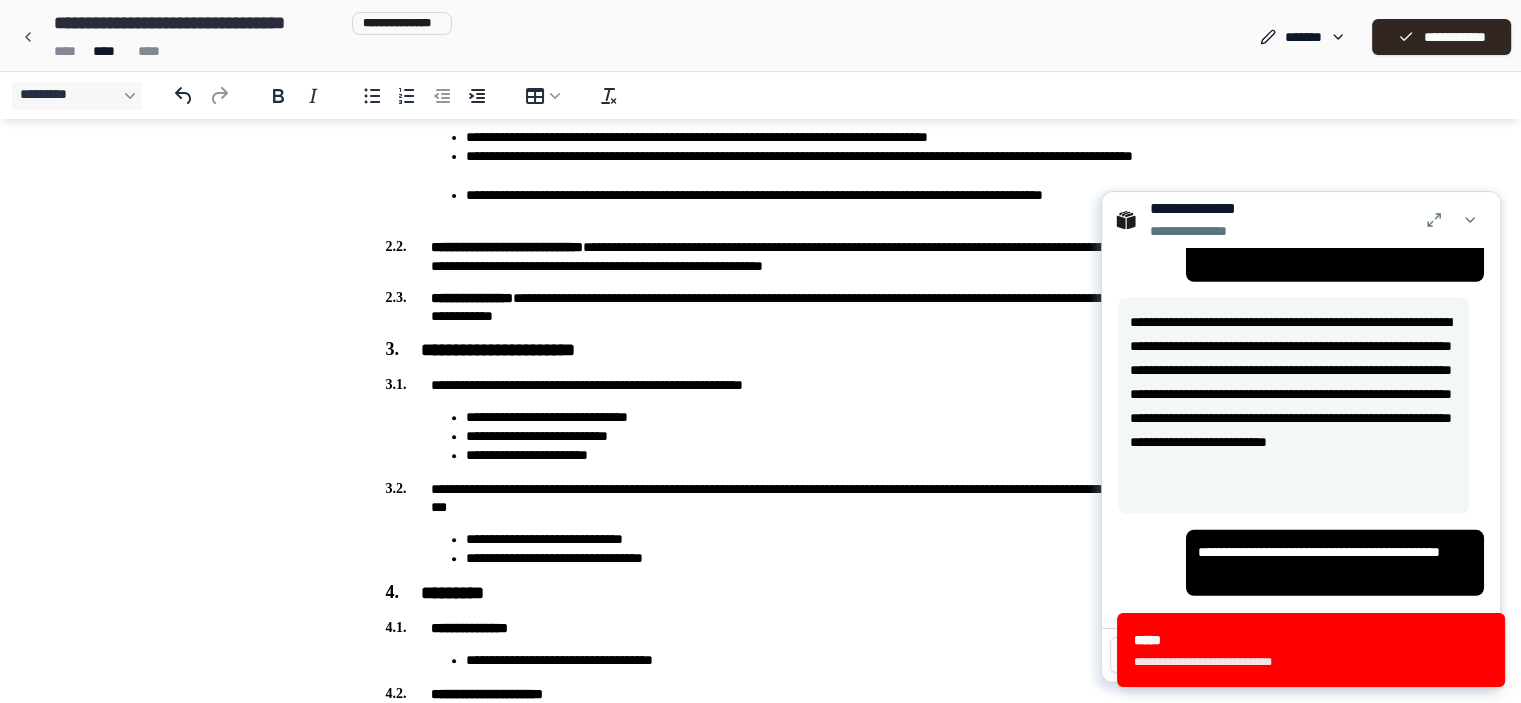 scroll, scrollTop: 5842, scrollLeft: 0, axis: vertical 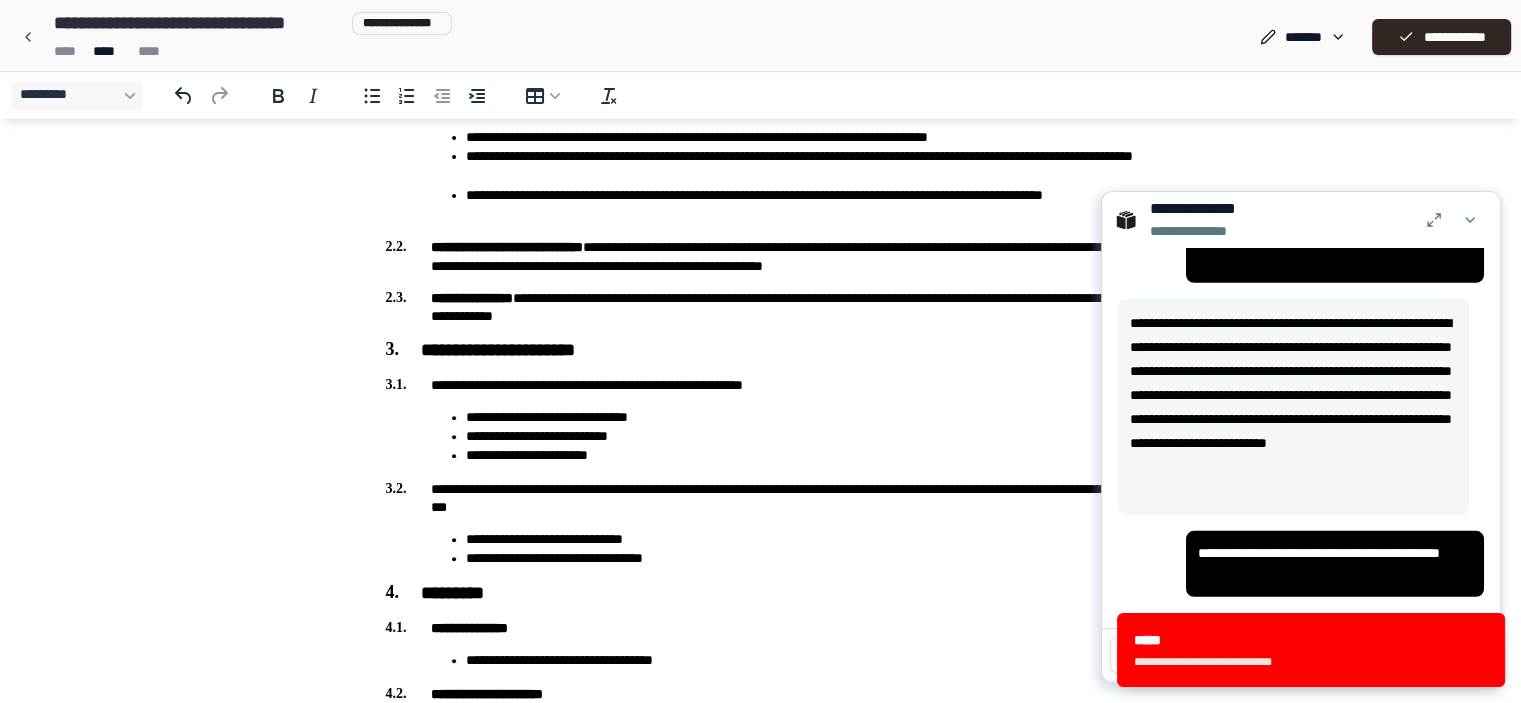 click on "**********" at bounding box center [1301, 564] 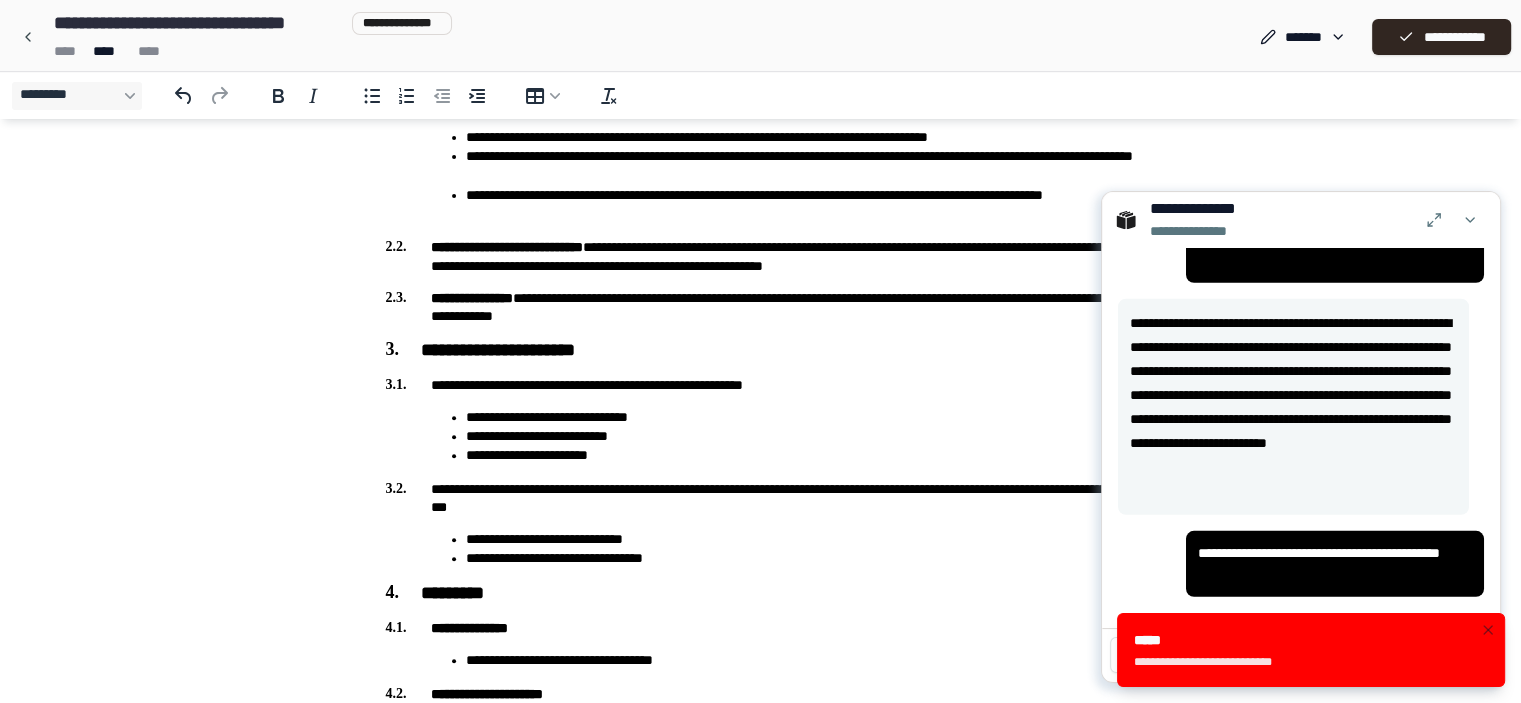 click on "*****" at bounding box center [1215, 640] 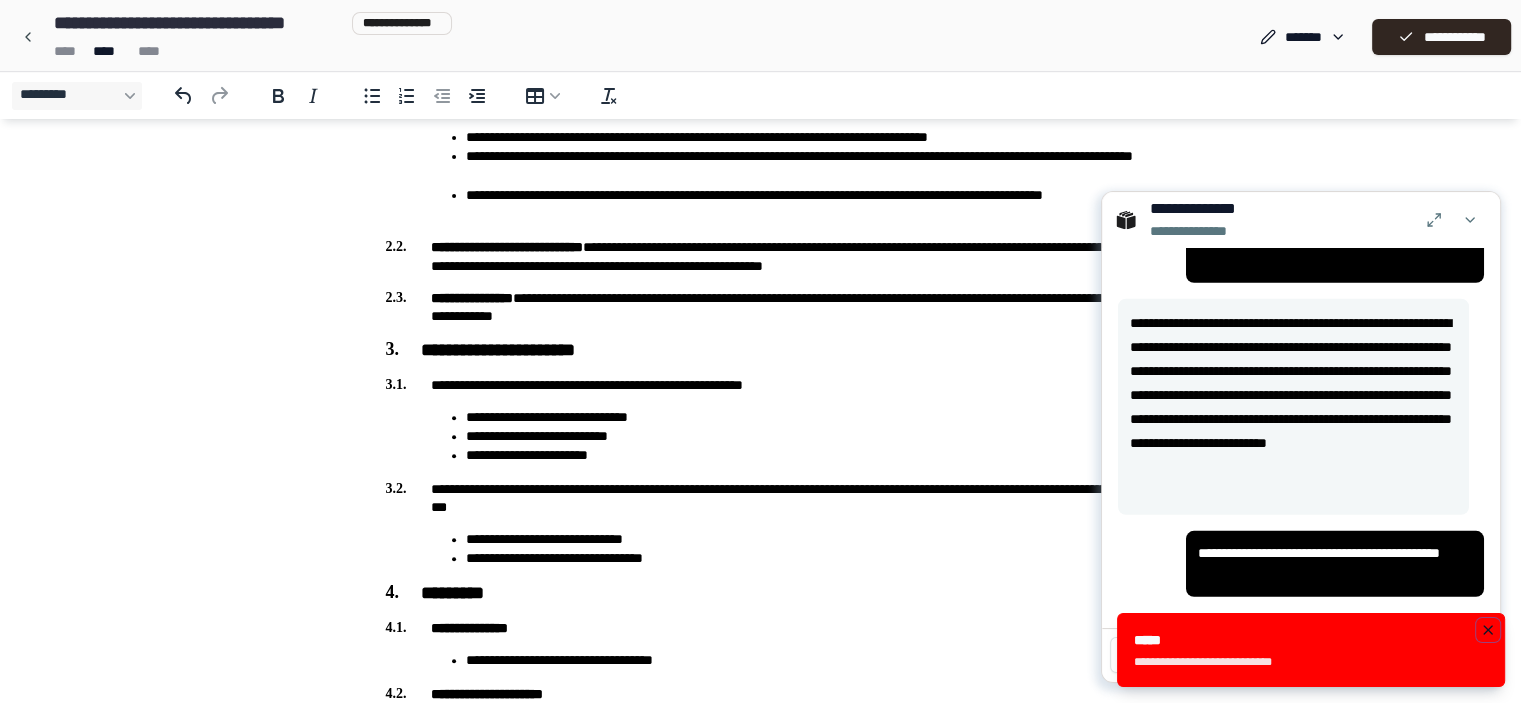 click at bounding box center [1488, 630] 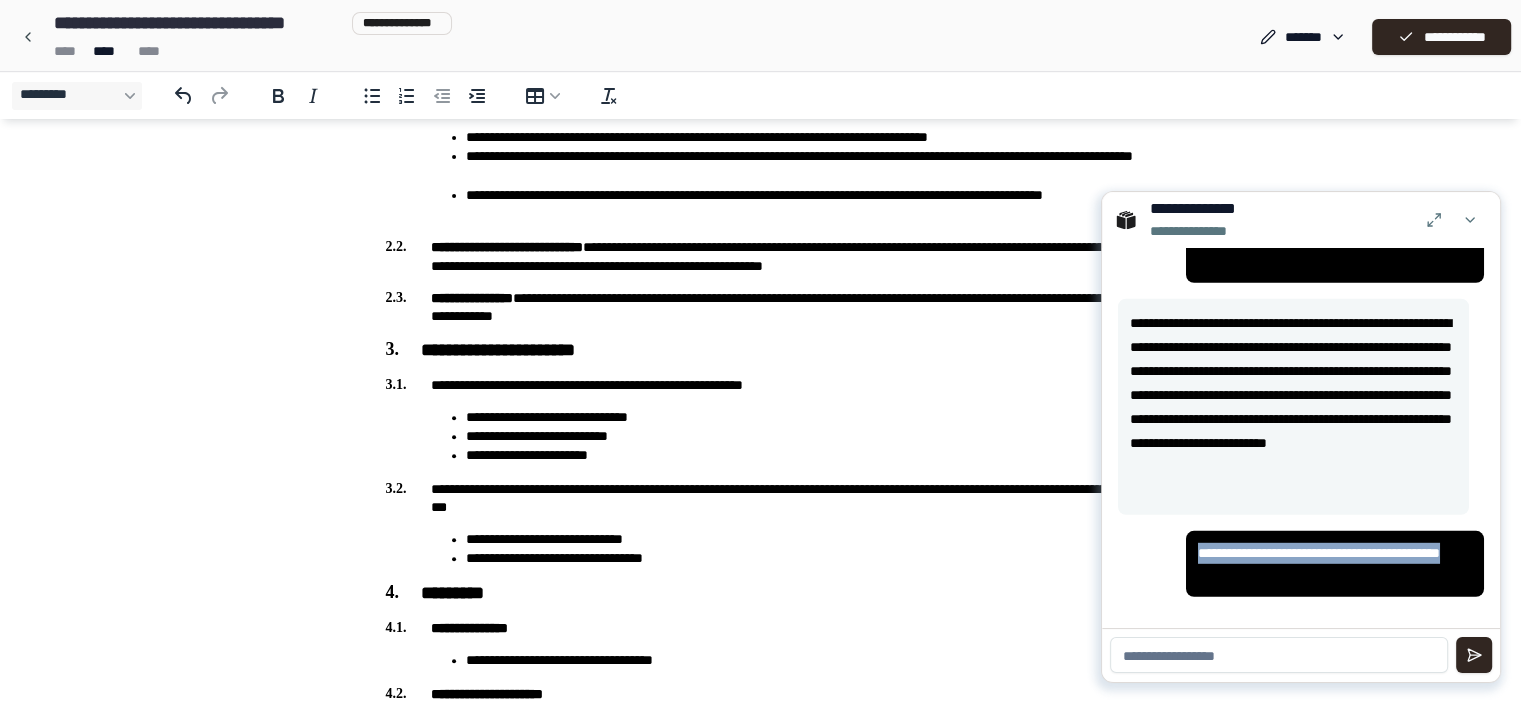 drag, startPoint x: 1184, startPoint y: 551, endPoint x: 1303, endPoint y: 570, distance: 120.50726 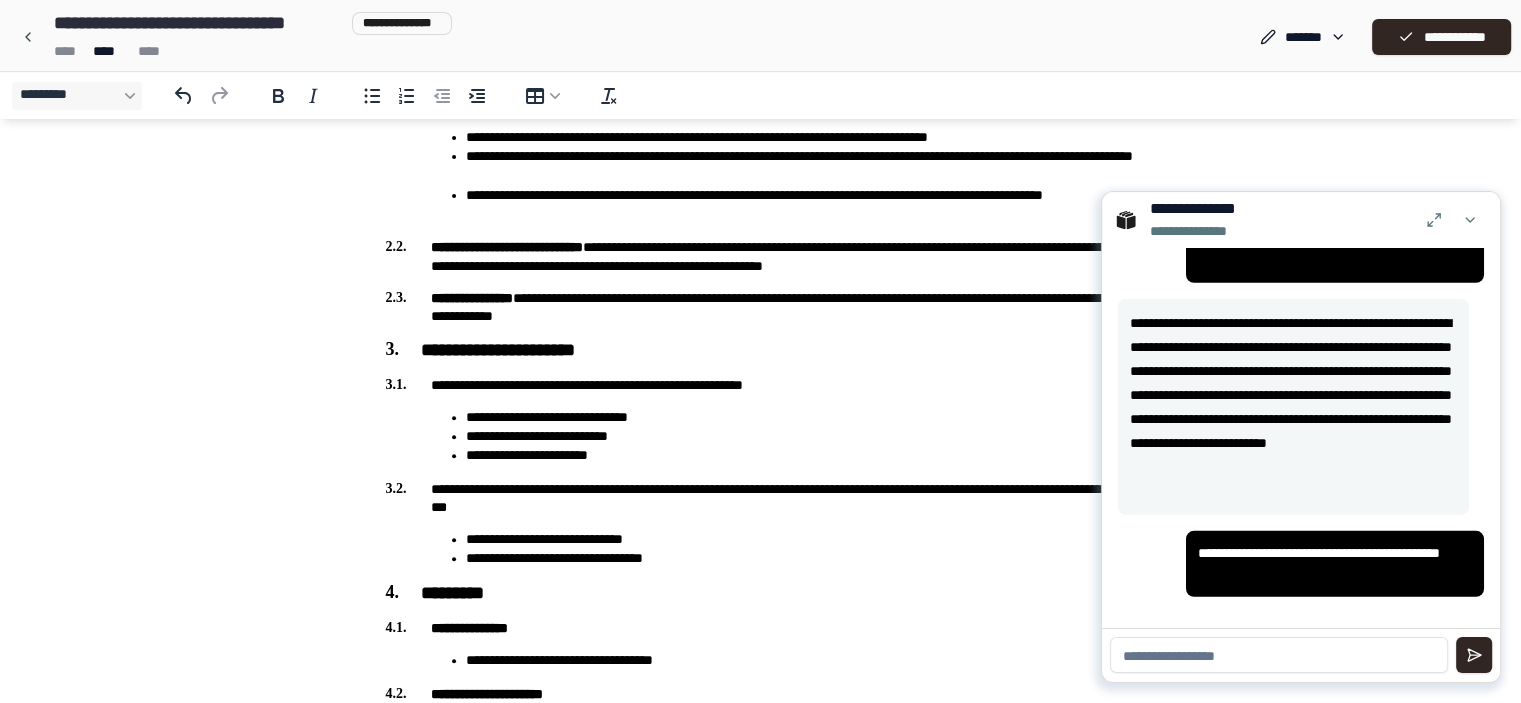 click at bounding box center [1279, 655] 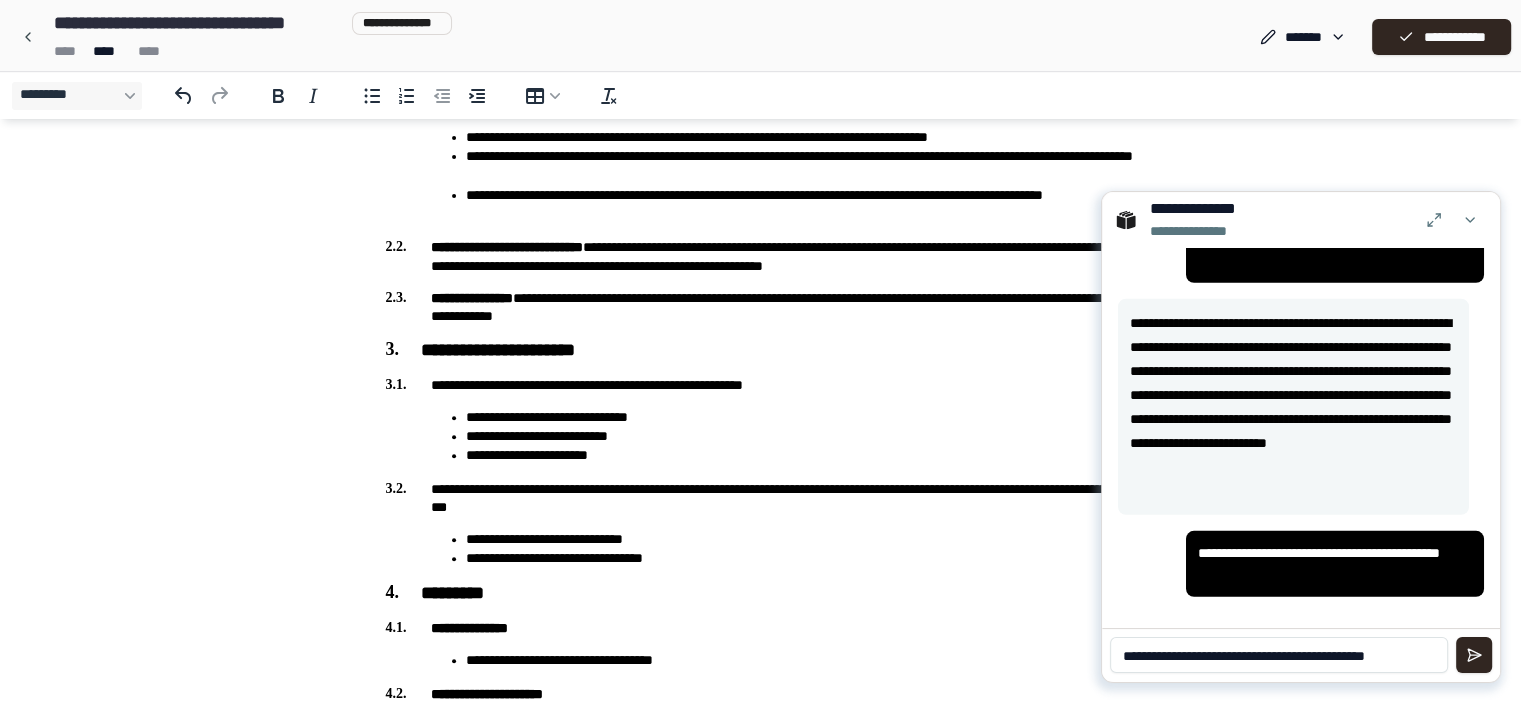 scroll, scrollTop: 0, scrollLeft: 0, axis: both 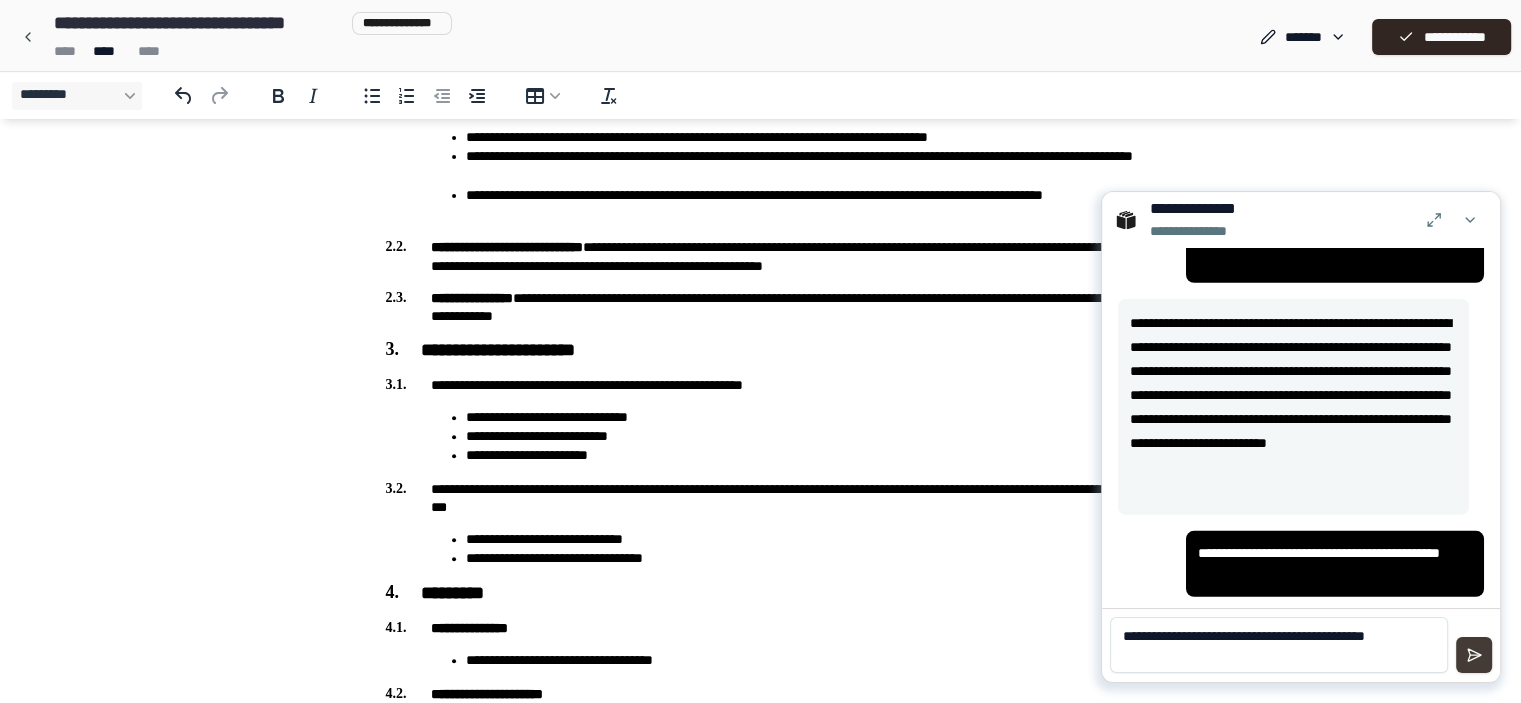 type on "**********" 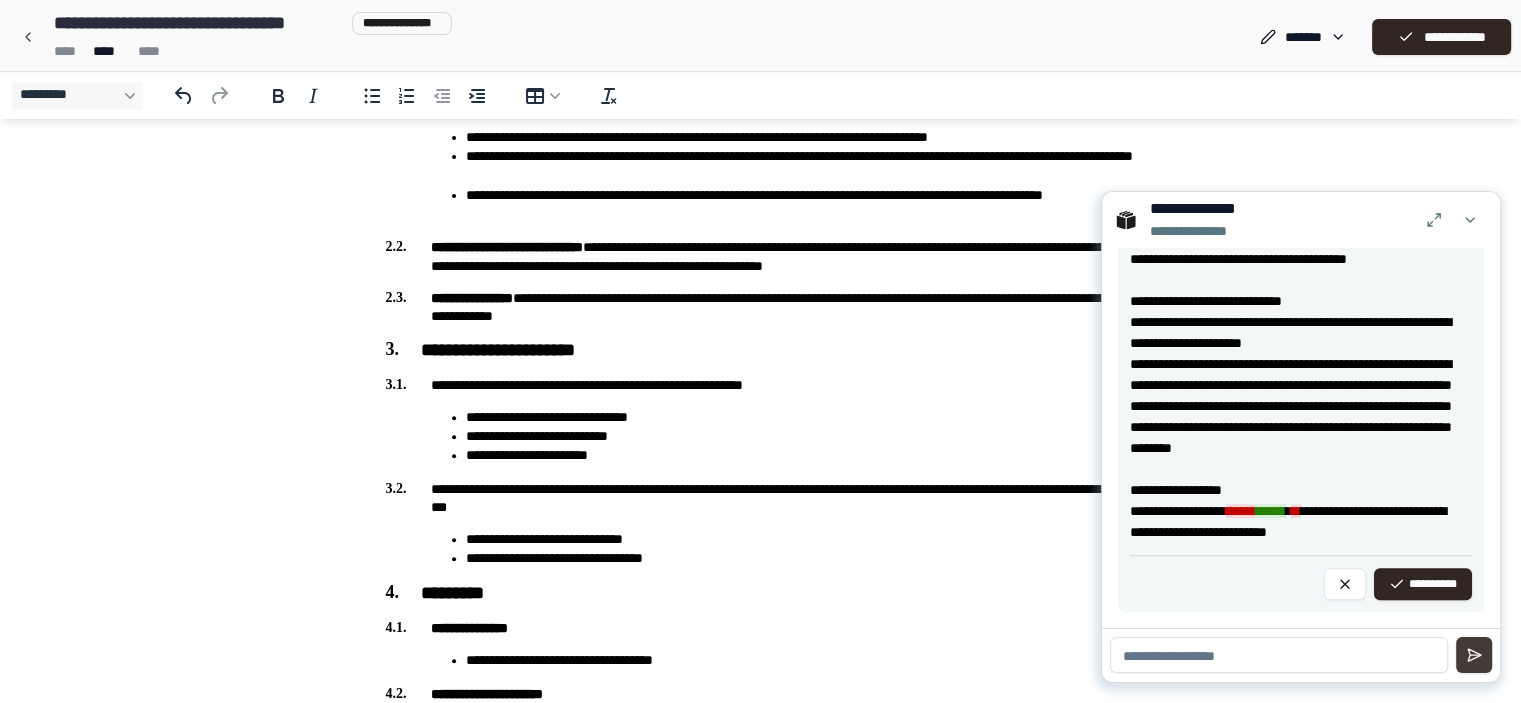 scroll, scrollTop: 9230, scrollLeft: 0, axis: vertical 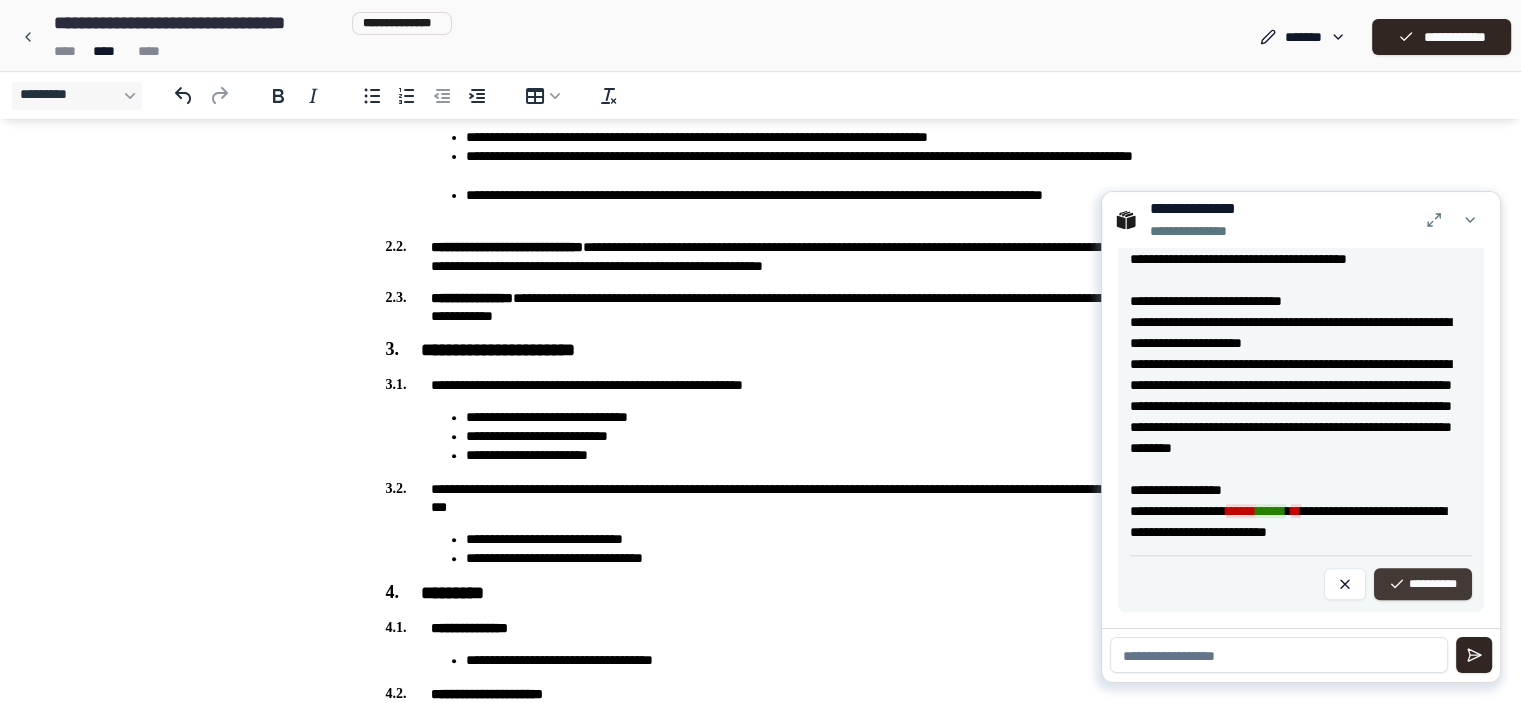 click on "**********" at bounding box center [1423, 584] 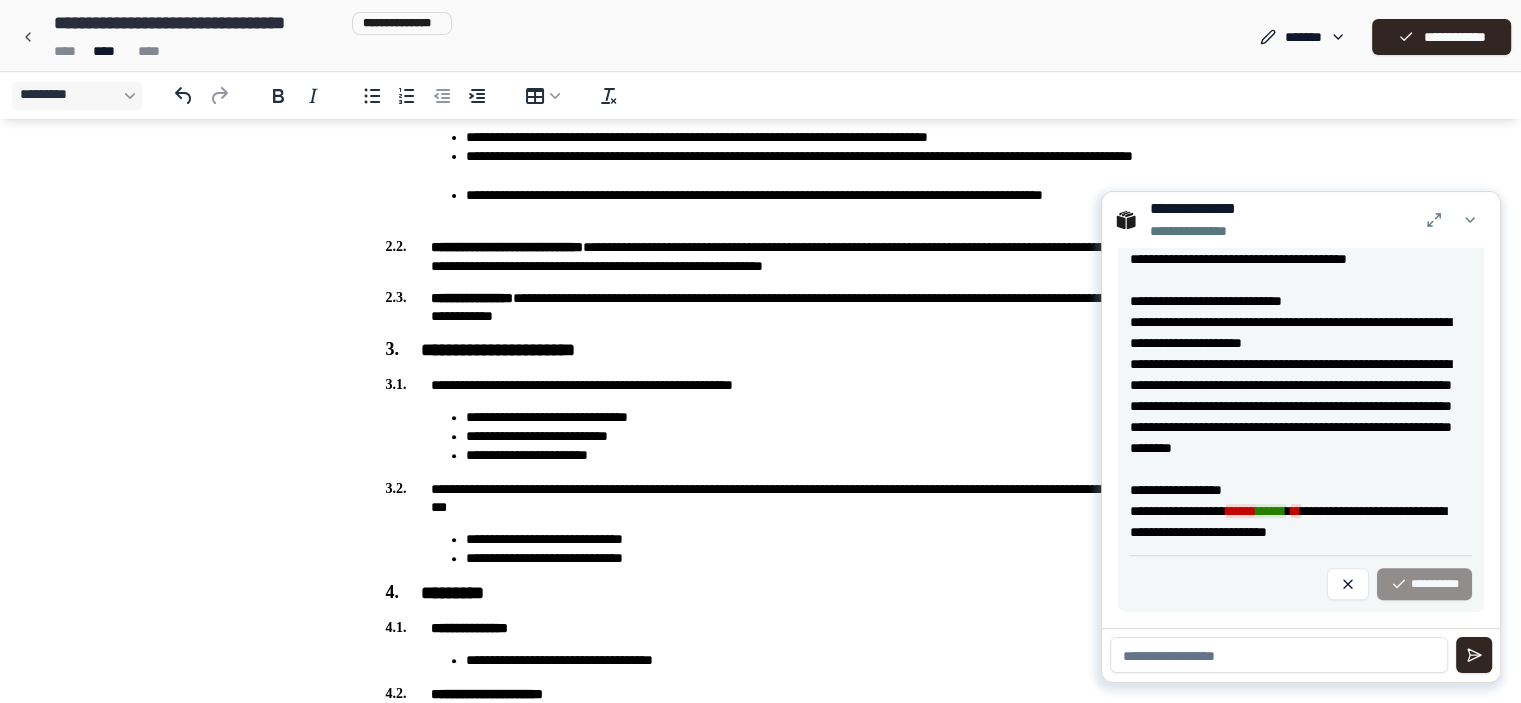 scroll, scrollTop: 6060, scrollLeft: 0, axis: vertical 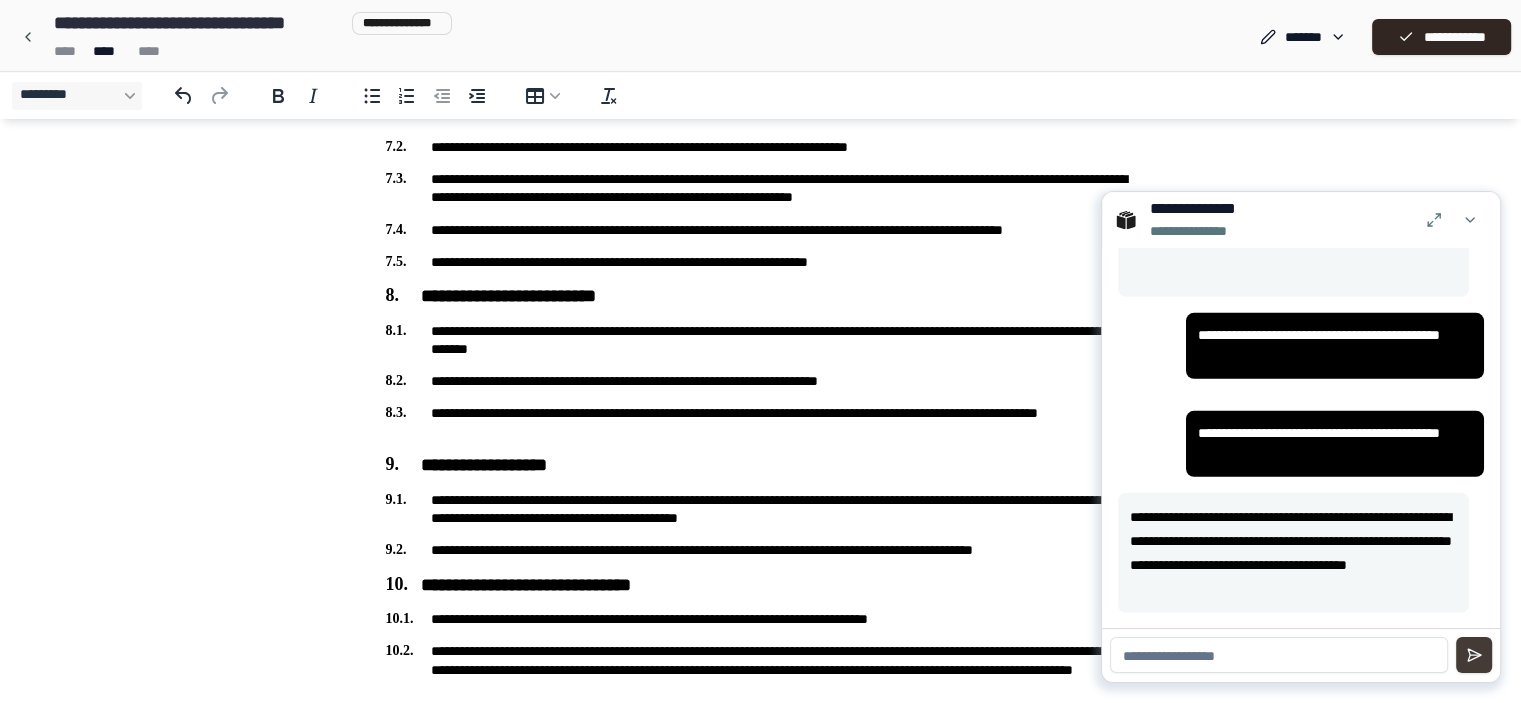 click at bounding box center [1474, 655] 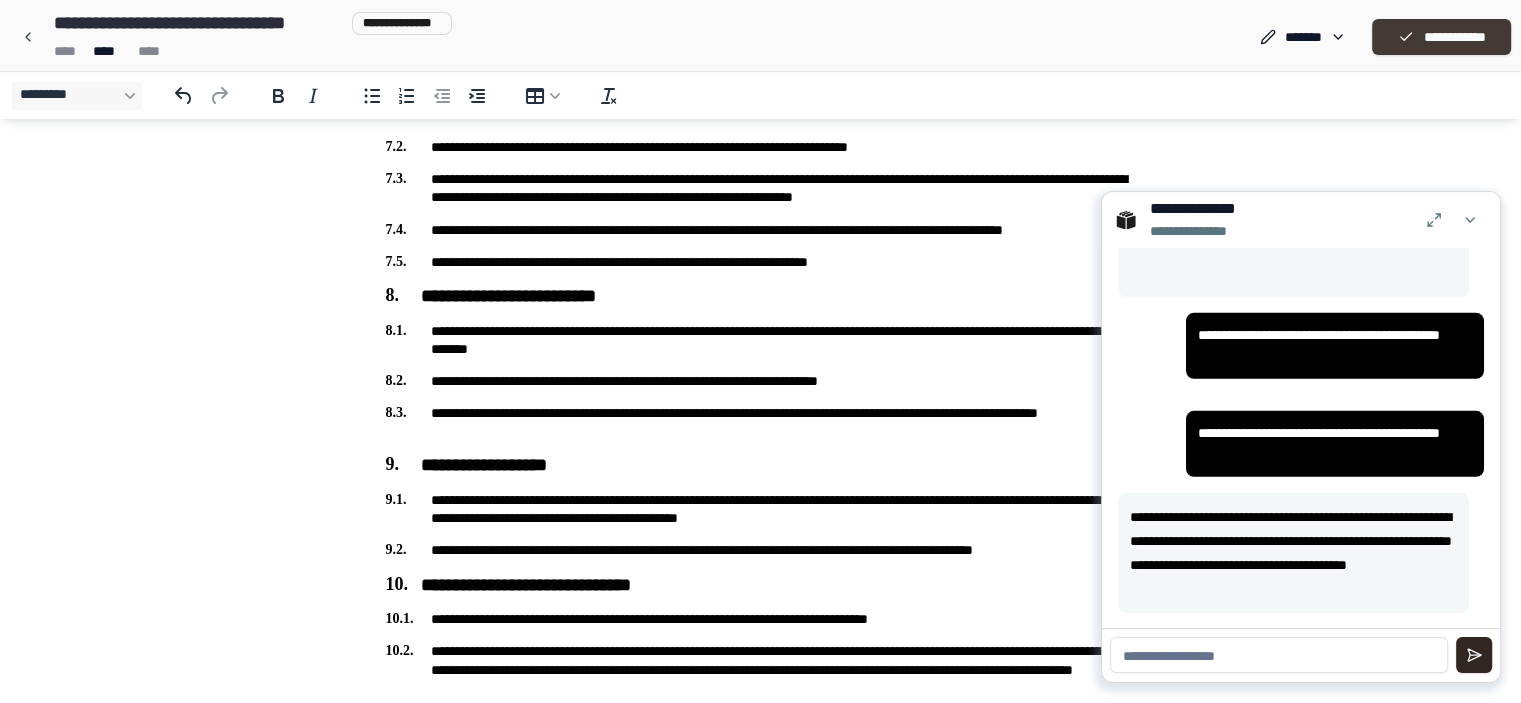 click on "**********" at bounding box center (1441, 37) 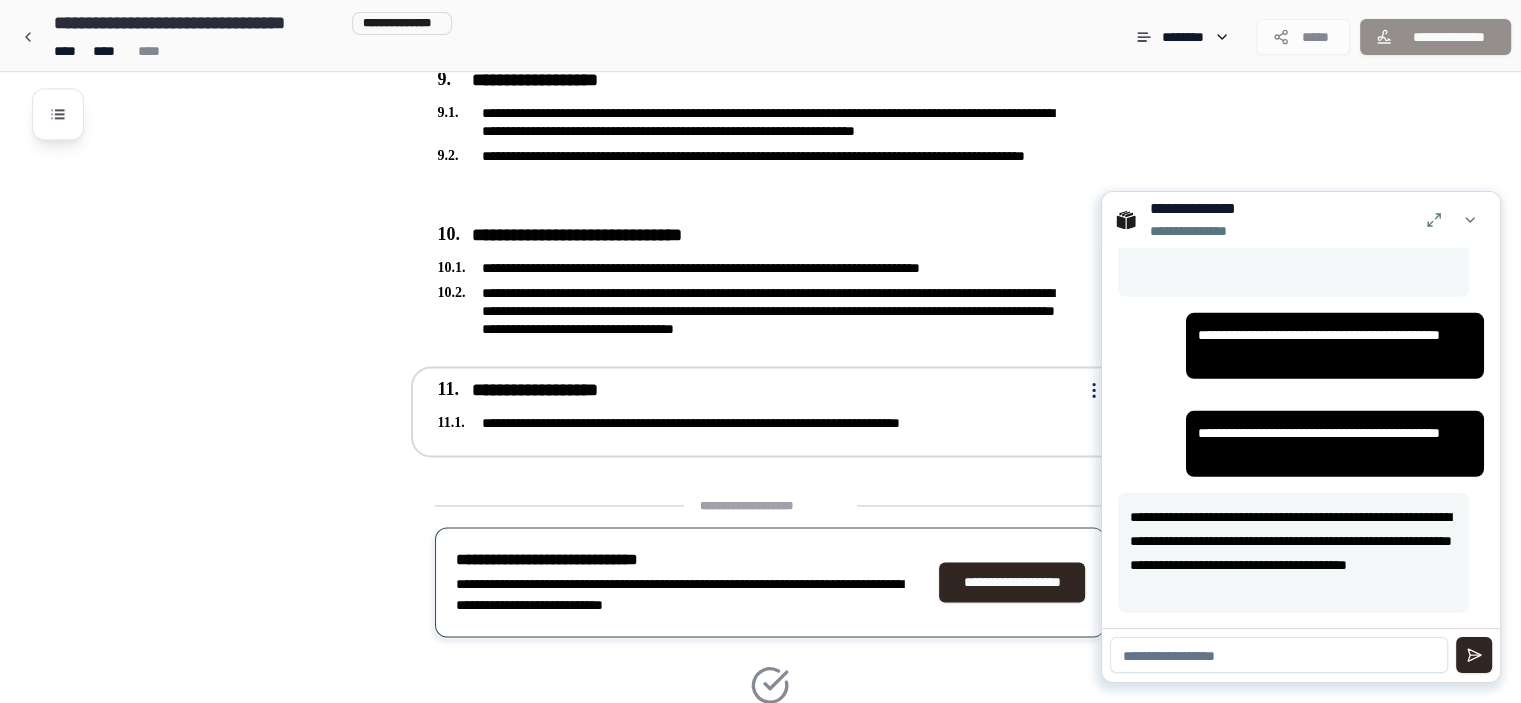 scroll, scrollTop: 2802, scrollLeft: 0, axis: vertical 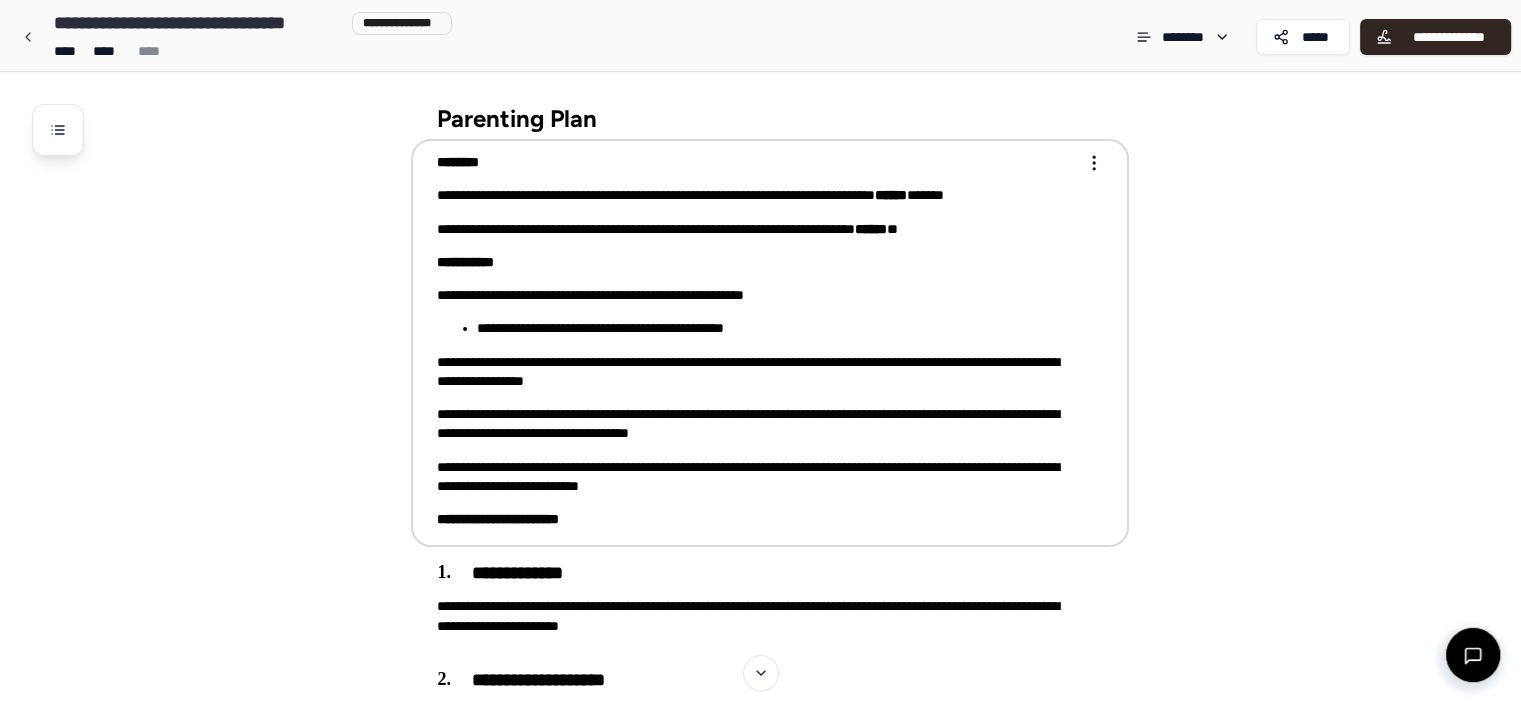 type 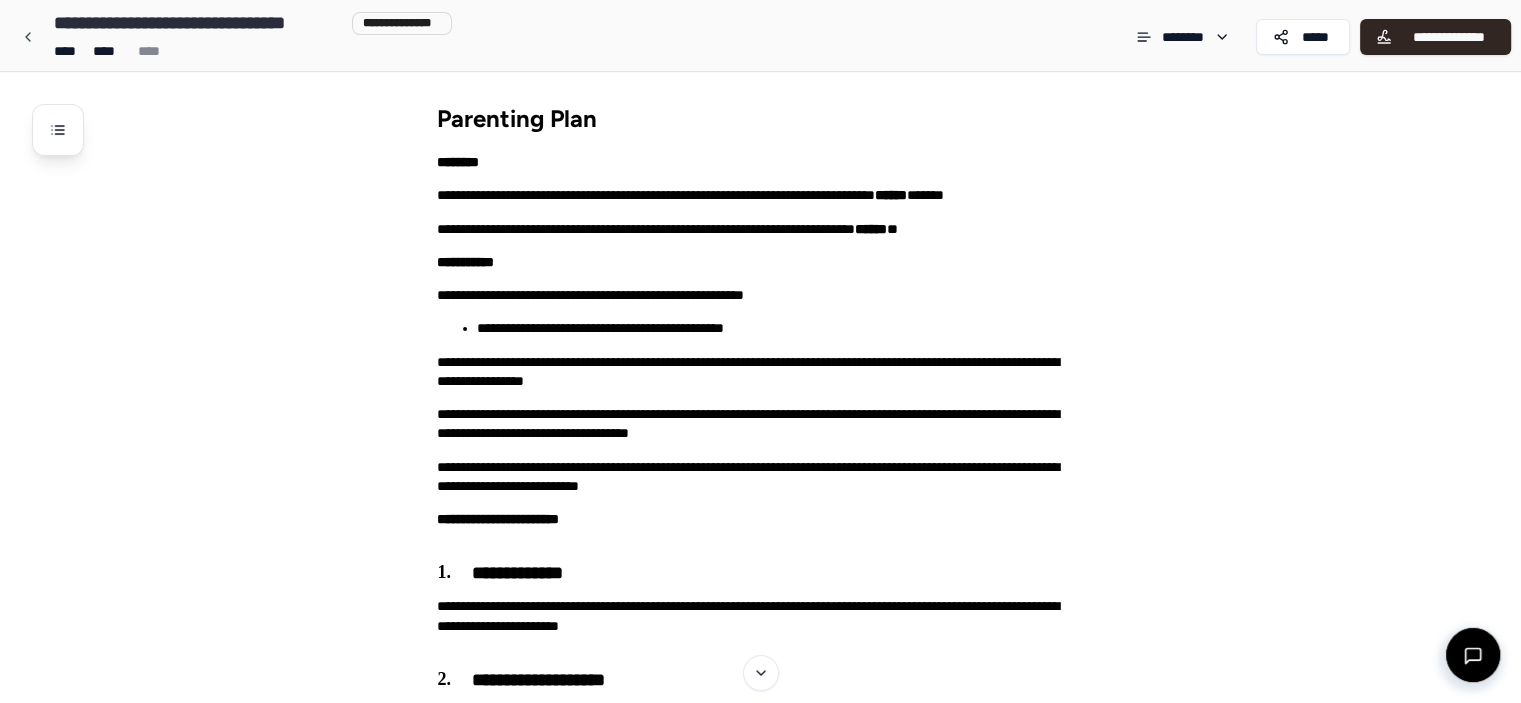 click on "**********" at bounding box center (786, 1727) 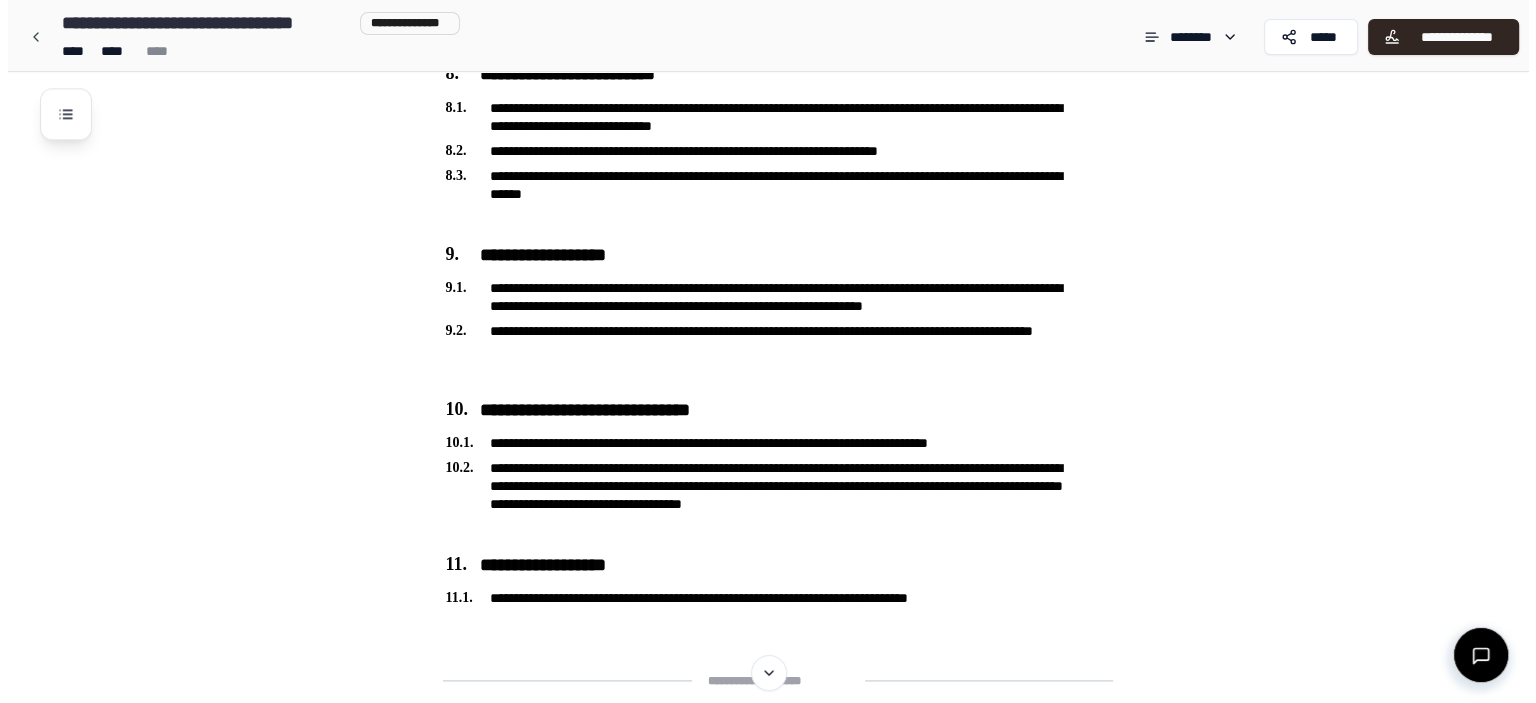 scroll, scrollTop: 2668, scrollLeft: 0, axis: vertical 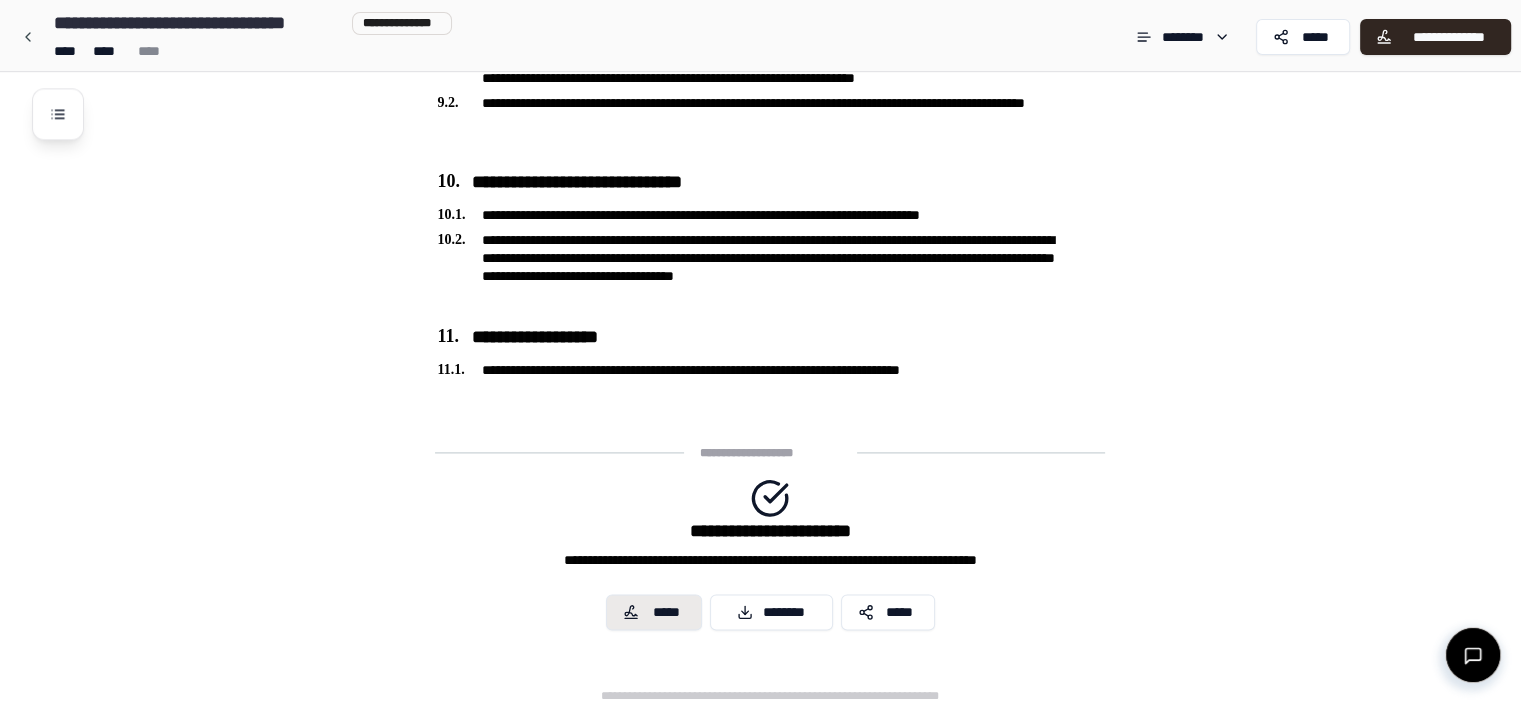 click on "*****" at bounding box center (667, 612) 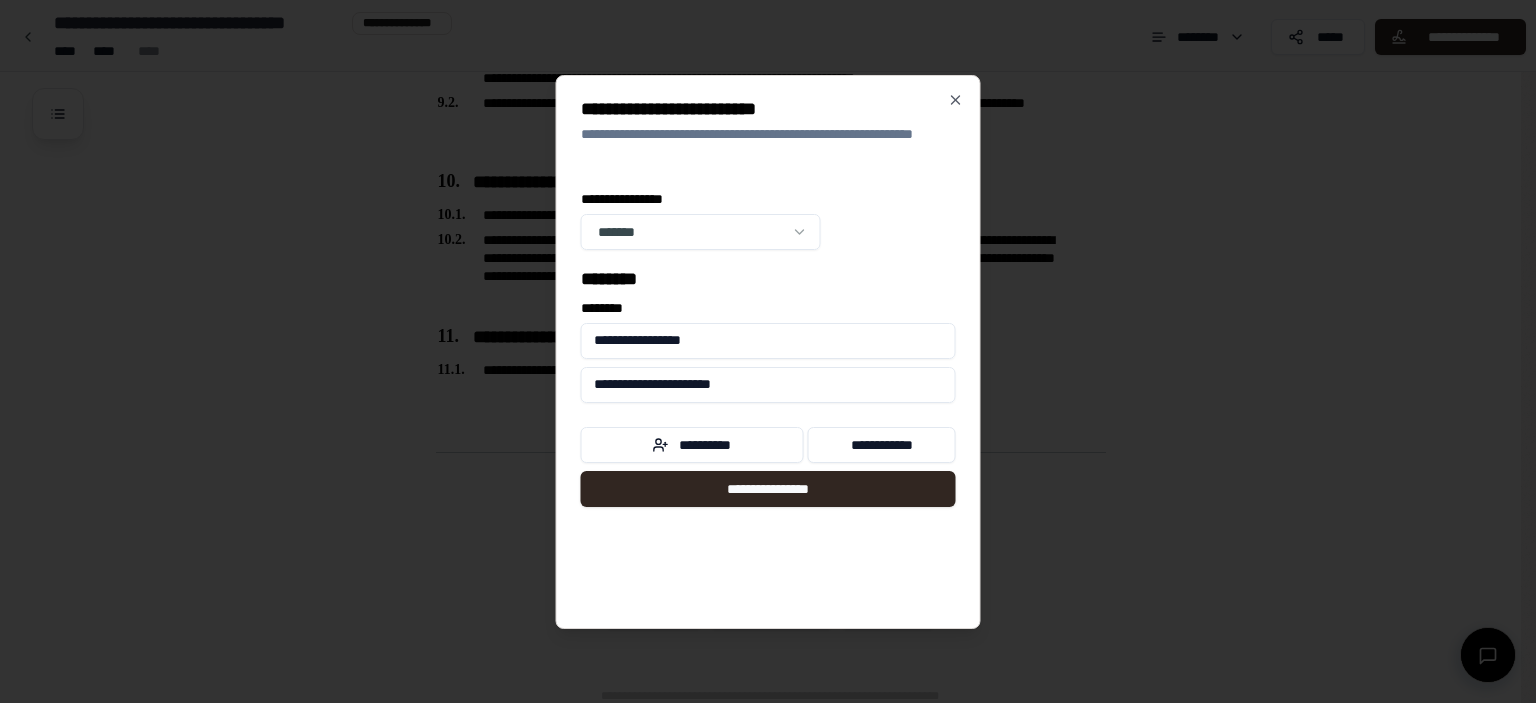 click on "**********" at bounding box center [768, 341] 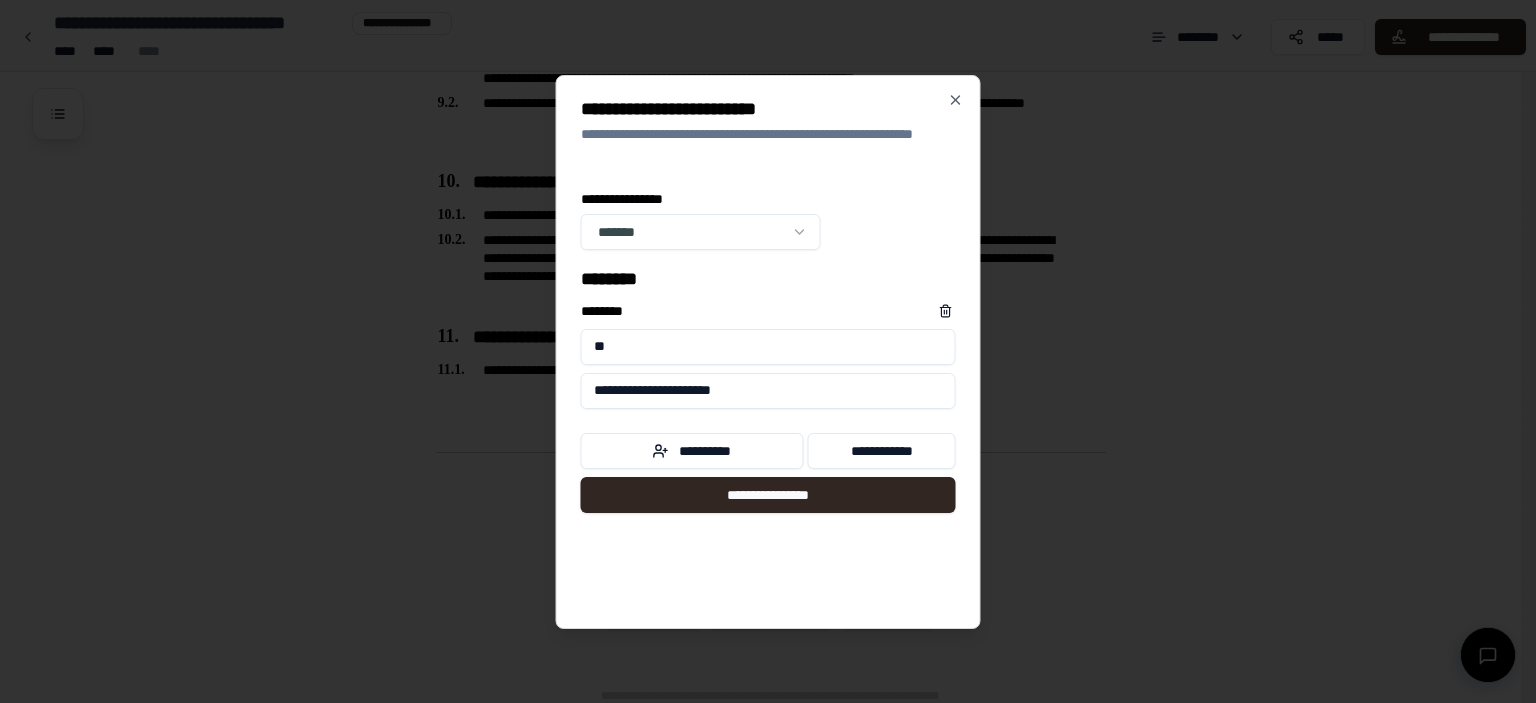 type on "*" 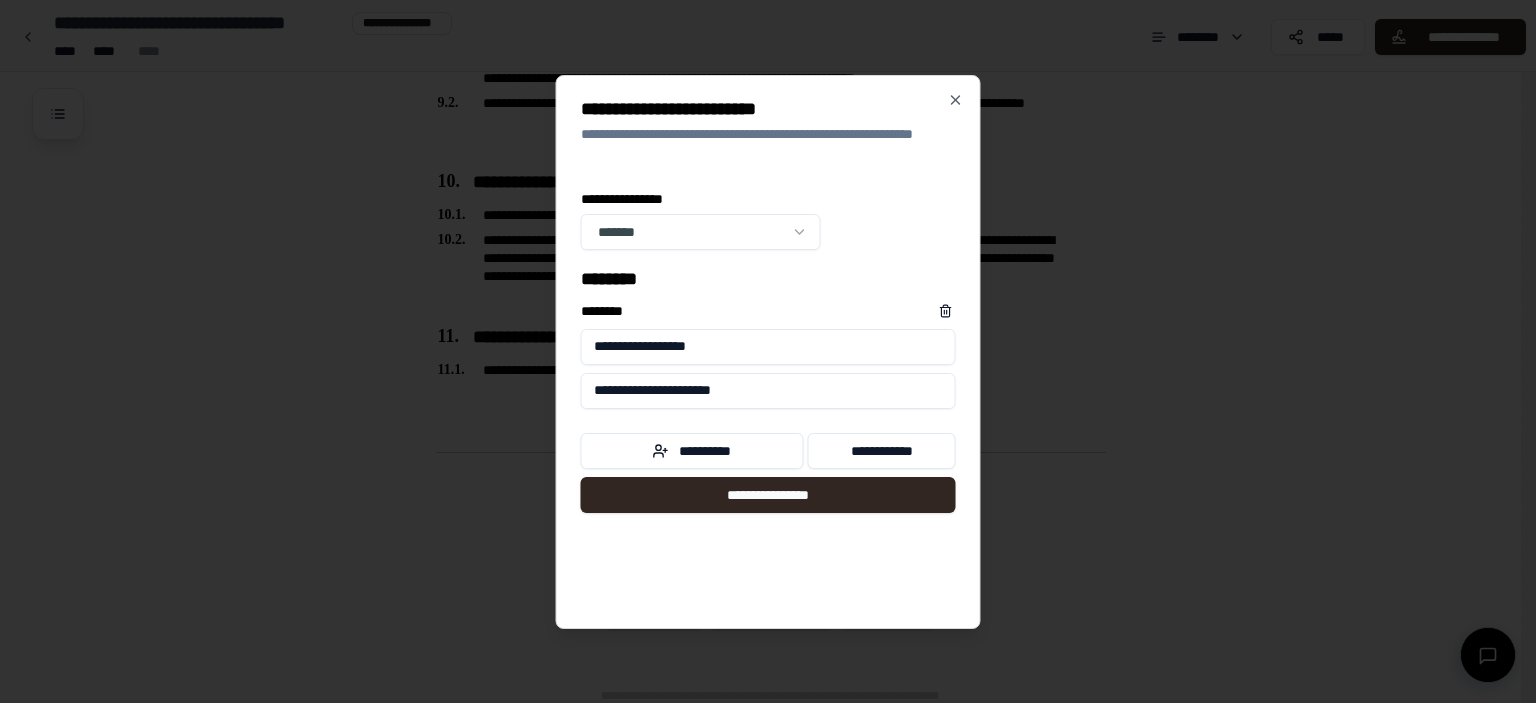 type on "**********" 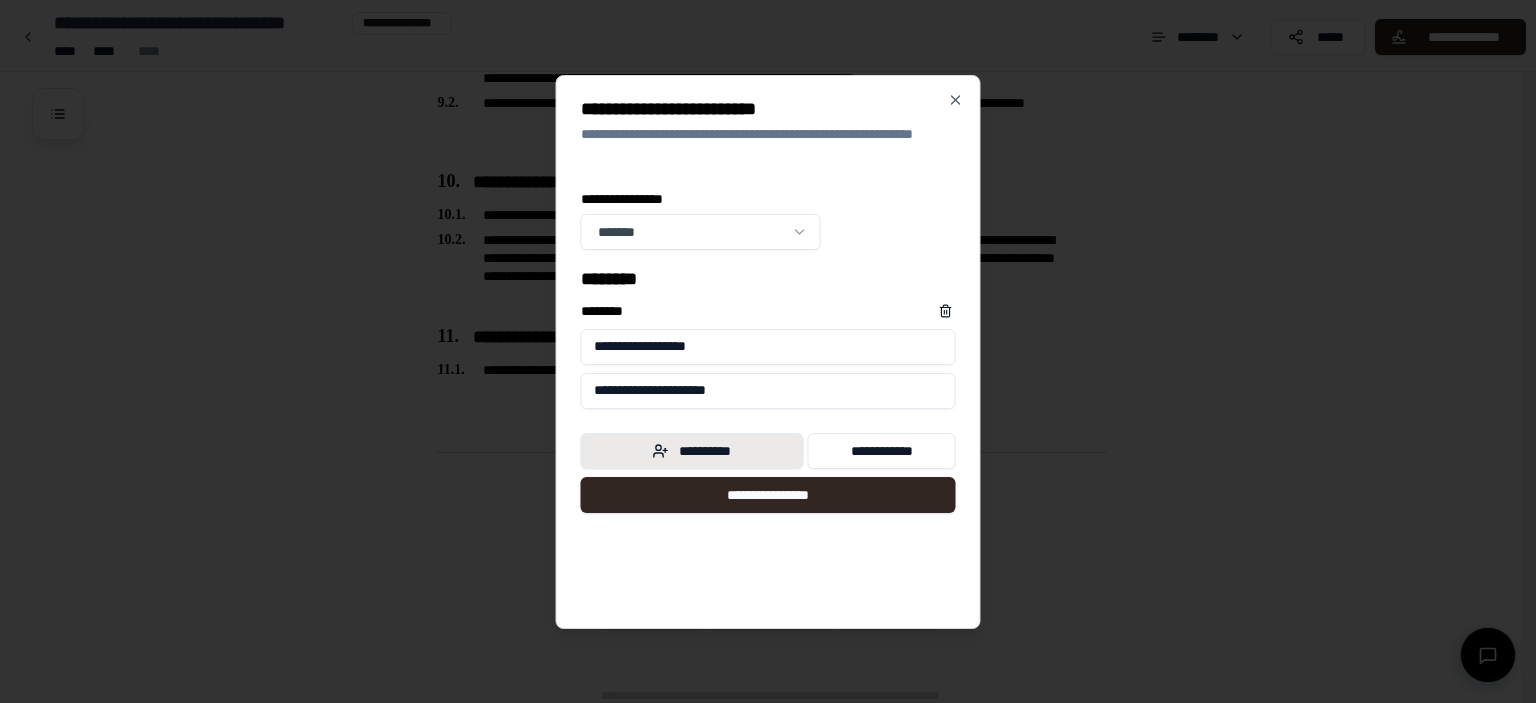 type on "**********" 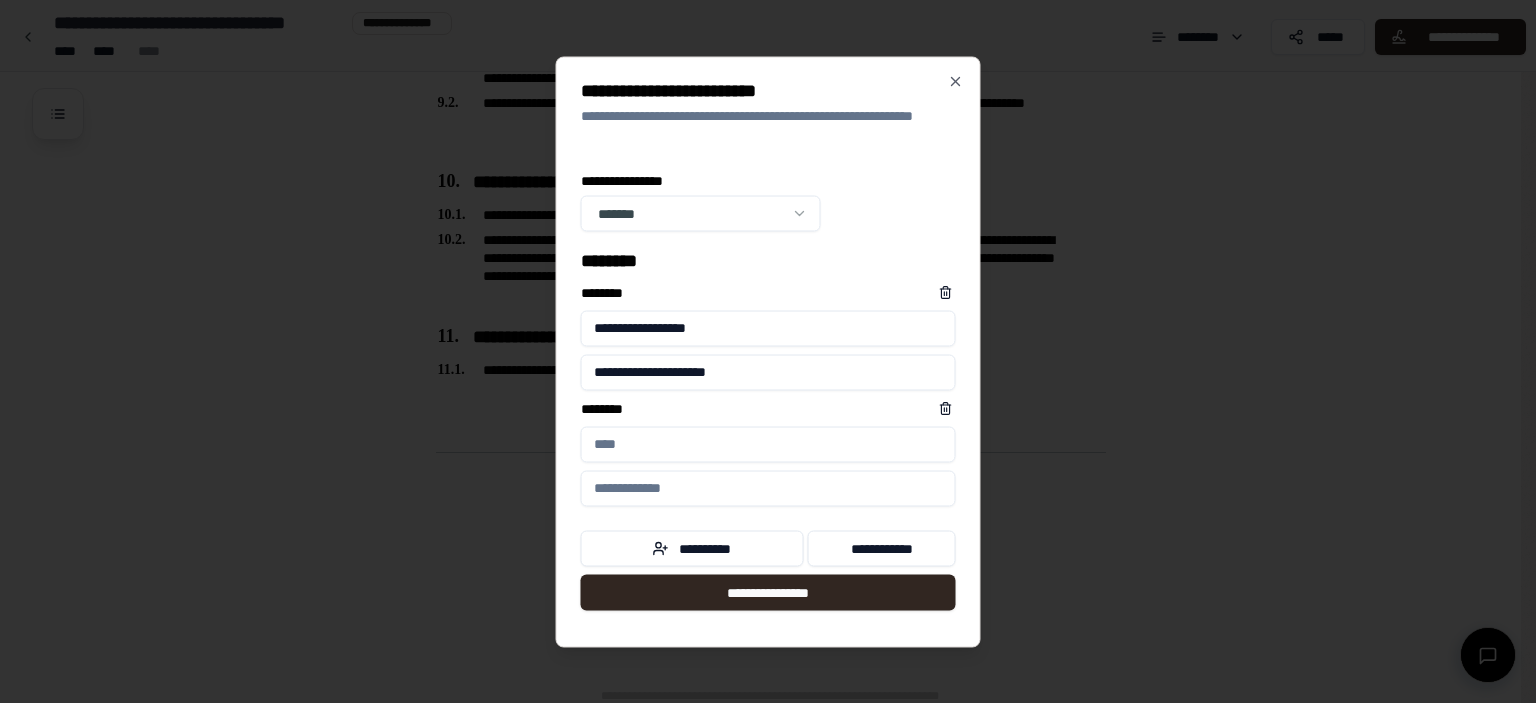 click on "******   *" at bounding box center (768, 444) 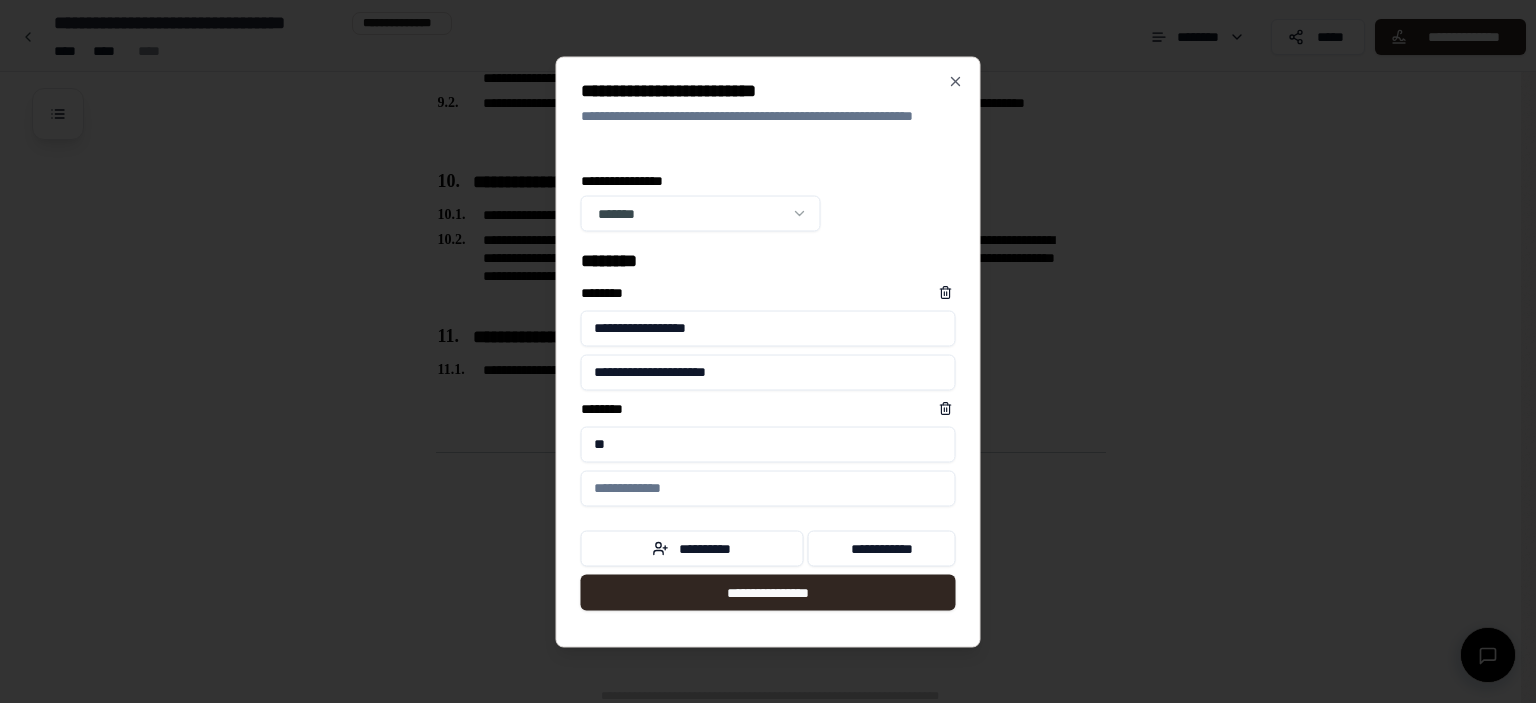 type on "*" 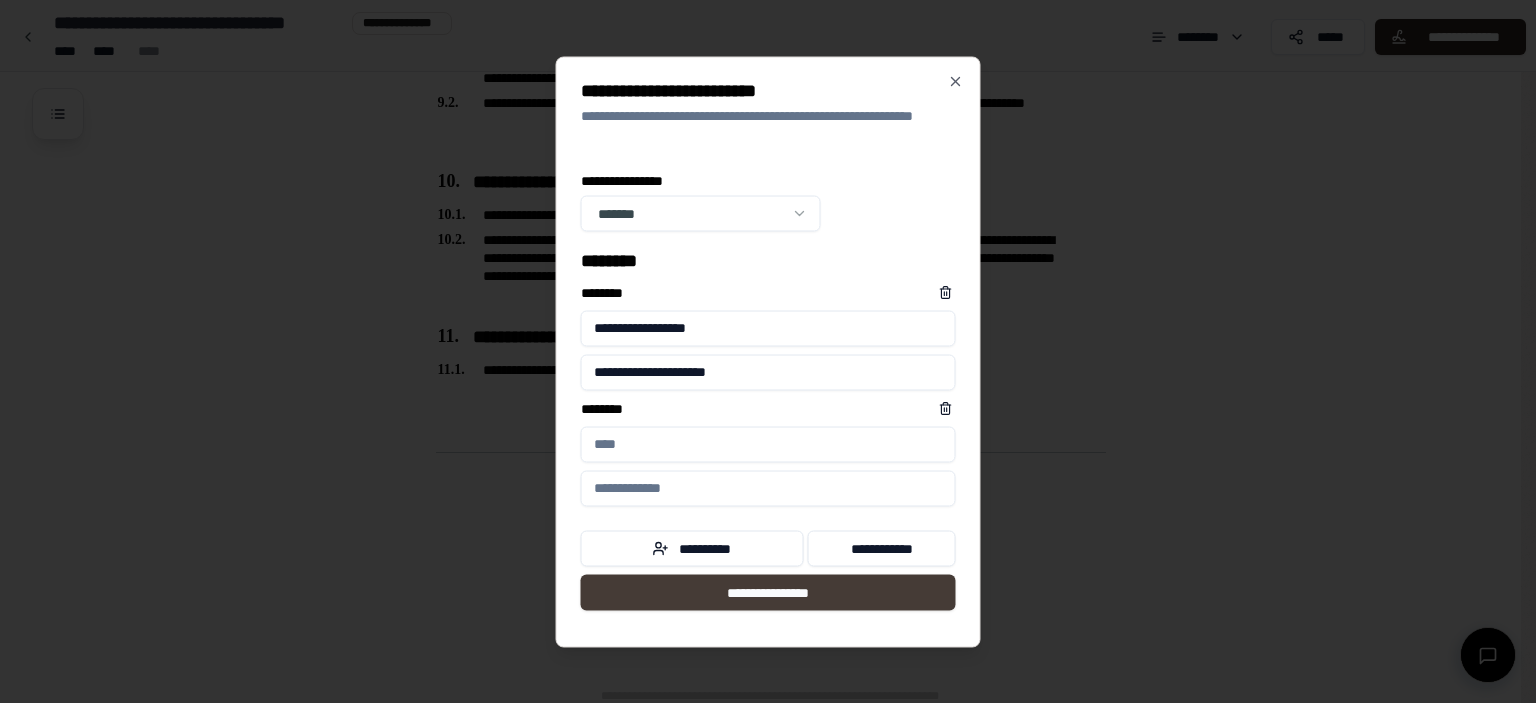 click on "**********" at bounding box center [768, 592] 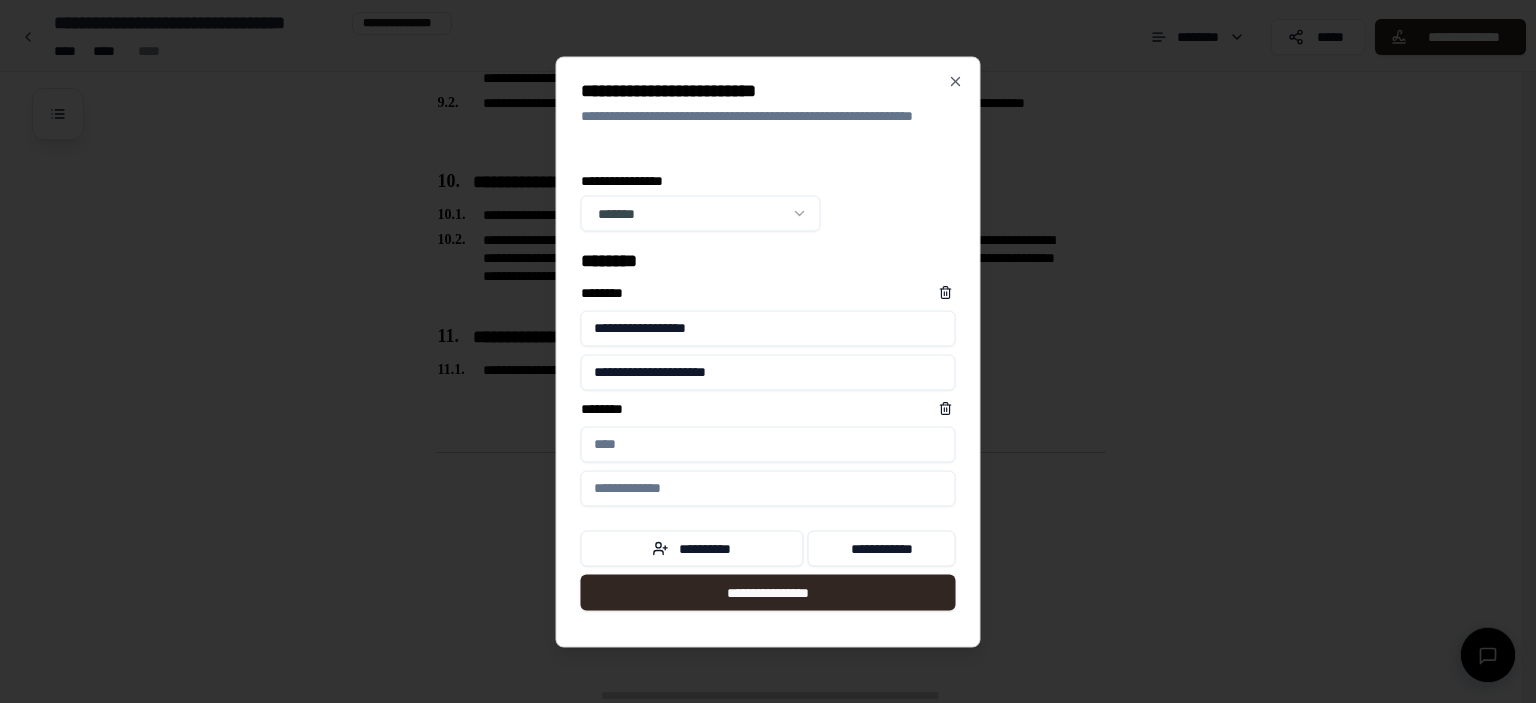 click on "******   *" at bounding box center [768, 444] 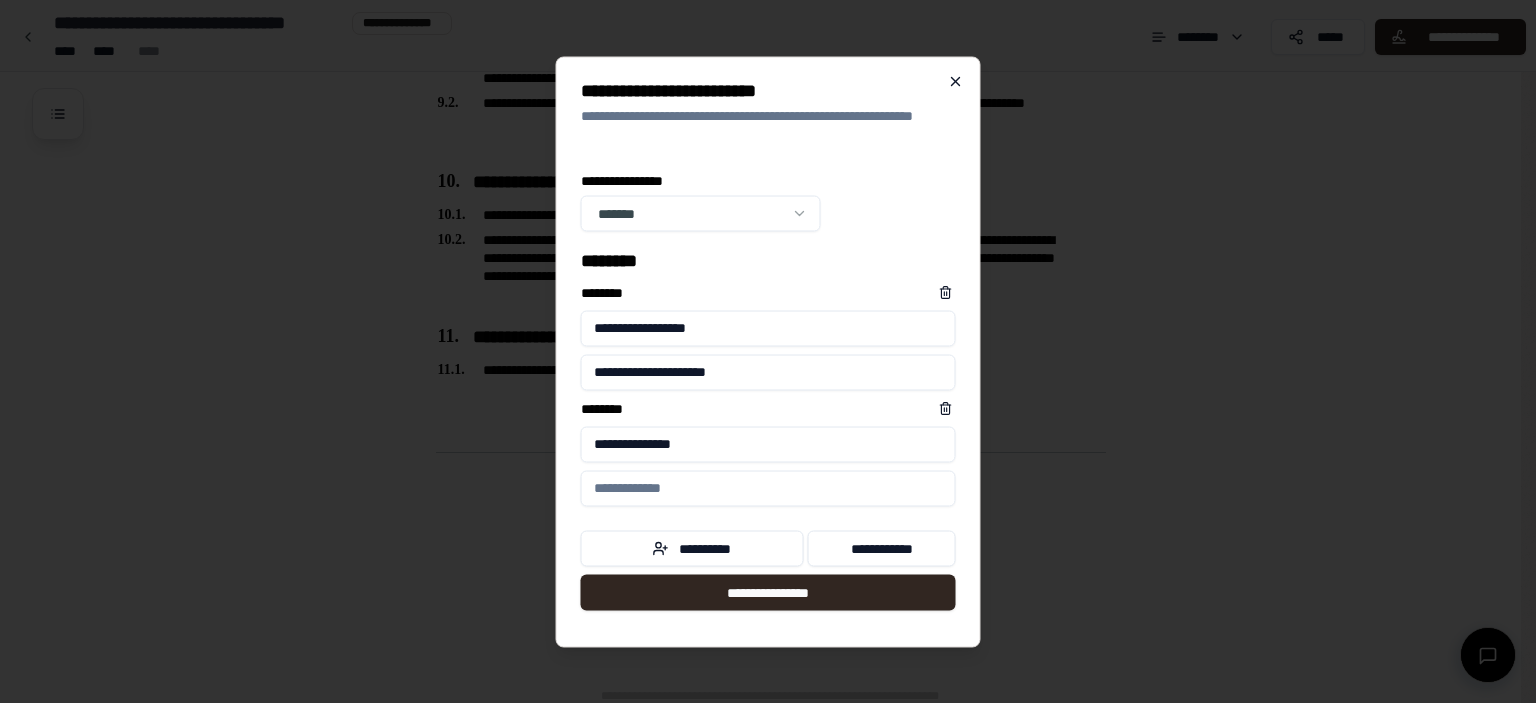 type on "**********" 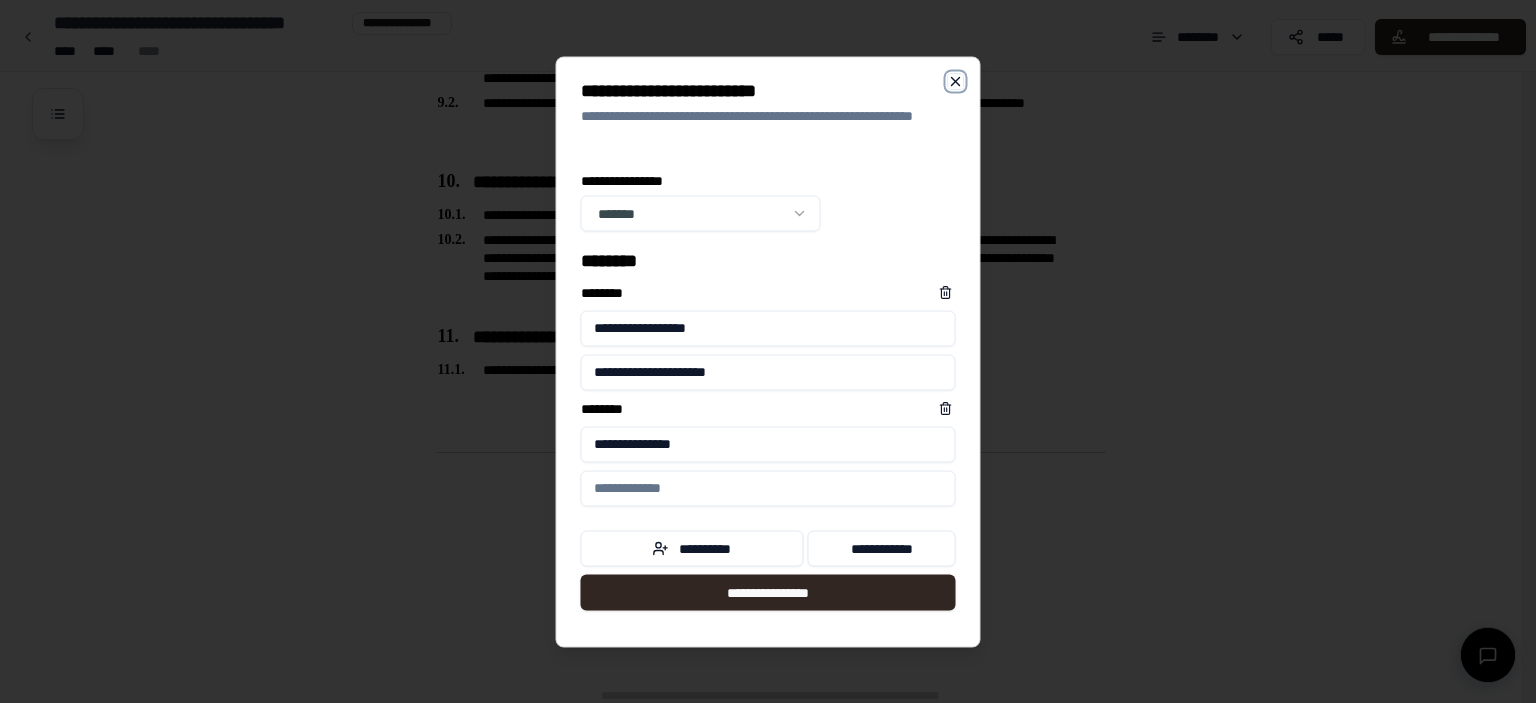 click 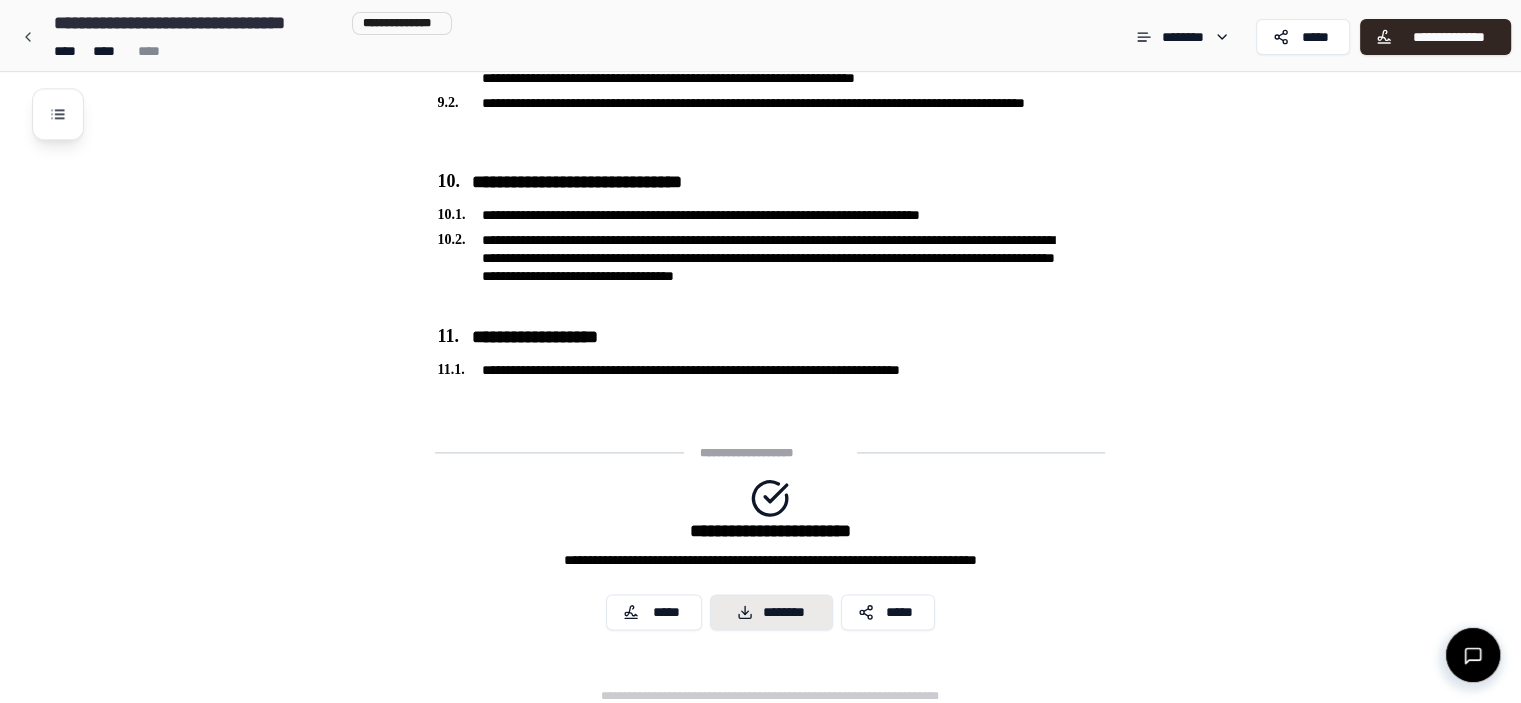 click on "********" at bounding box center [771, 612] 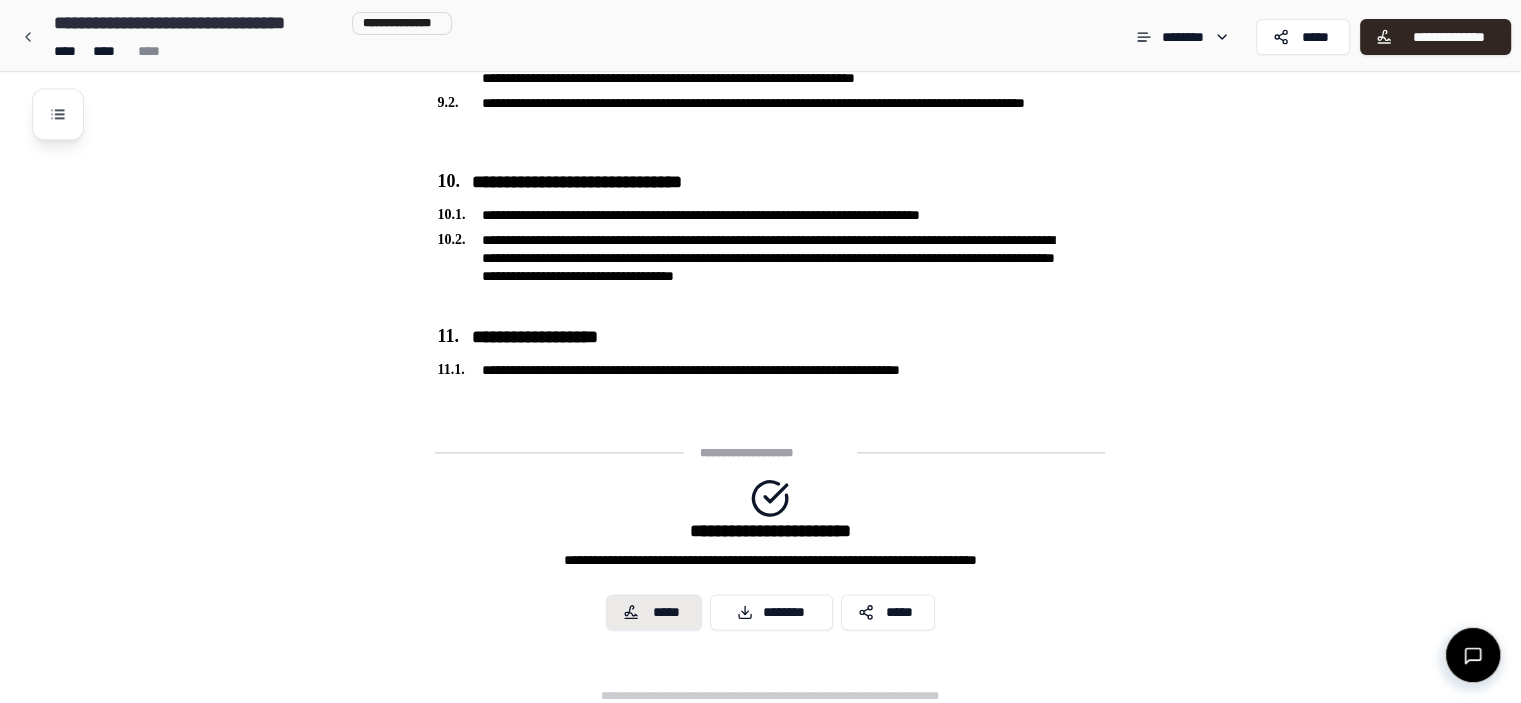 click on "*****" at bounding box center (667, 612) 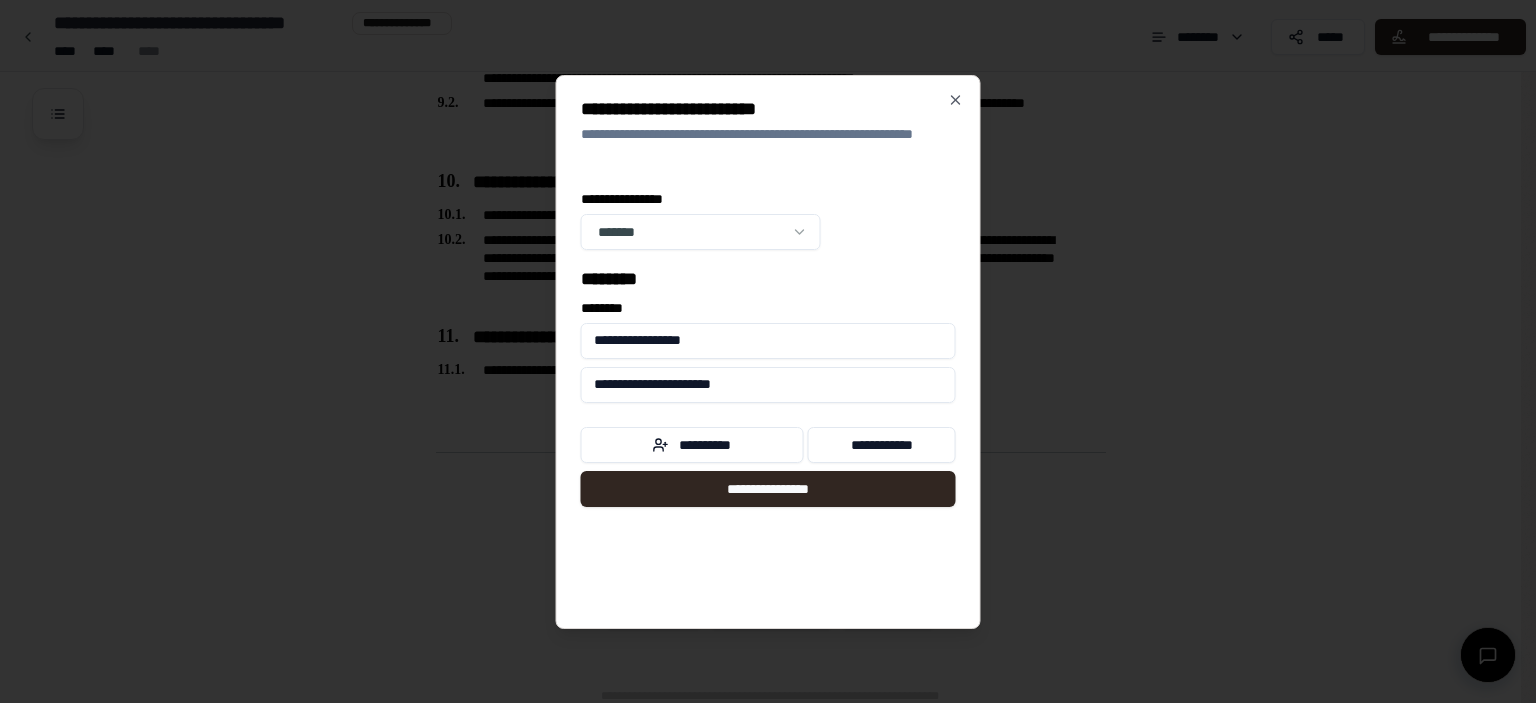 click on "**********" at bounding box center (768, 341) 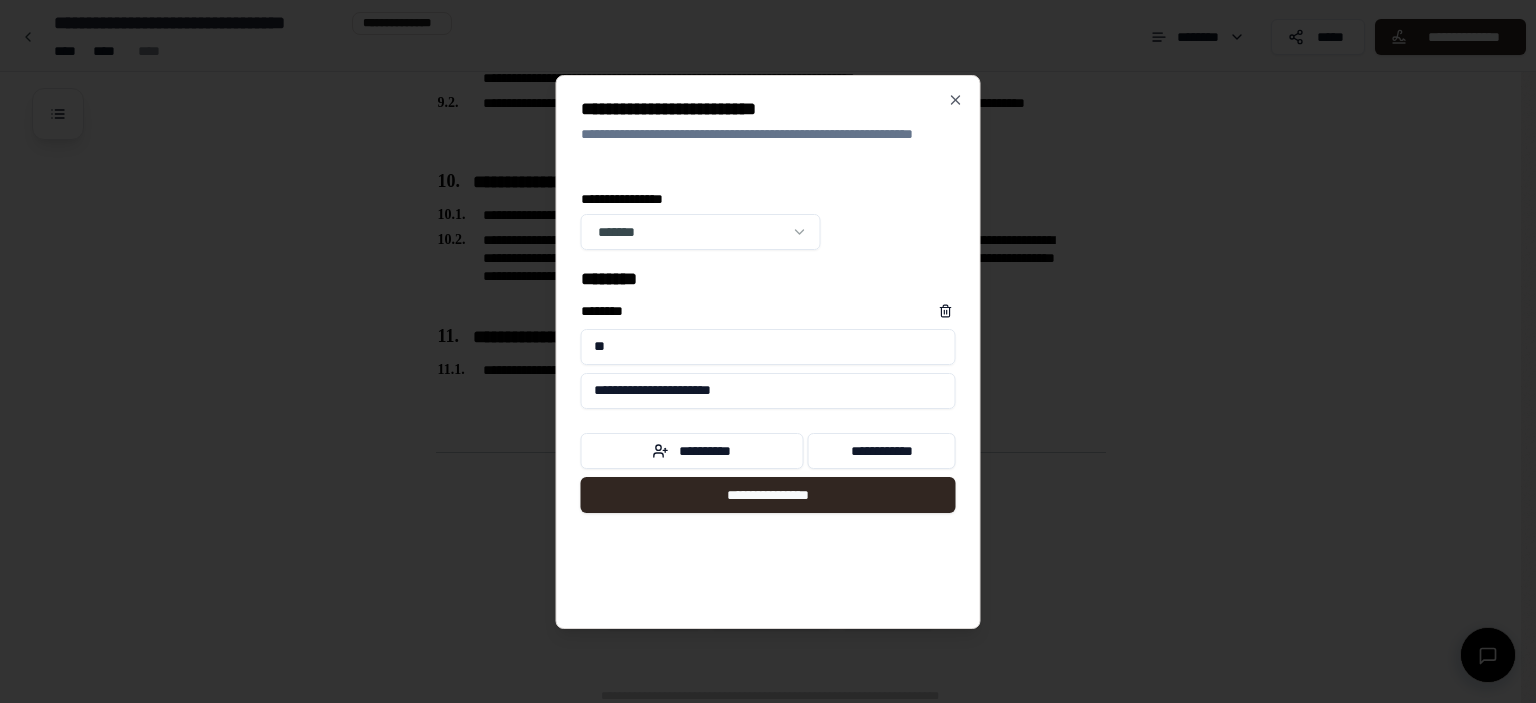 type on "*" 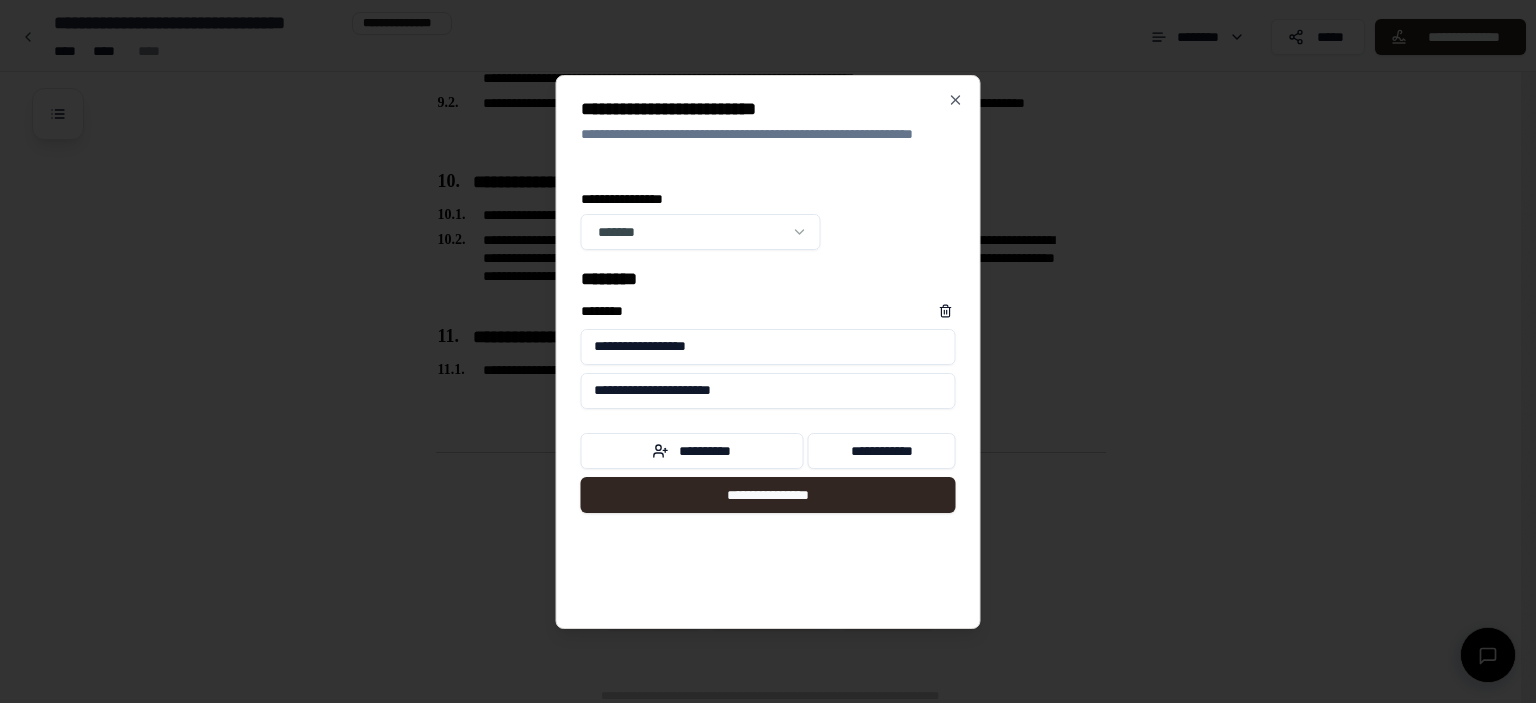 type on "**********" 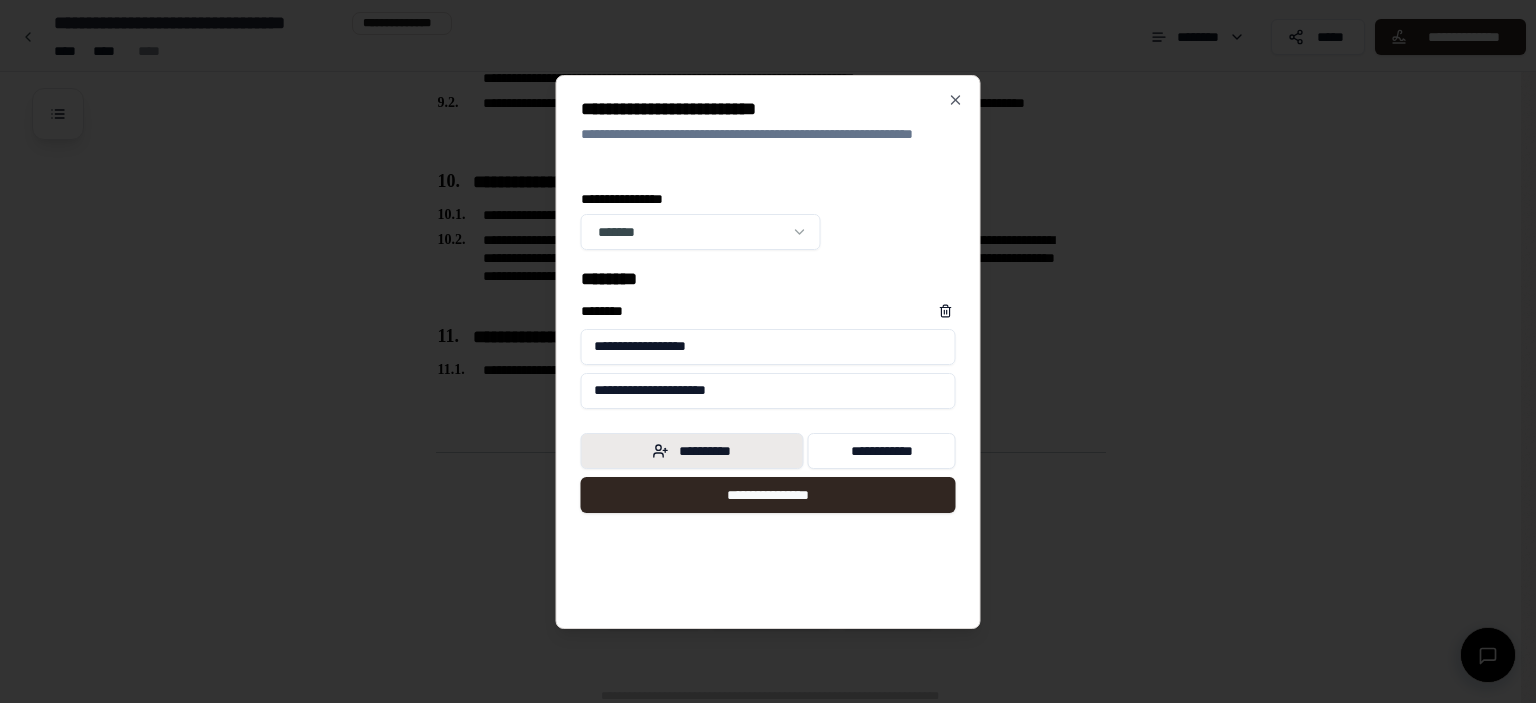 type on "**********" 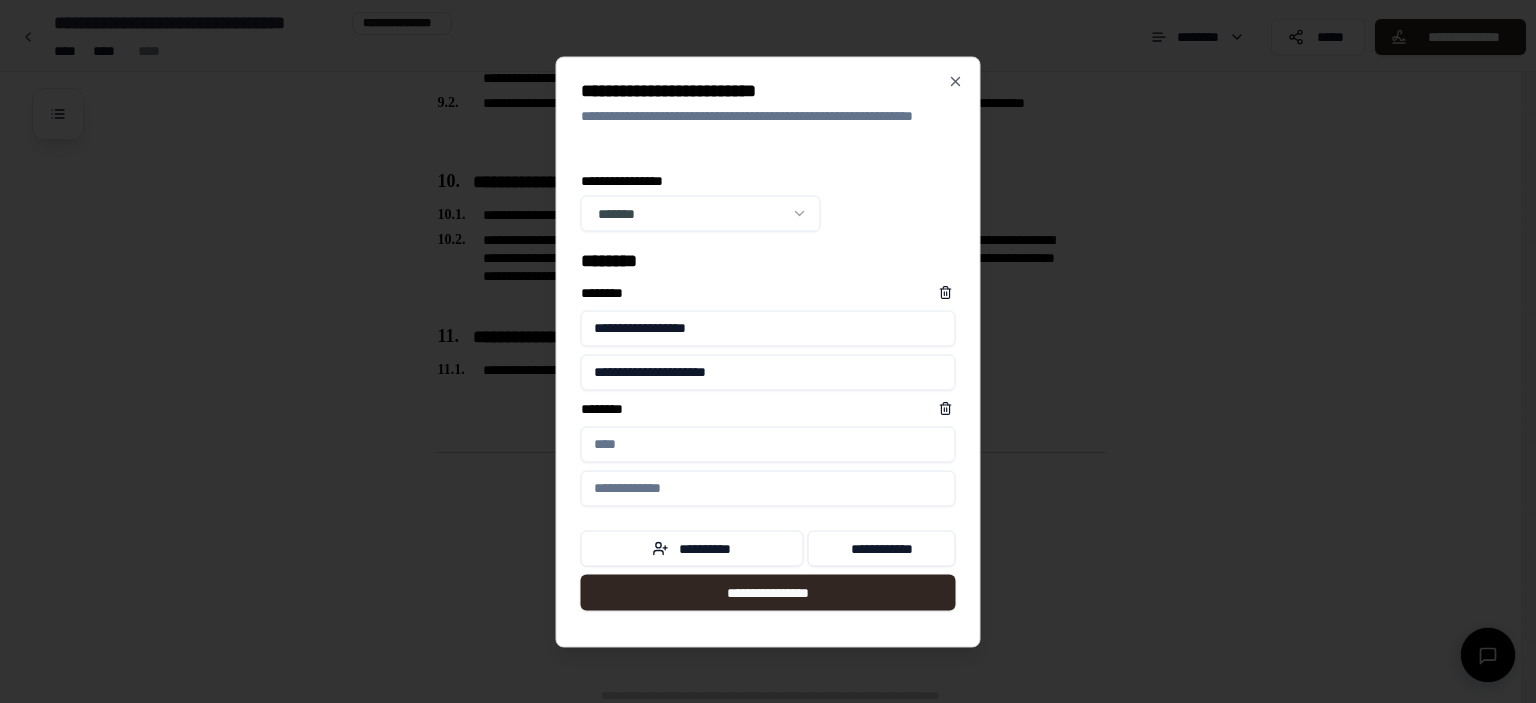 click on "******   *" at bounding box center (768, 444) 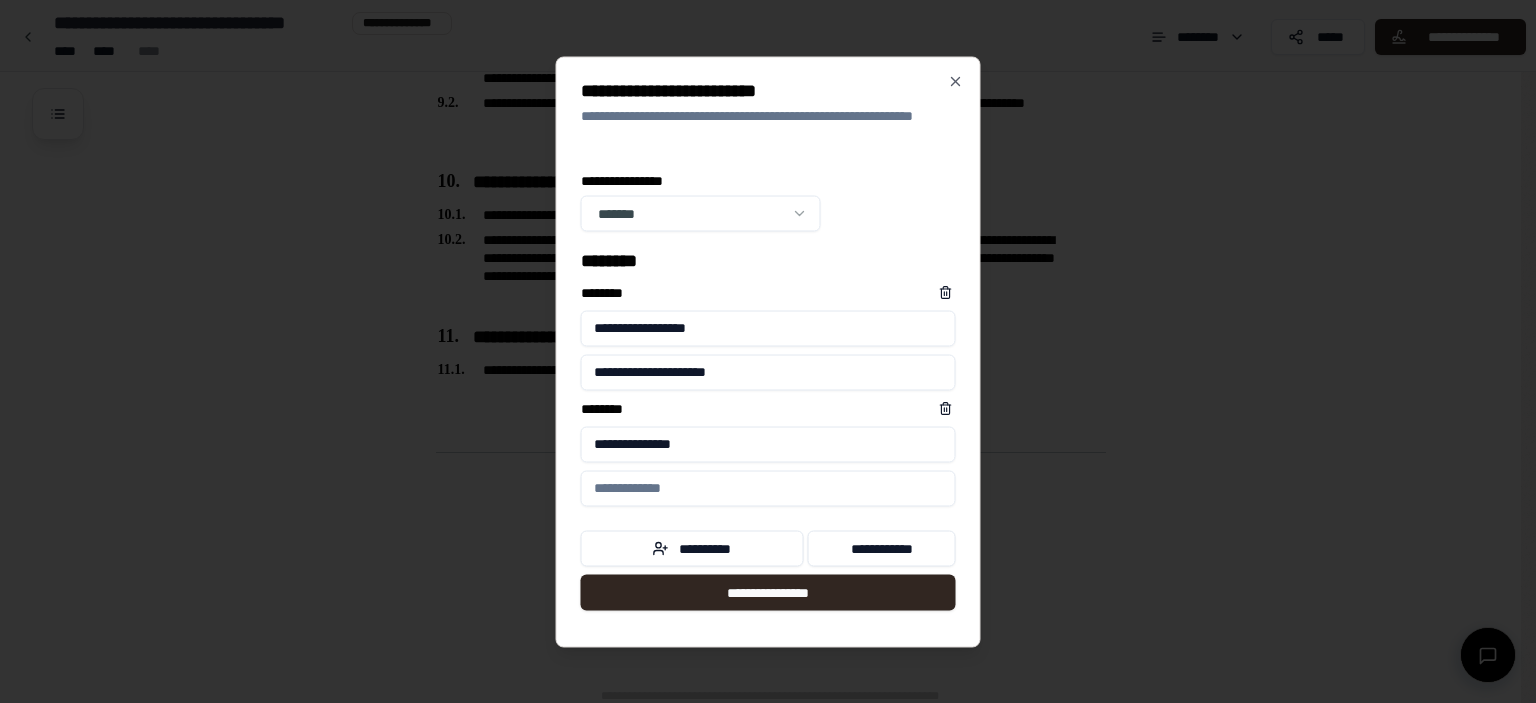 type on "**********" 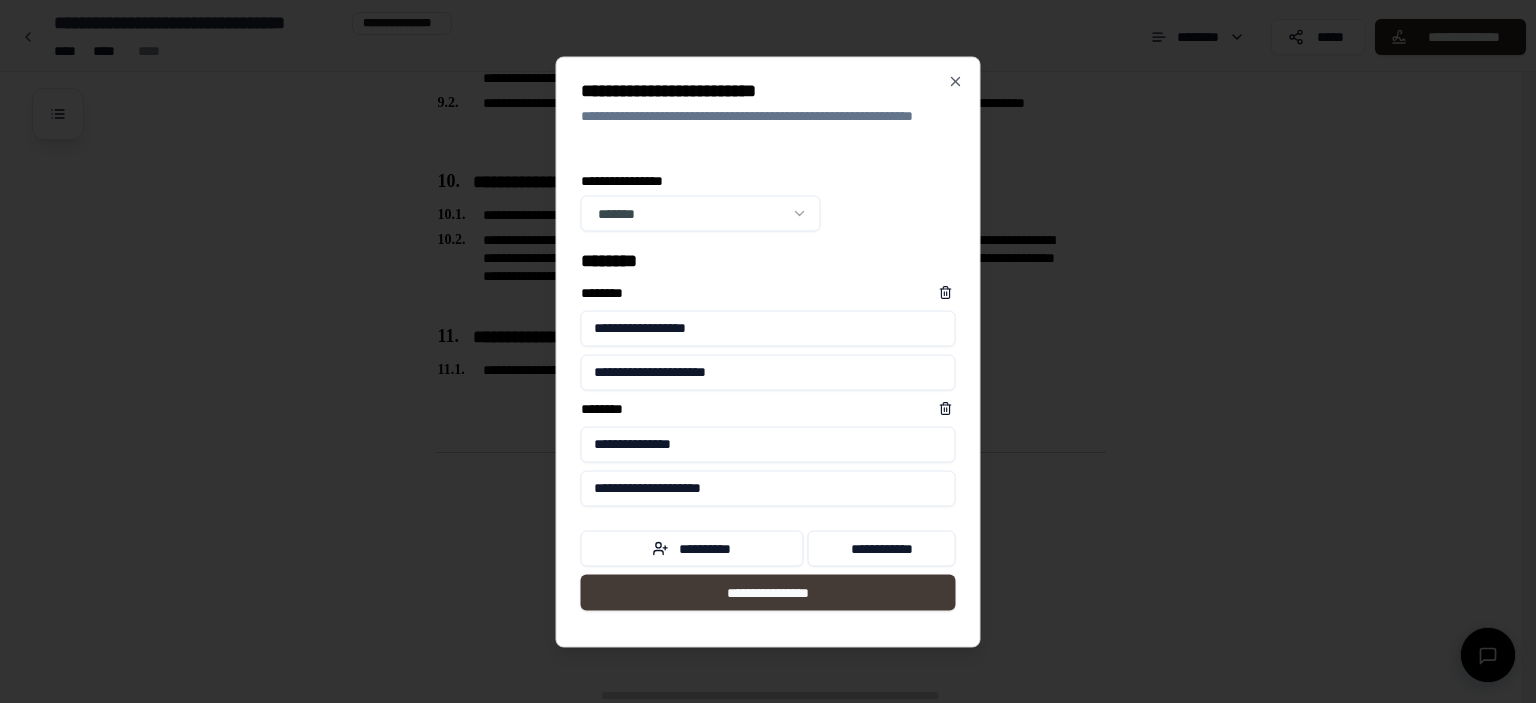 type on "**********" 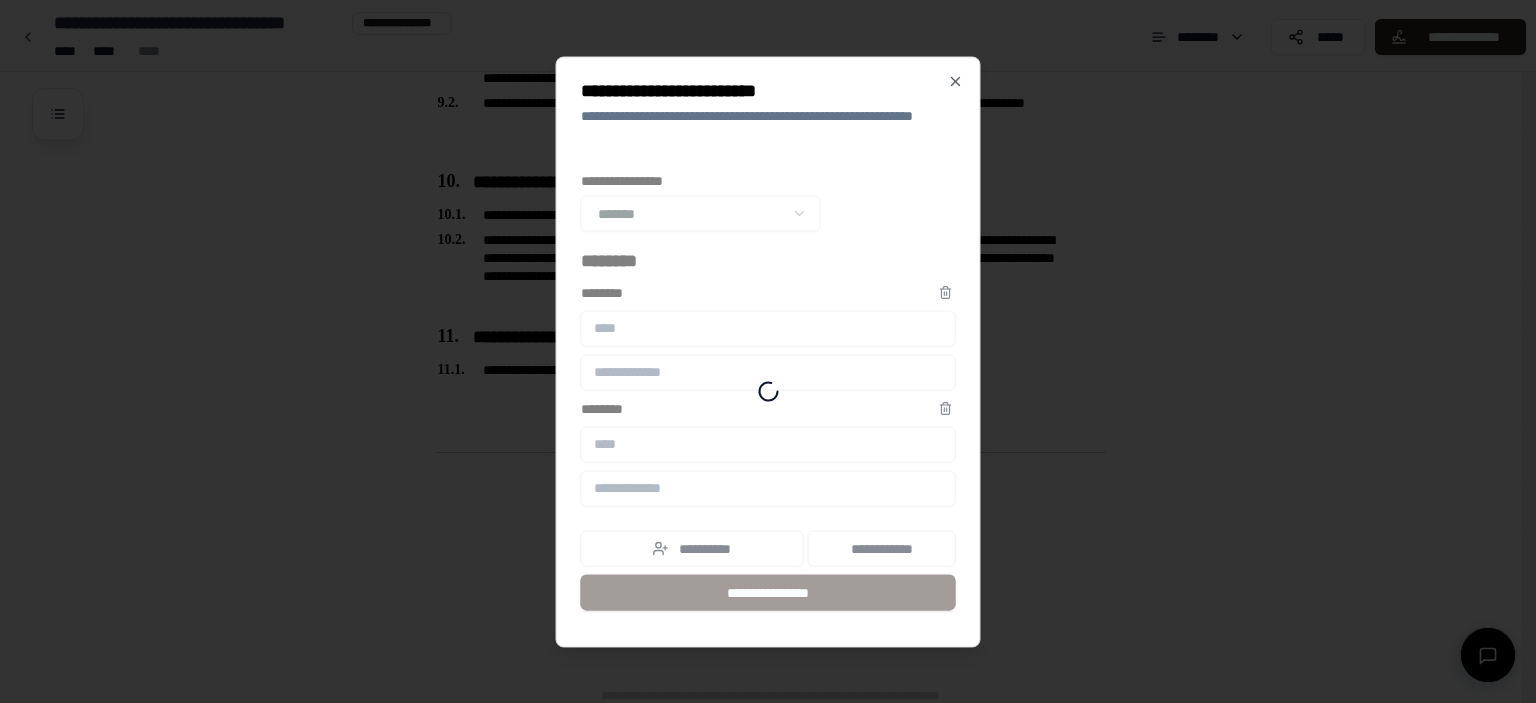 scroll, scrollTop: 2904, scrollLeft: 0, axis: vertical 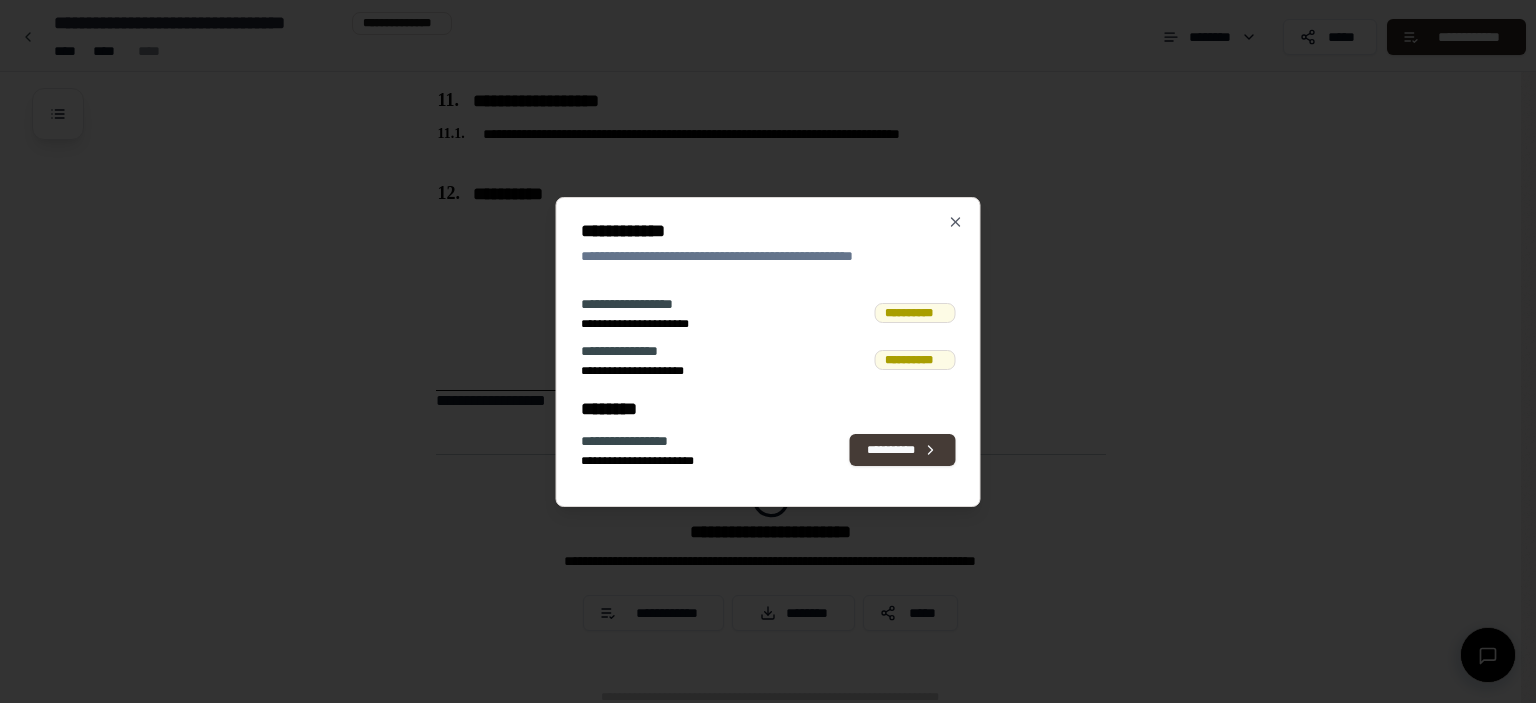 click on "**********" at bounding box center [902, 450] 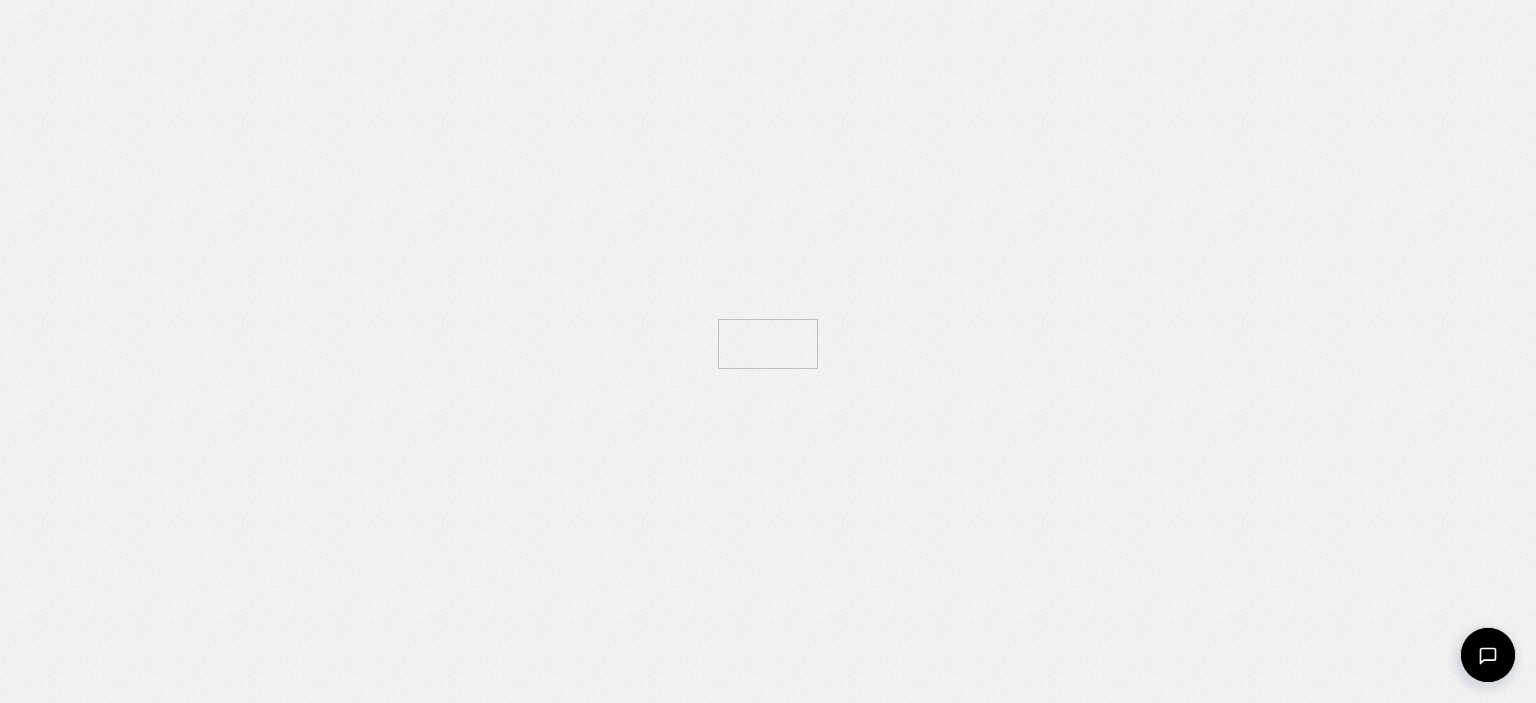 scroll, scrollTop: 0, scrollLeft: 0, axis: both 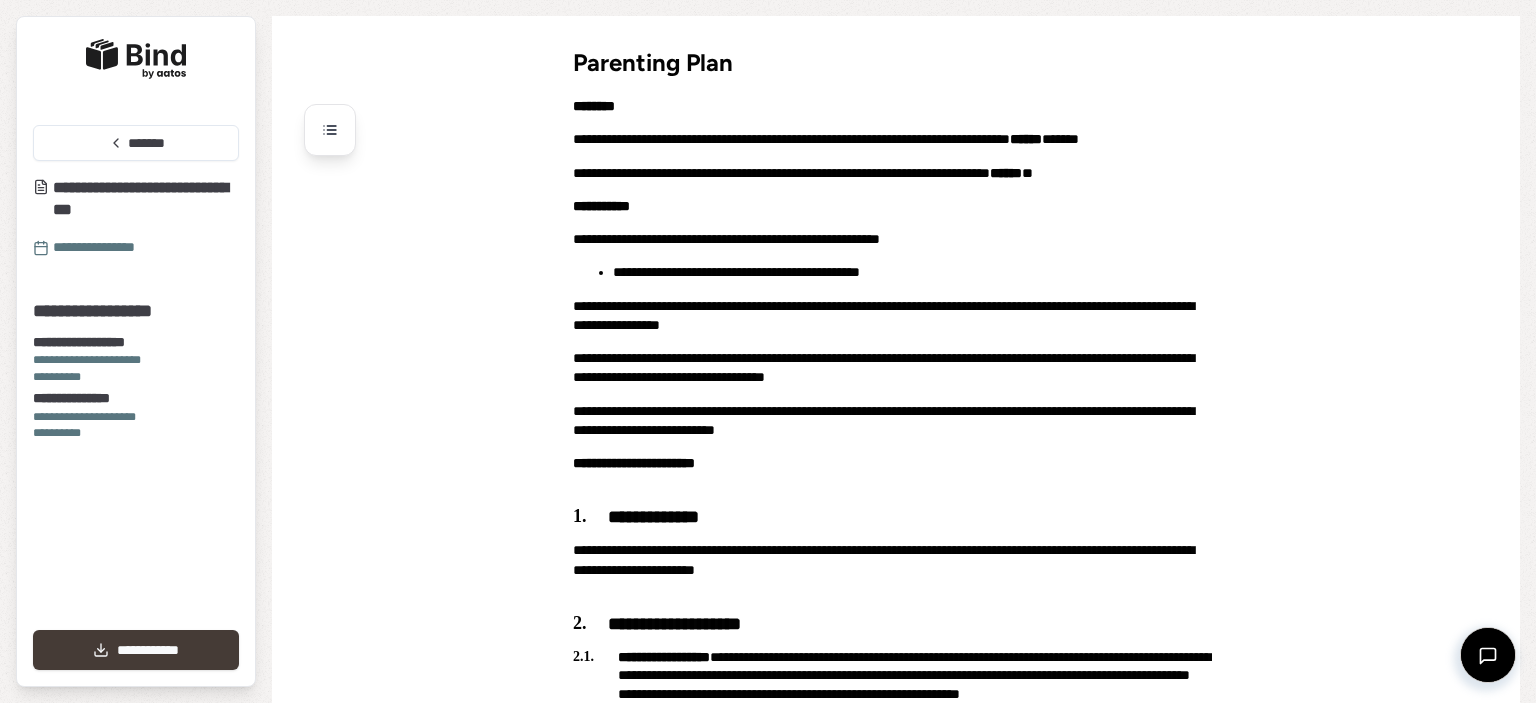 click on "**********" at bounding box center [136, 650] 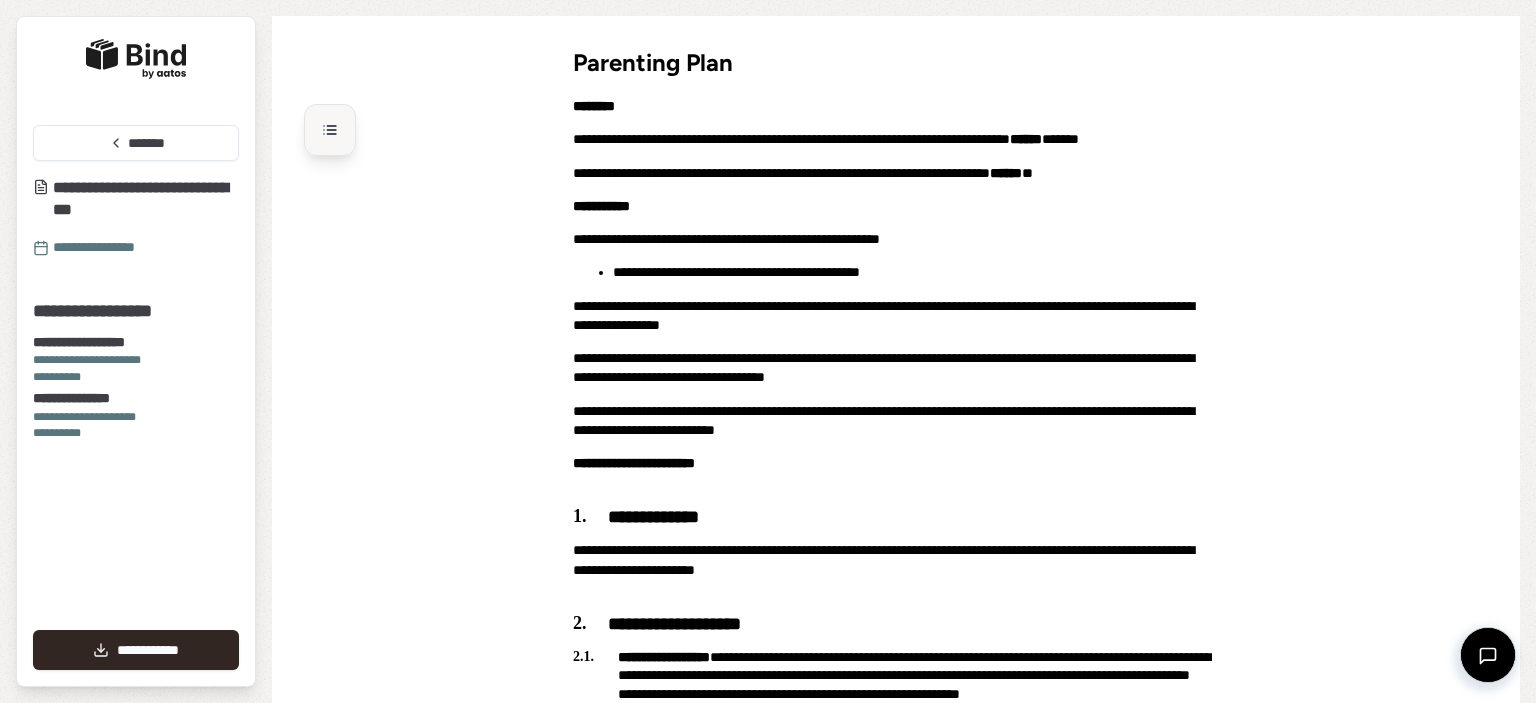 click at bounding box center (330, 130) 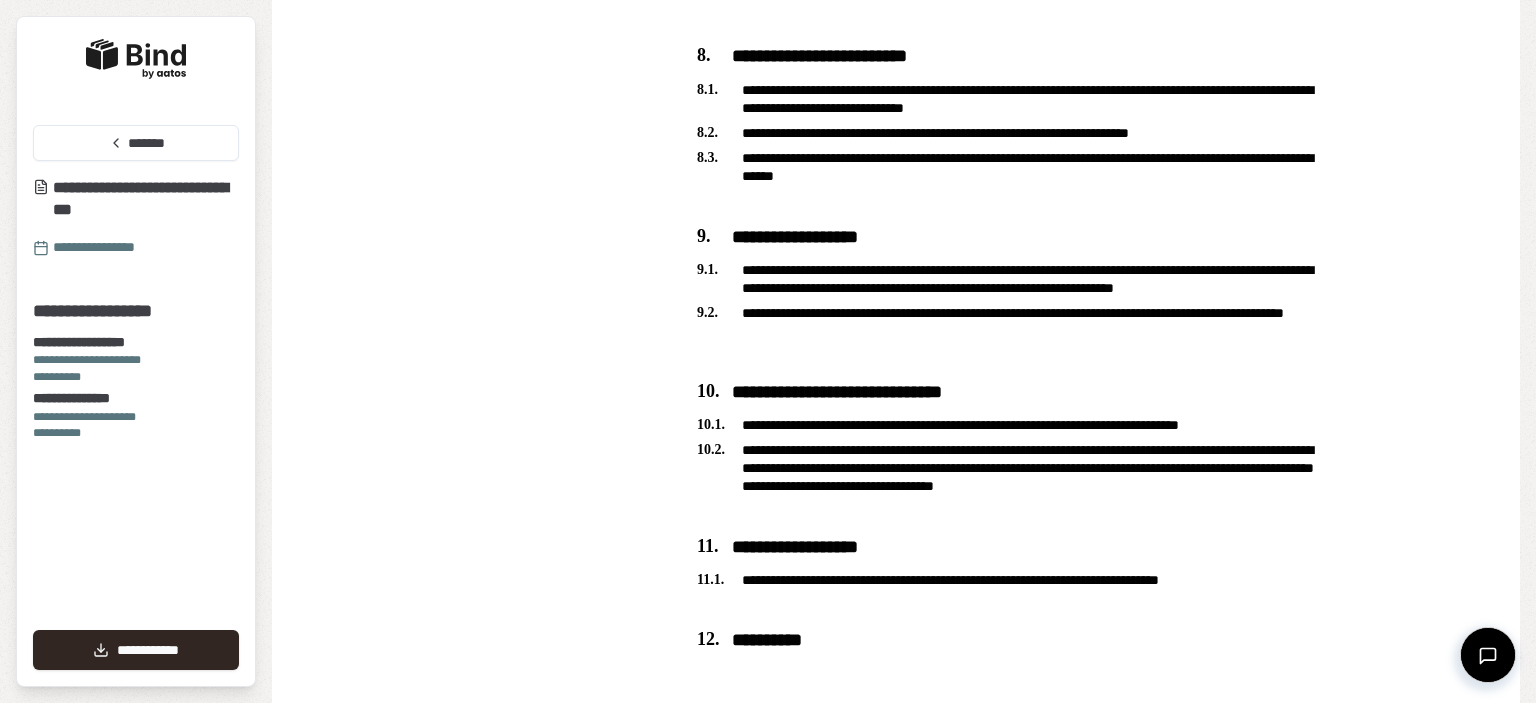 scroll, scrollTop: 2612, scrollLeft: 0, axis: vertical 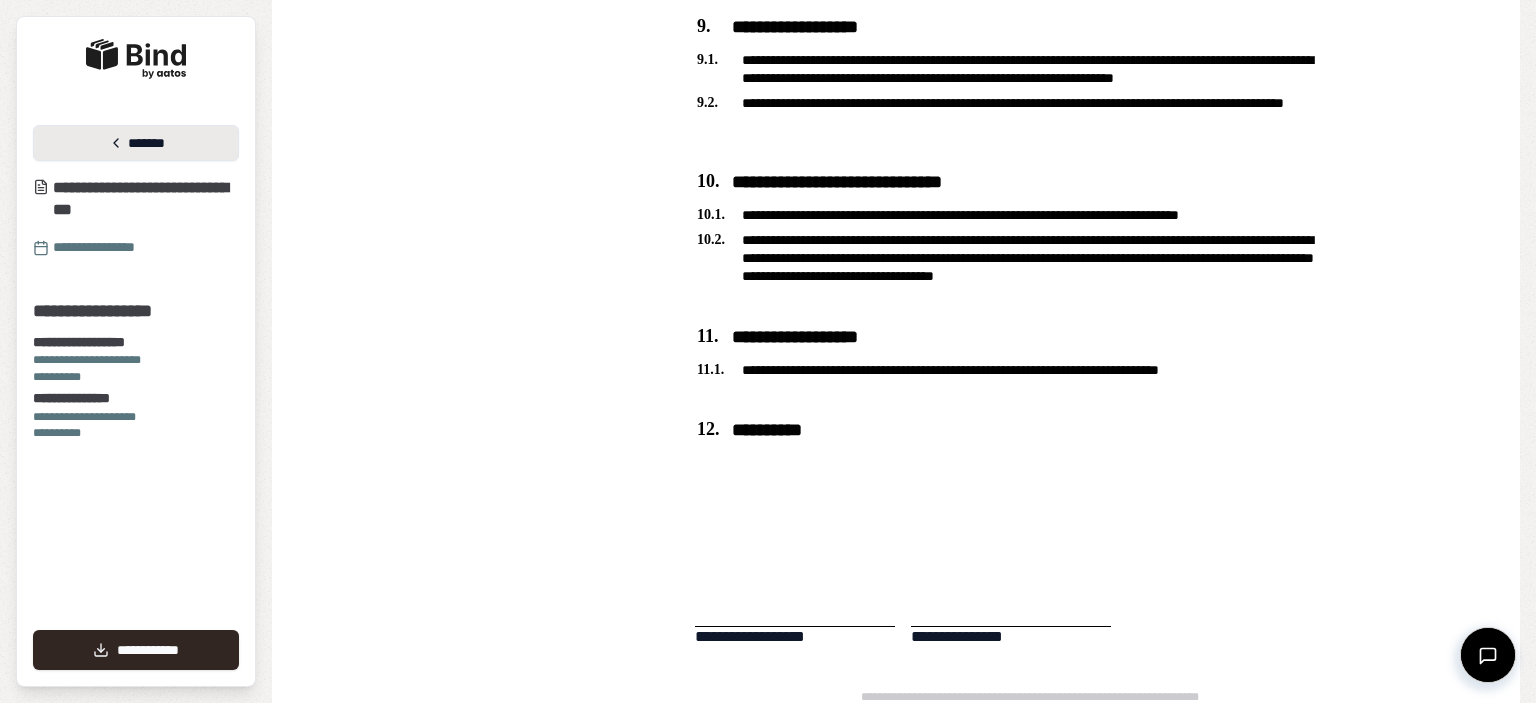click on "*******" at bounding box center [136, 143] 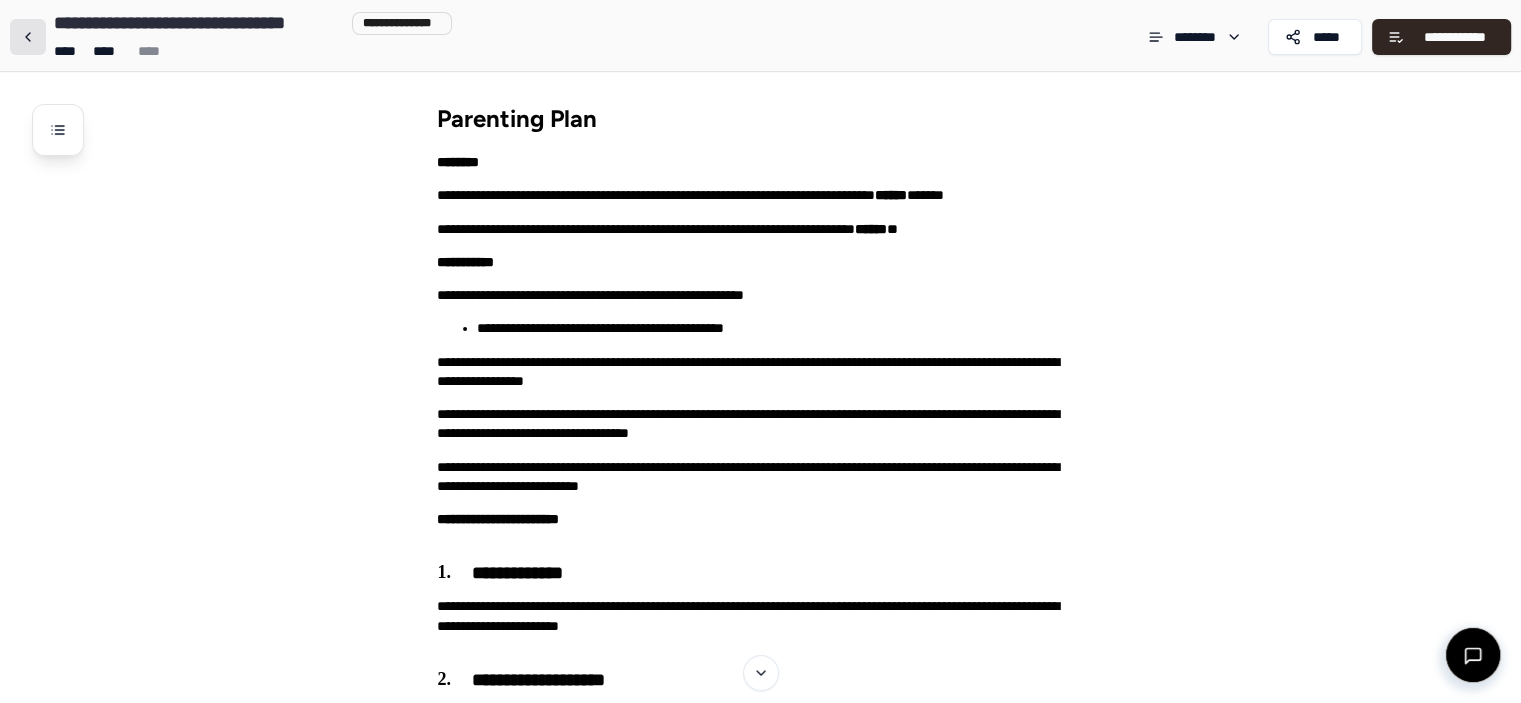 click at bounding box center (28, 37) 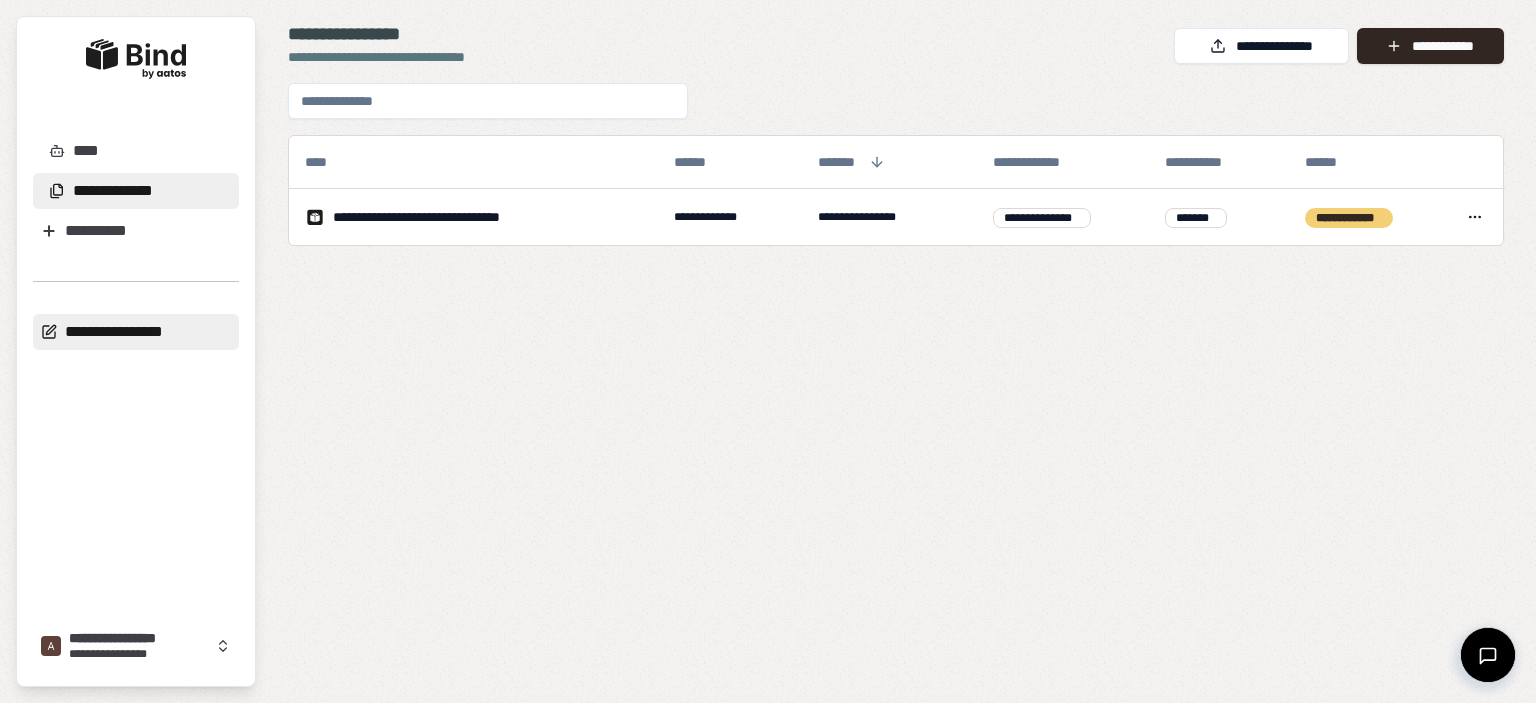 click on "**********" at bounding box center [136, 332] 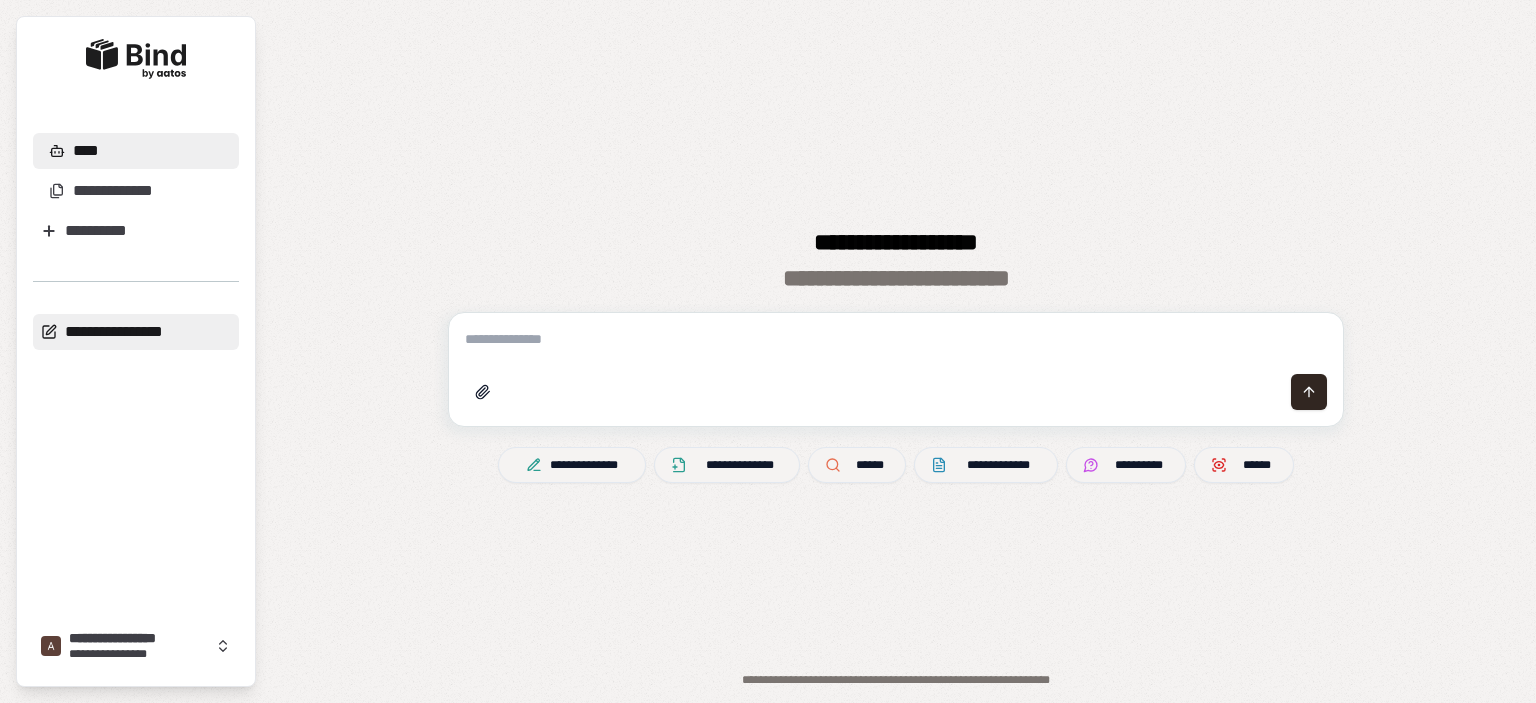 click on "**********" at bounding box center [136, 332] 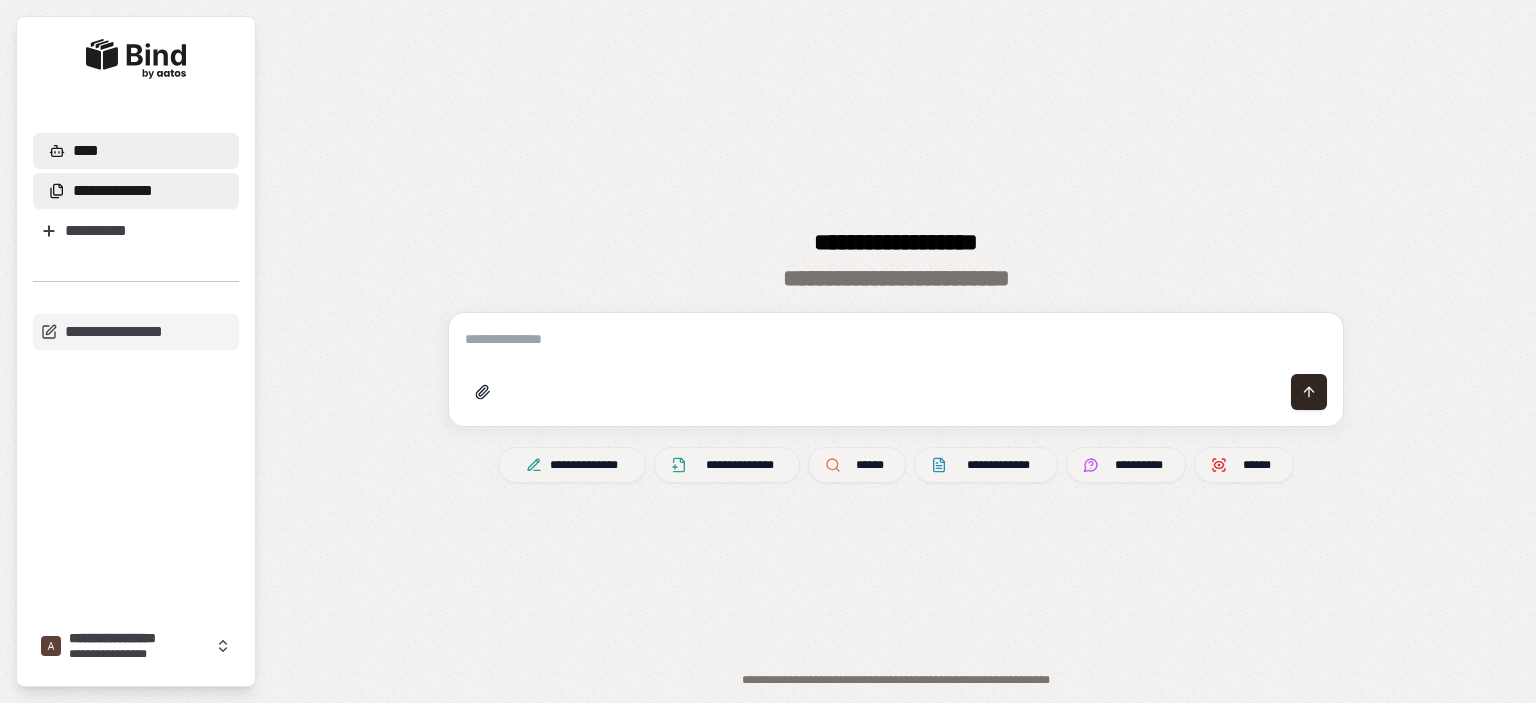 click on "**********" at bounding box center [113, 191] 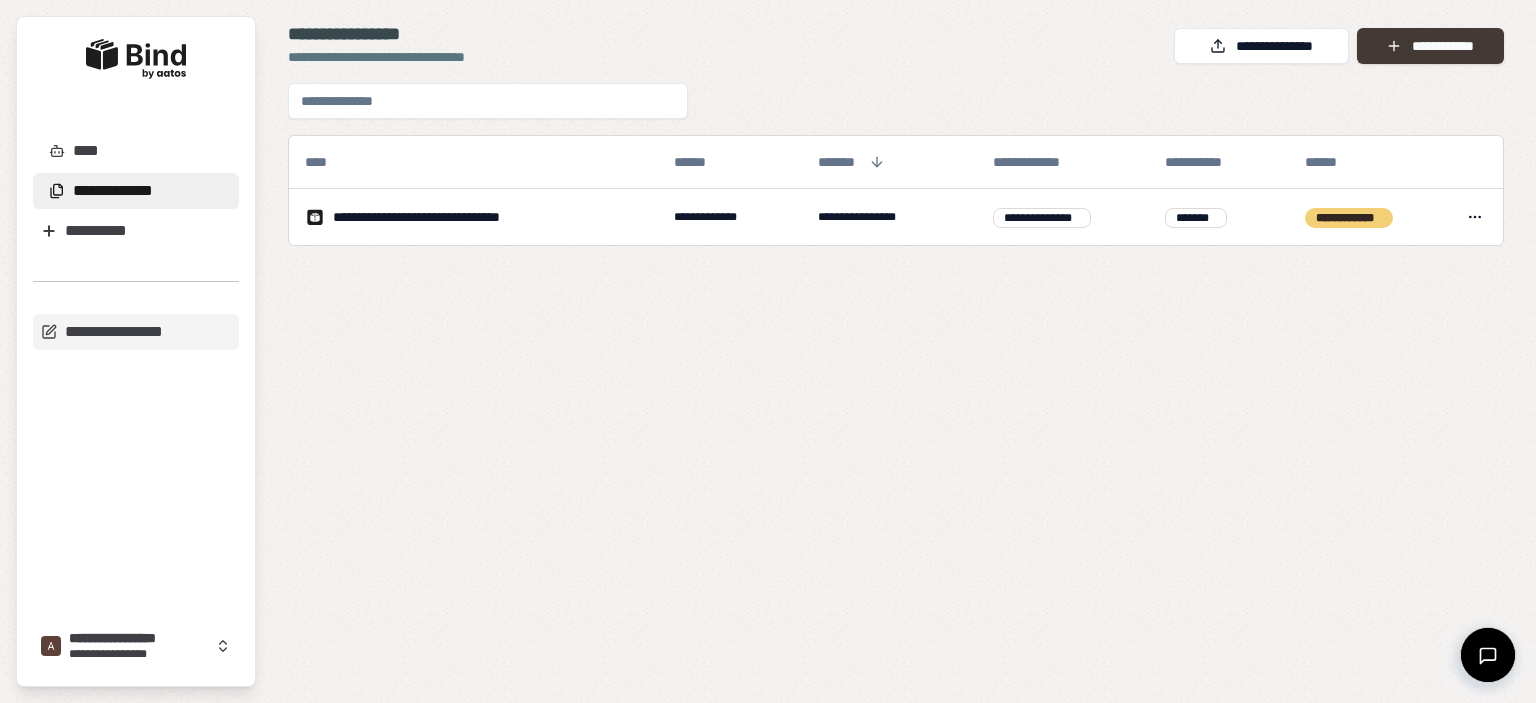 click on "**********" at bounding box center [1430, 46] 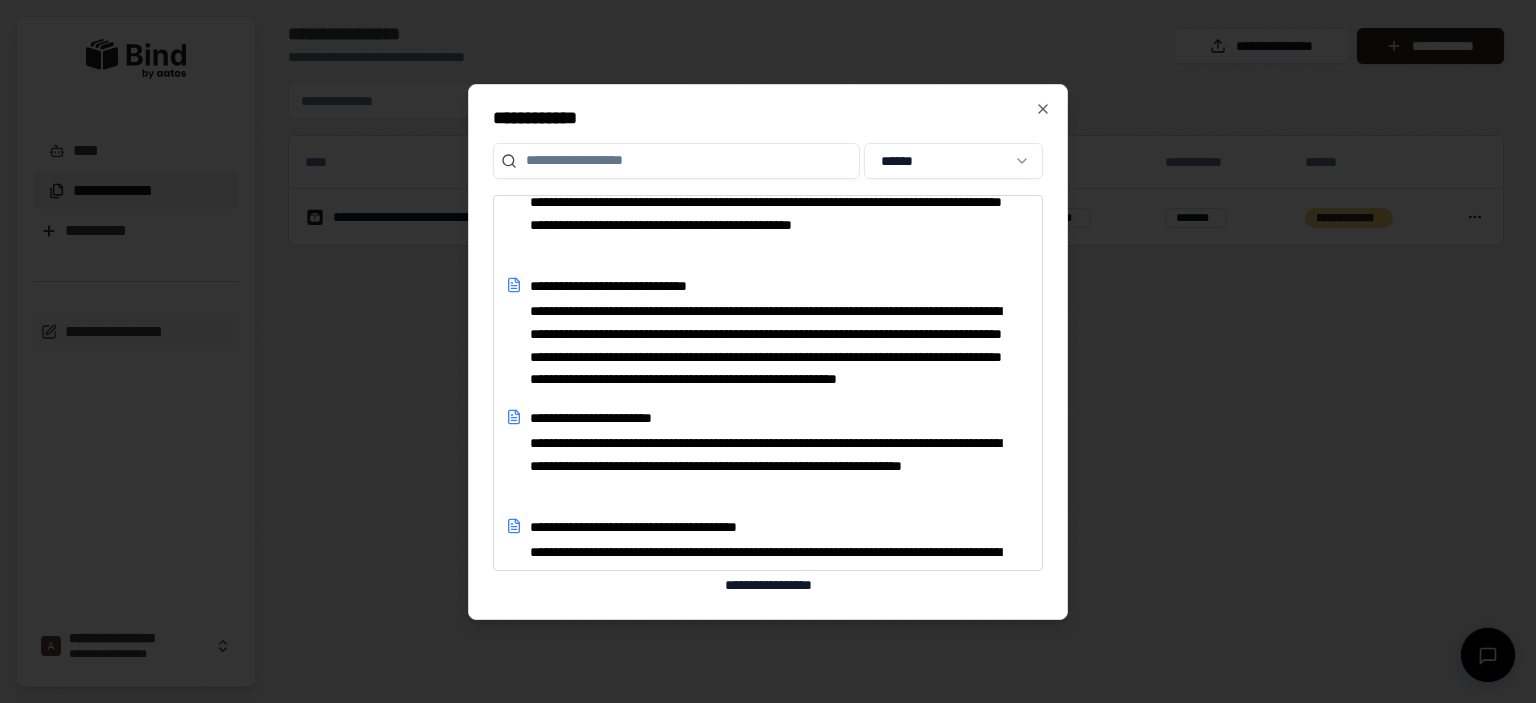 scroll, scrollTop: 5280, scrollLeft: 0, axis: vertical 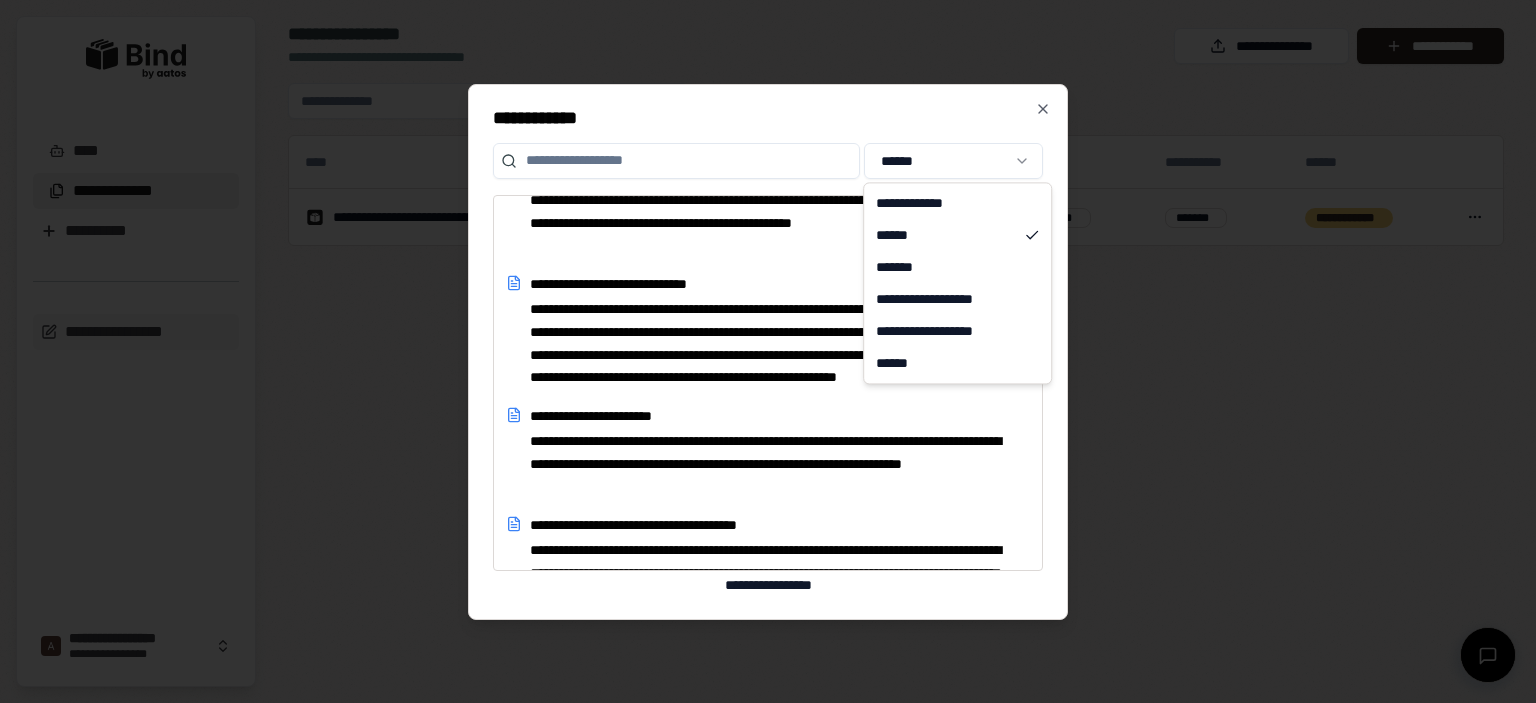 click on "**********" at bounding box center [768, 351] 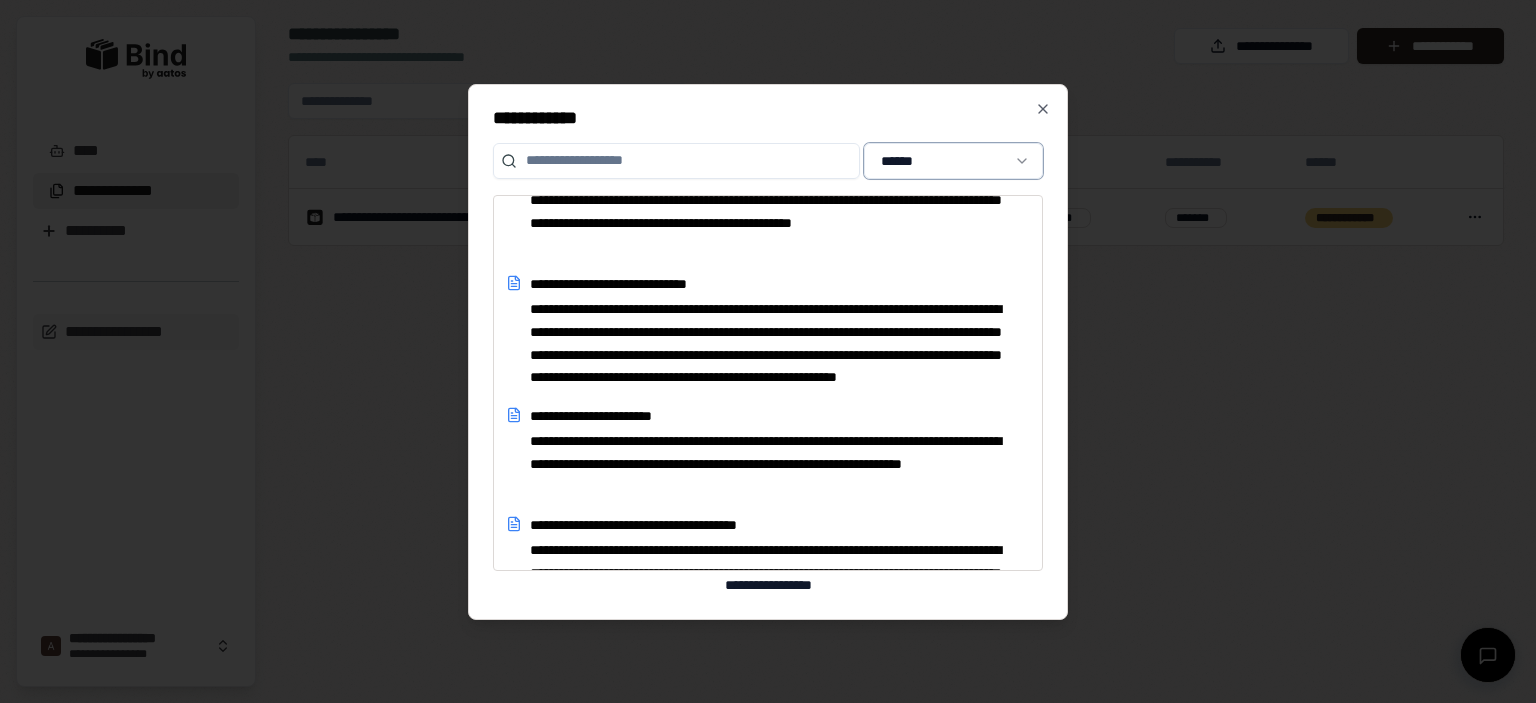 click on "**********" at bounding box center (768, 351) 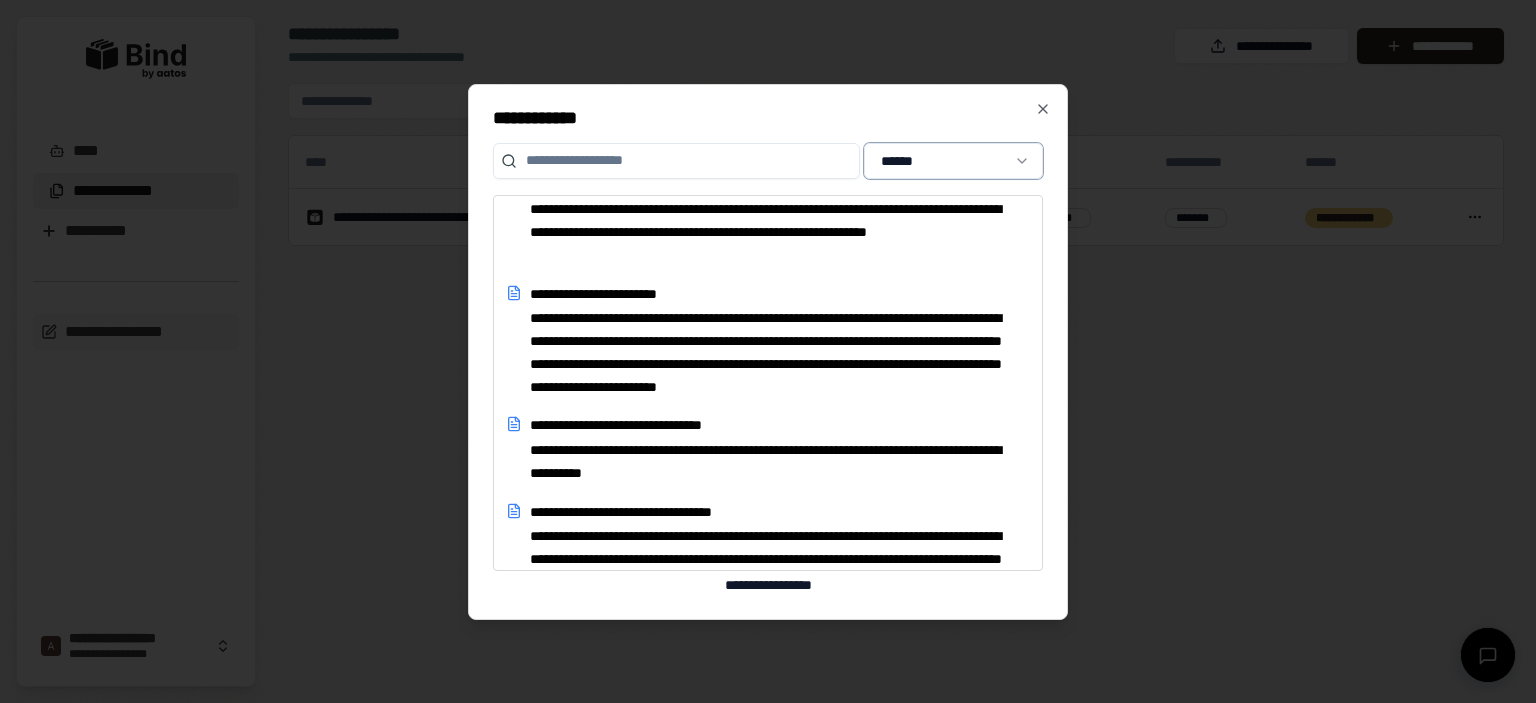 scroll, scrollTop: 17538, scrollLeft: 0, axis: vertical 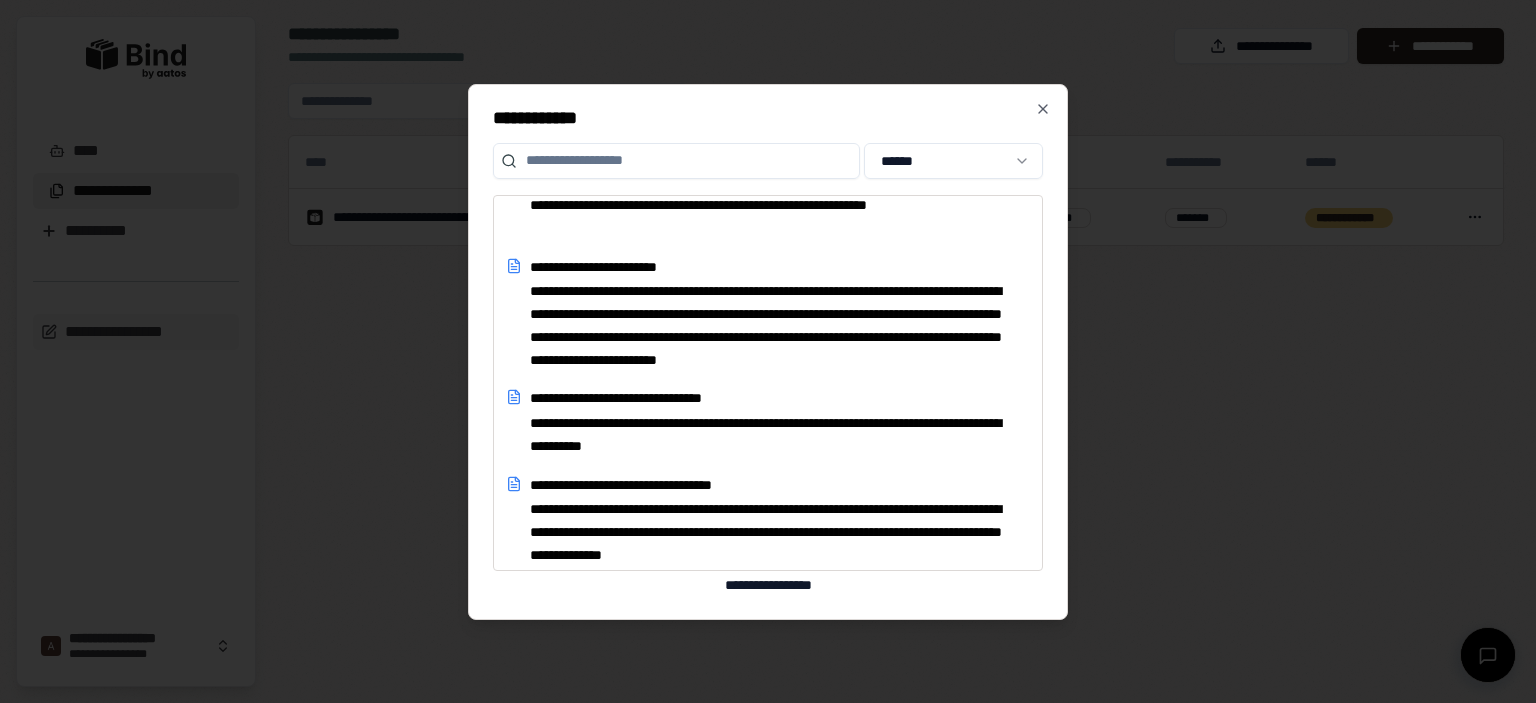 click on "**********" at bounding box center (768, 585) 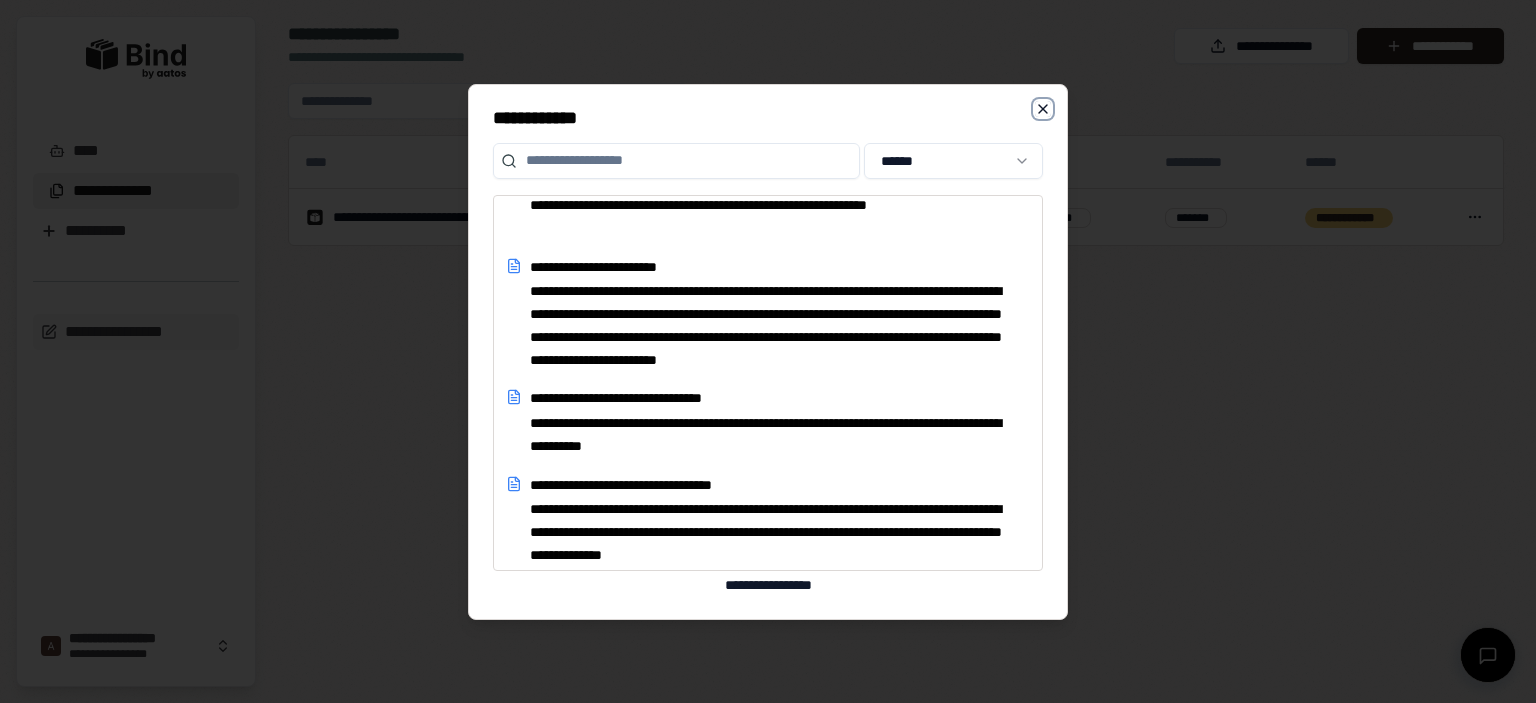 click 